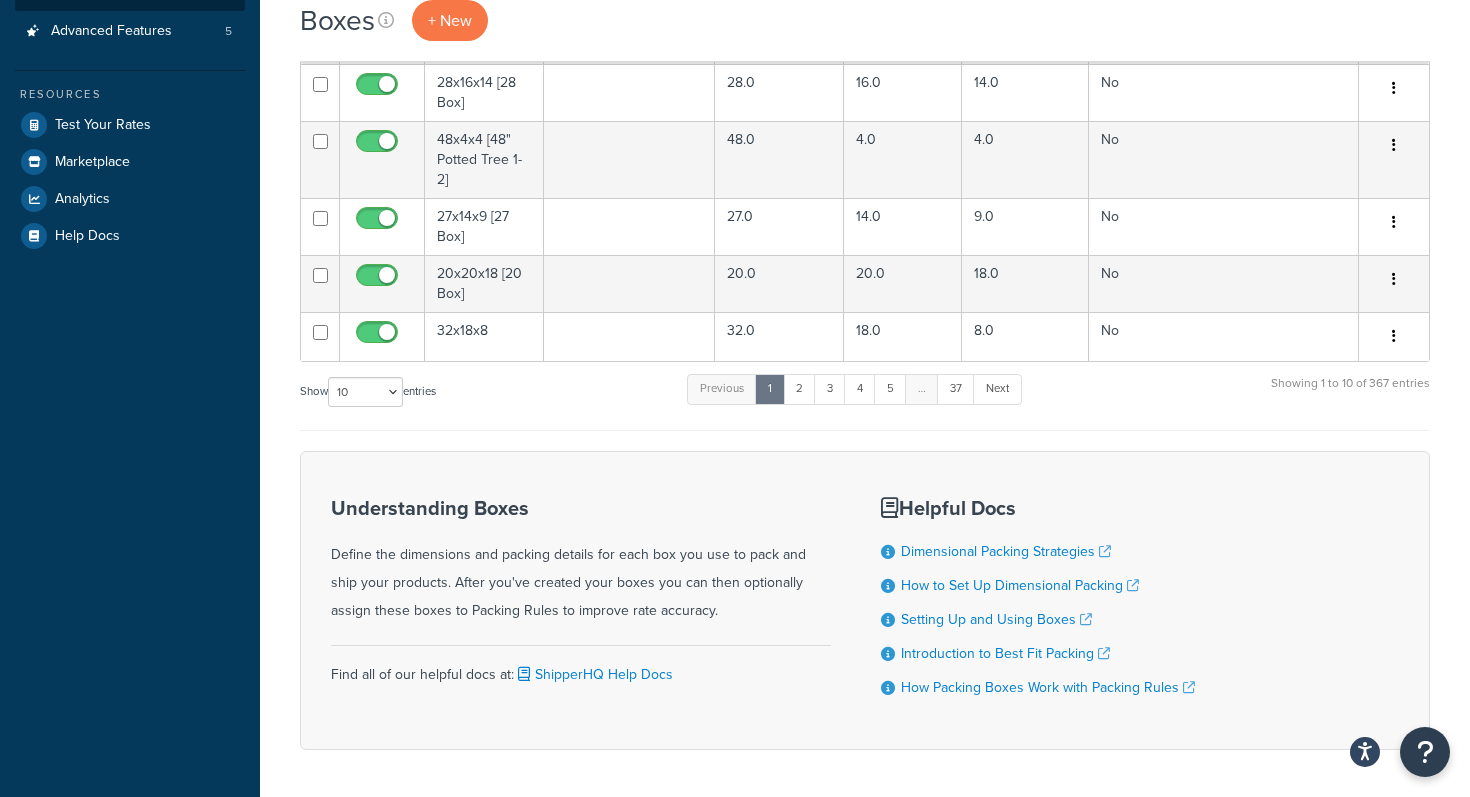scroll, scrollTop: 554, scrollLeft: 0, axis: vertical 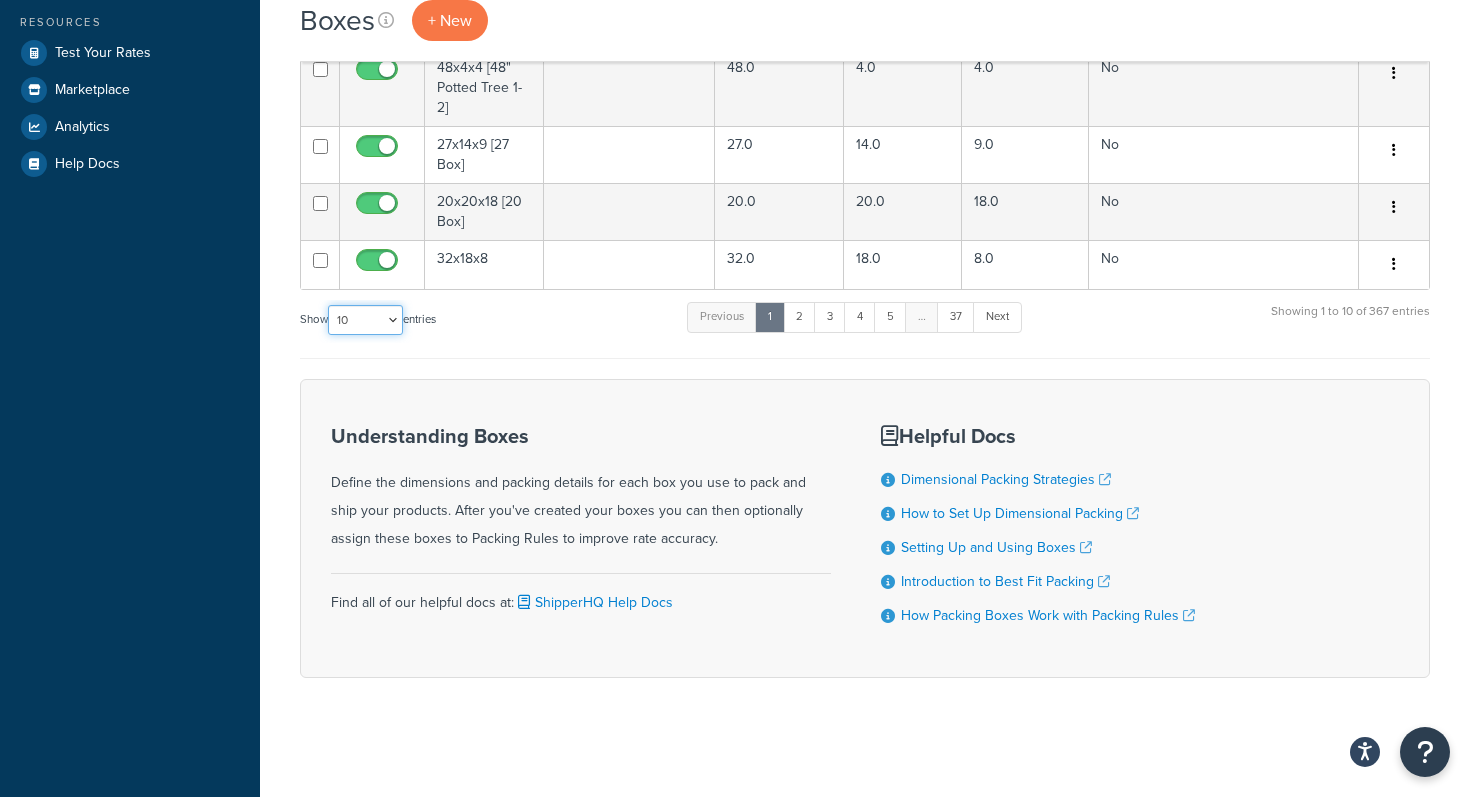 click on "10 15 25 50 100 1000" at bounding box center [365, 320] 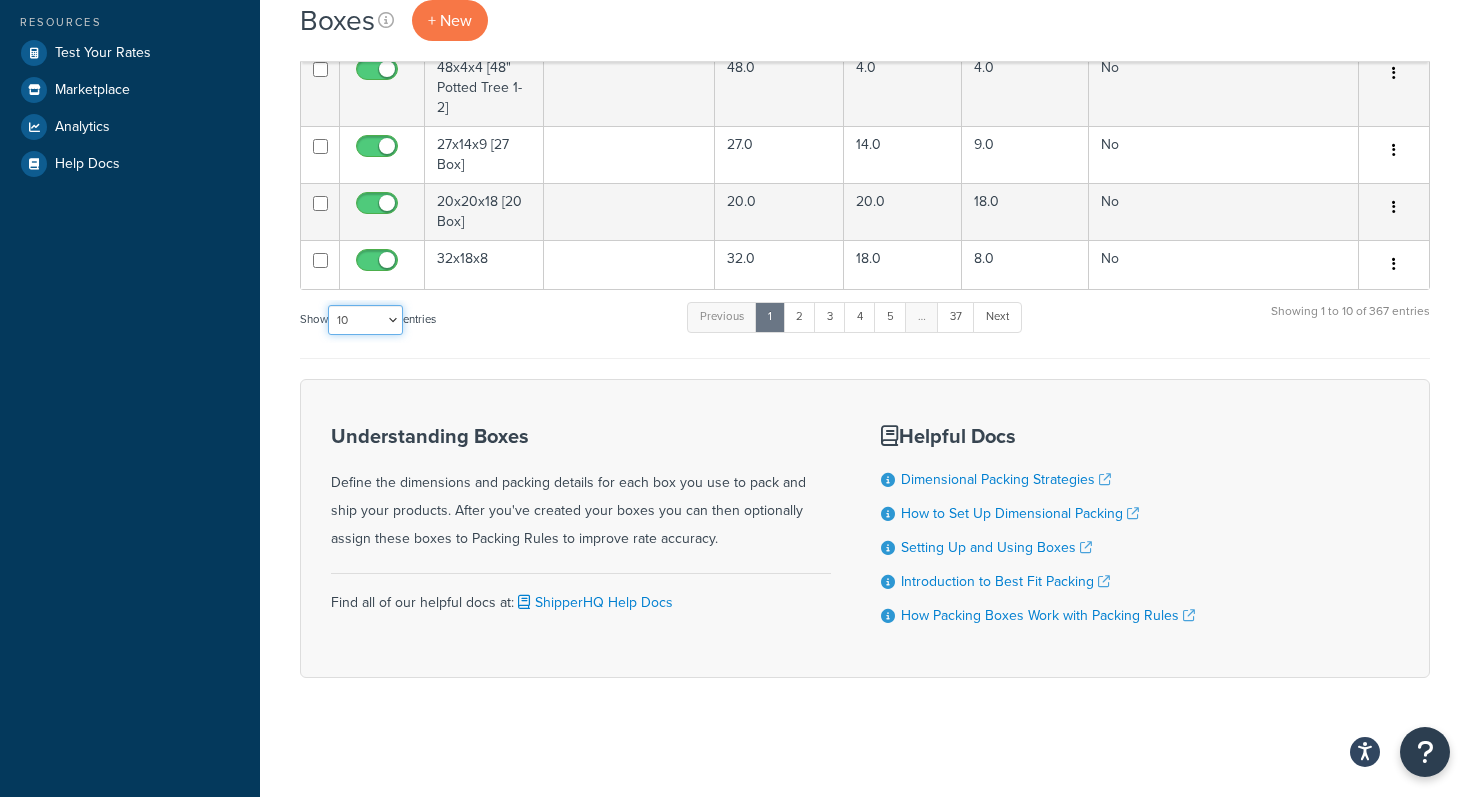 select on "1000" 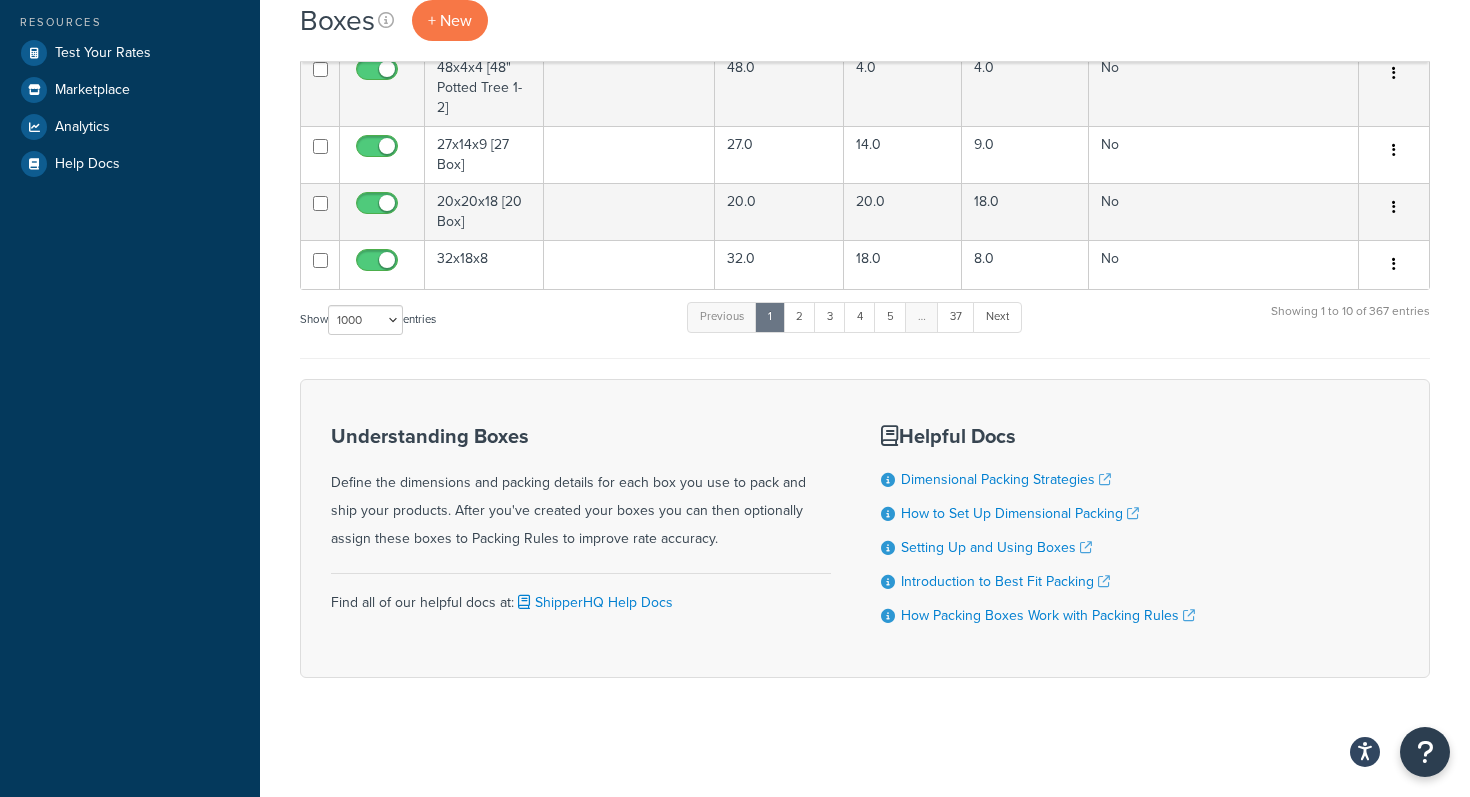 click on "Boxes
+ New
Bulk Actions
Duplicate
Delete
Import CSV
Export CSV
Contact Us
Send Us A Message" at bounding box center [865, 132] 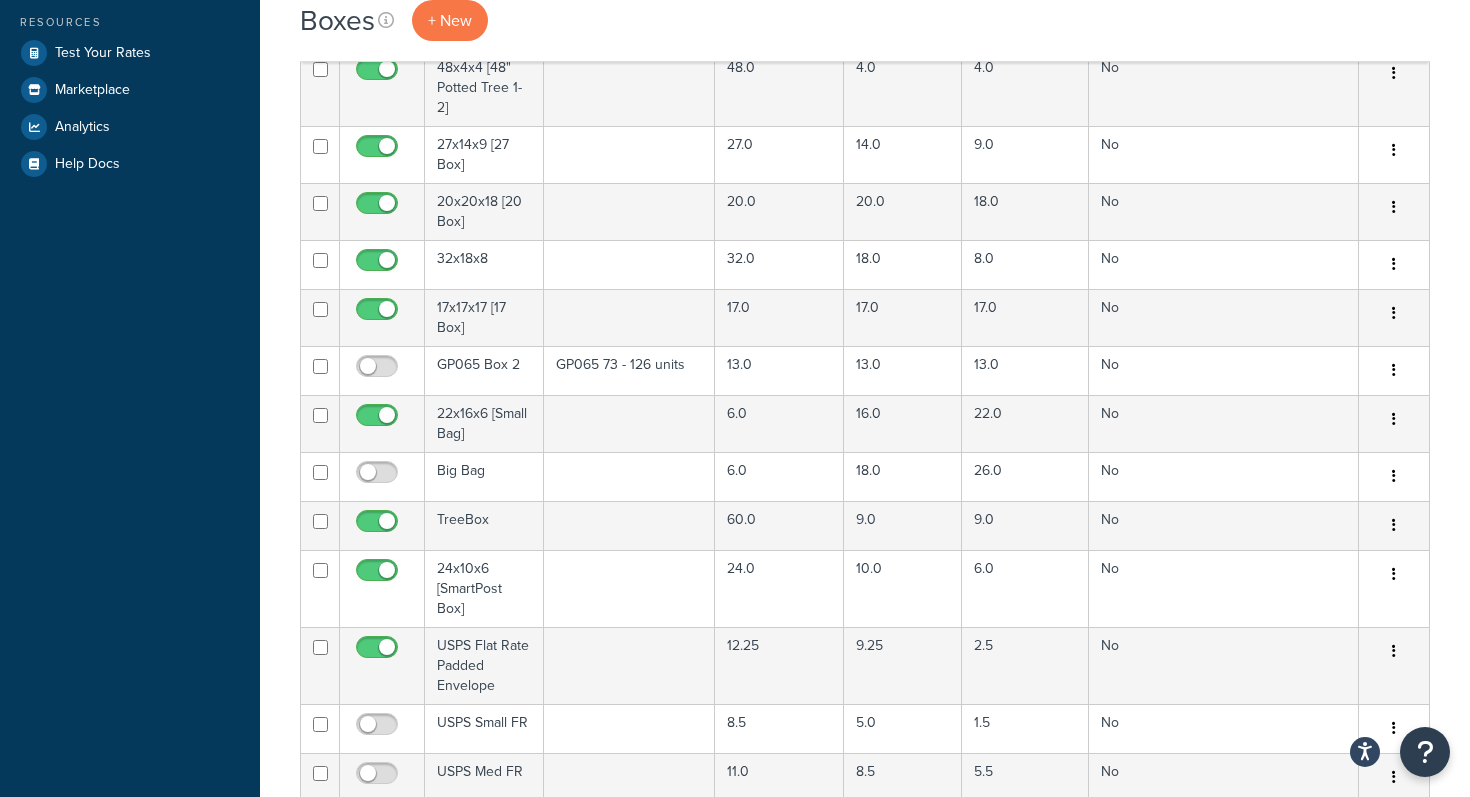 scroll, scrollTop: 16724, scrollLeft: 0, axis: vertical 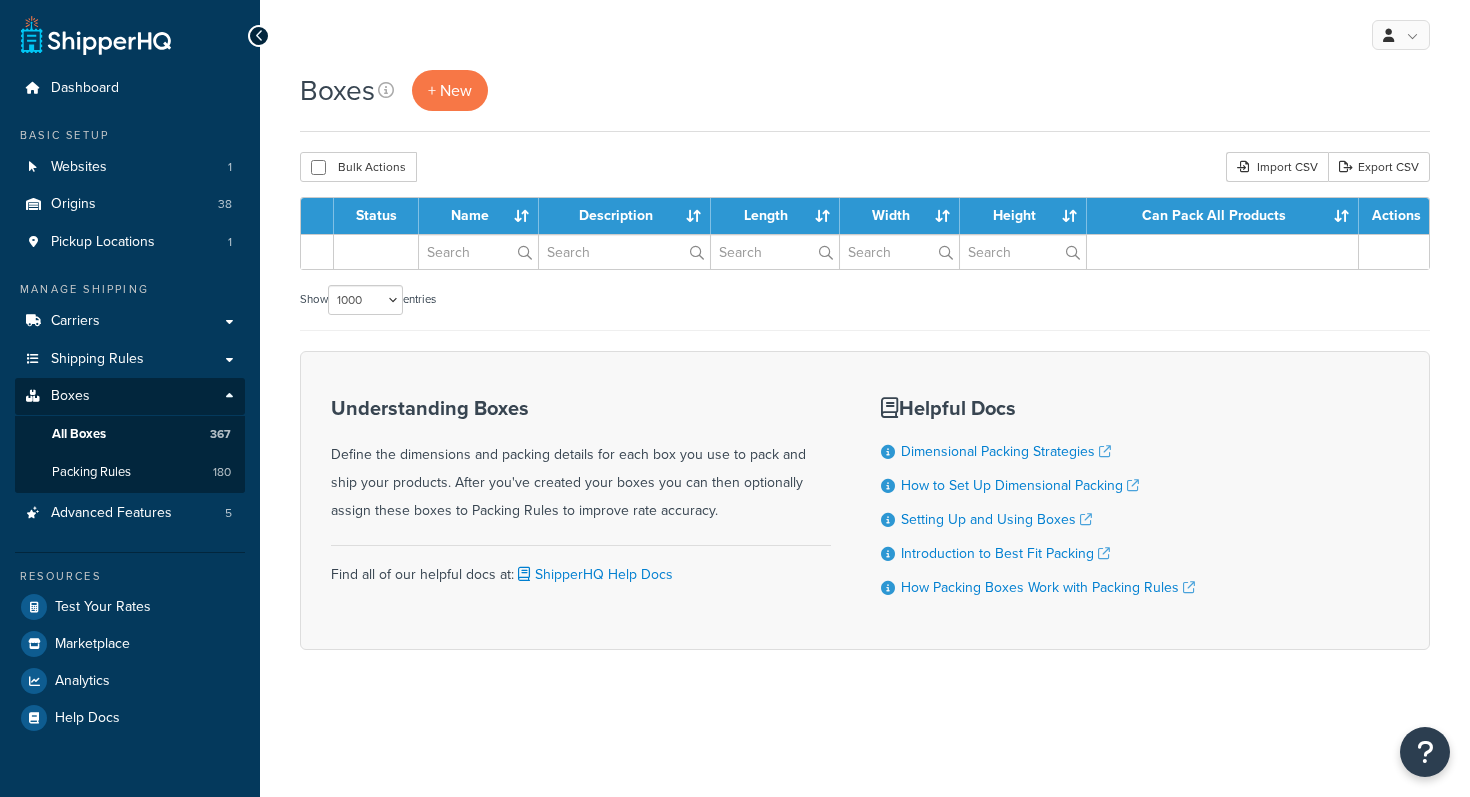 select on "1000" 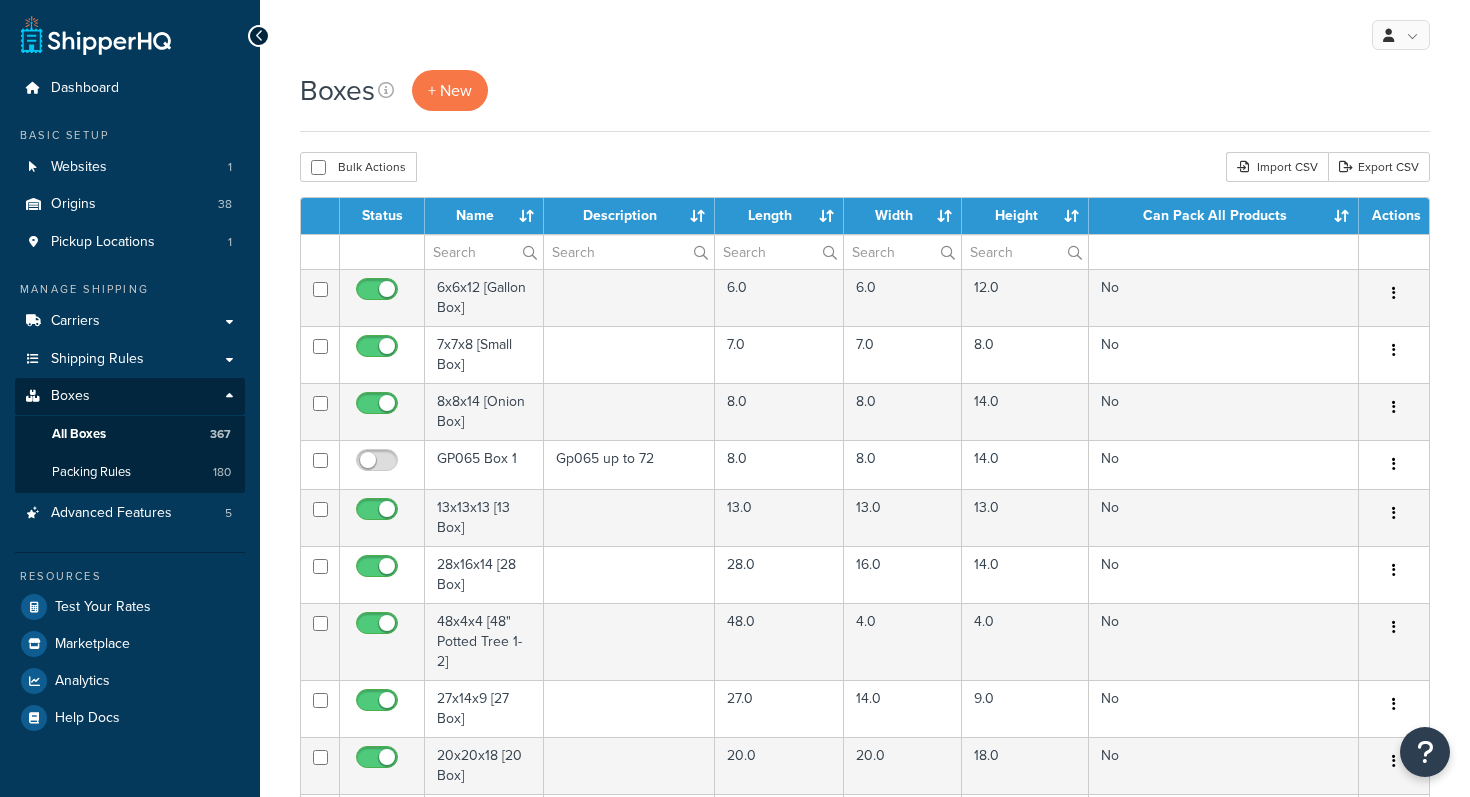 click on "Boxes
+ New
Bulk Actions
Duplicate
Delete
Import CSV
Export CSV
Contact Us
Send Us A Message" at bounding box center (865, 11296) 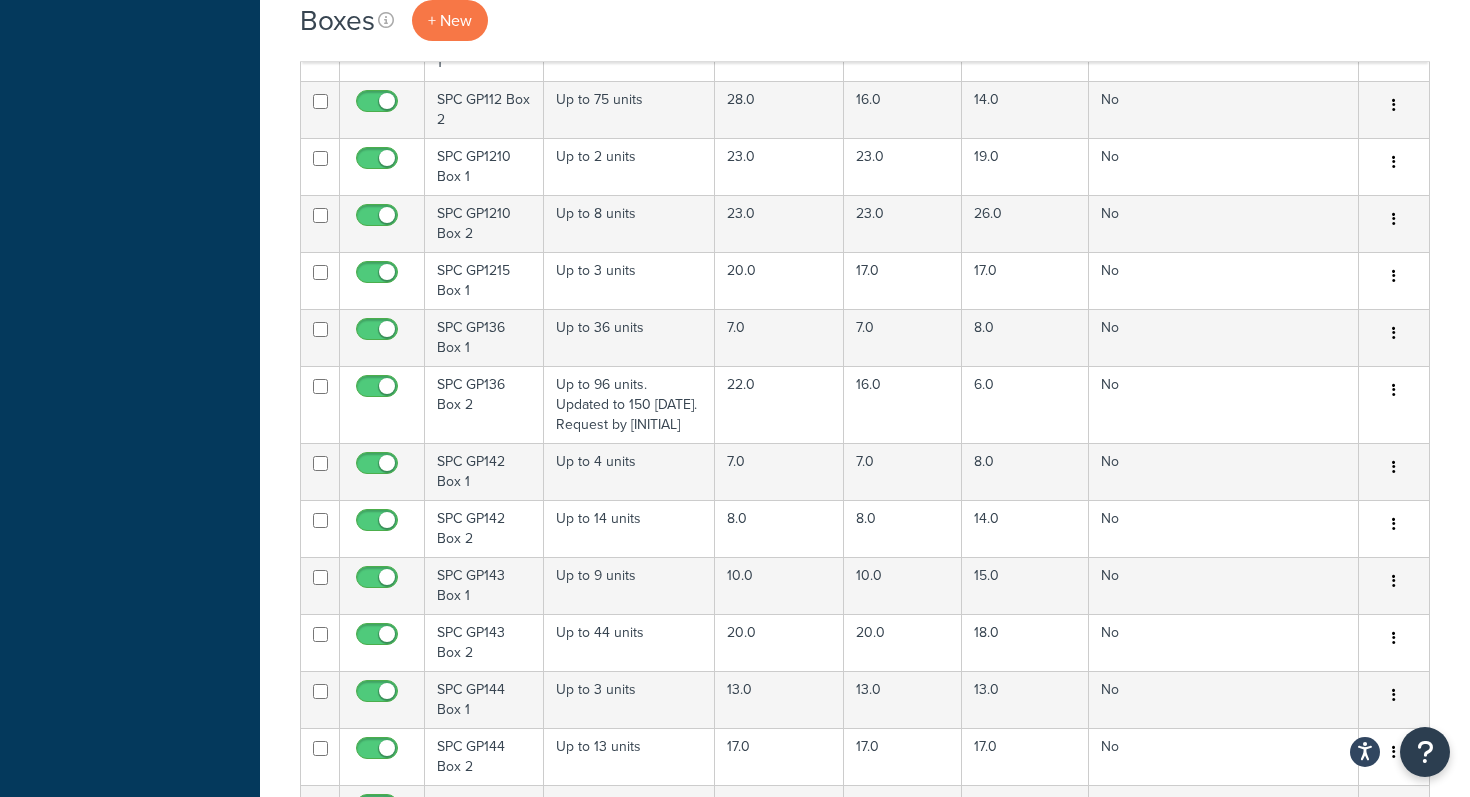 scroll, scrollTop: 16724, scrollLeft: 0, axis: vertical 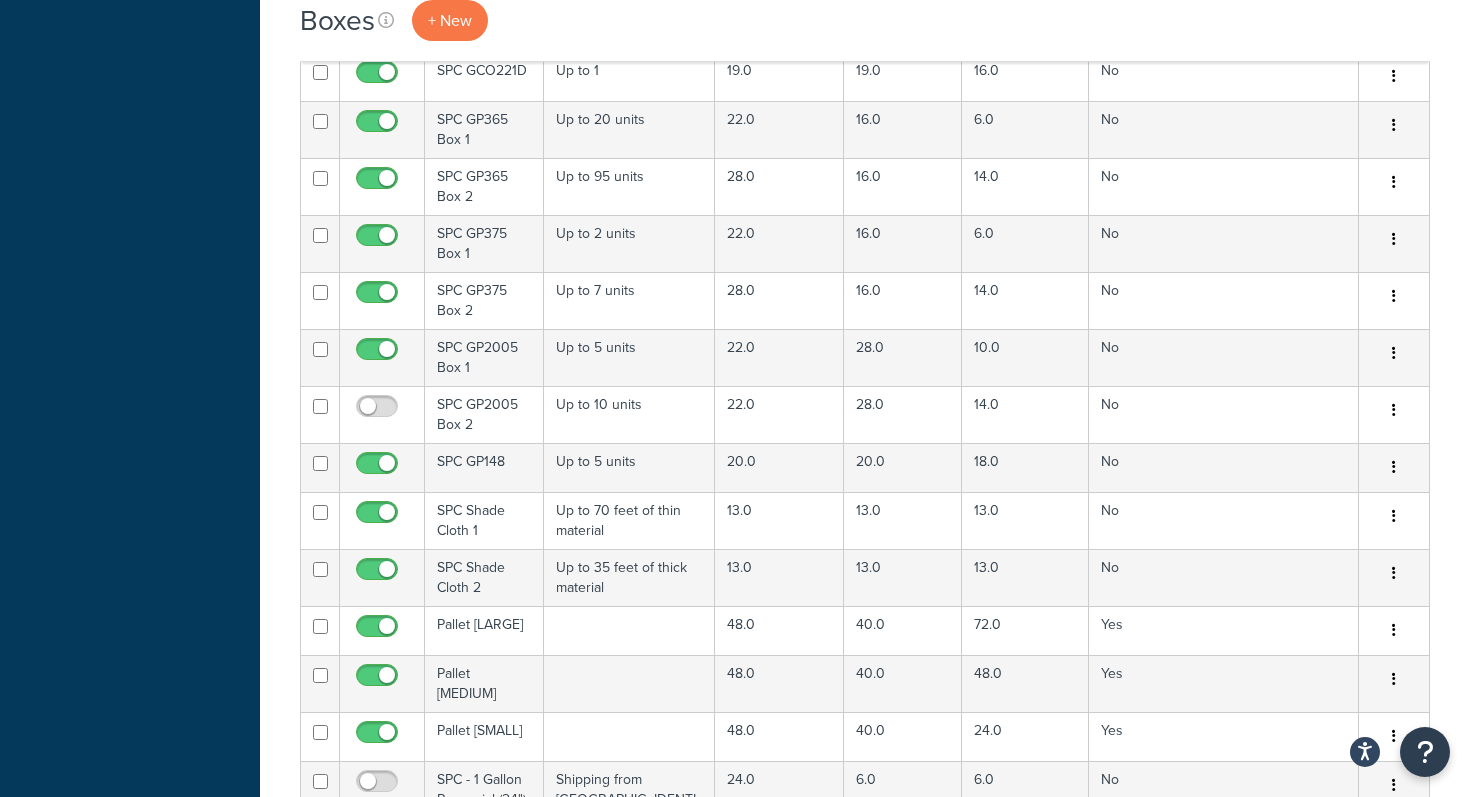 click on "Boxes
+ New
Bulk Actions
Duplicate
Delete
Import CSV
Export CSV
Contact Us
Send Us A Message" at bounding box center (865, -5428) 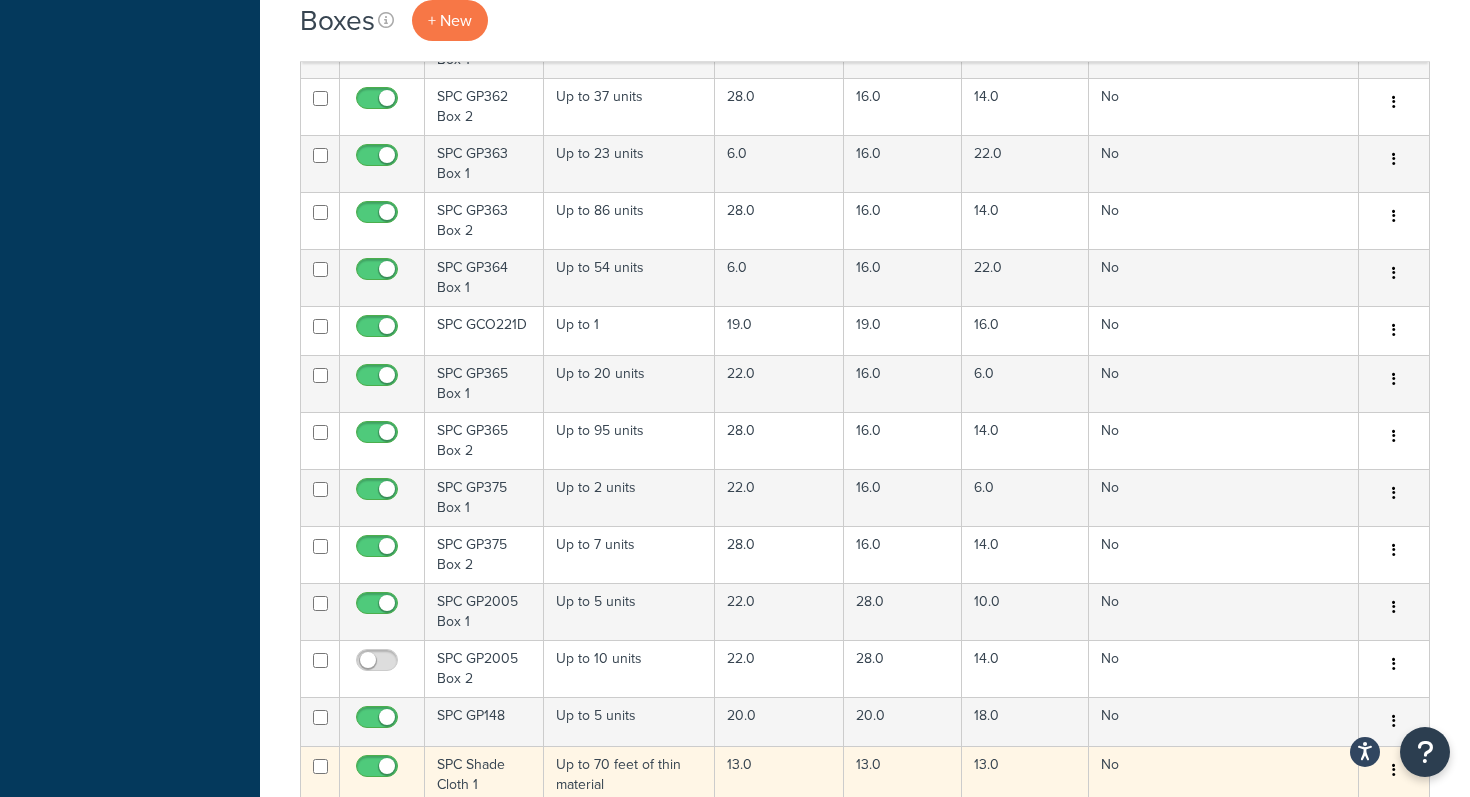 scroll, scrollTop: 16484, scrollLeft: 0, axis: vertical 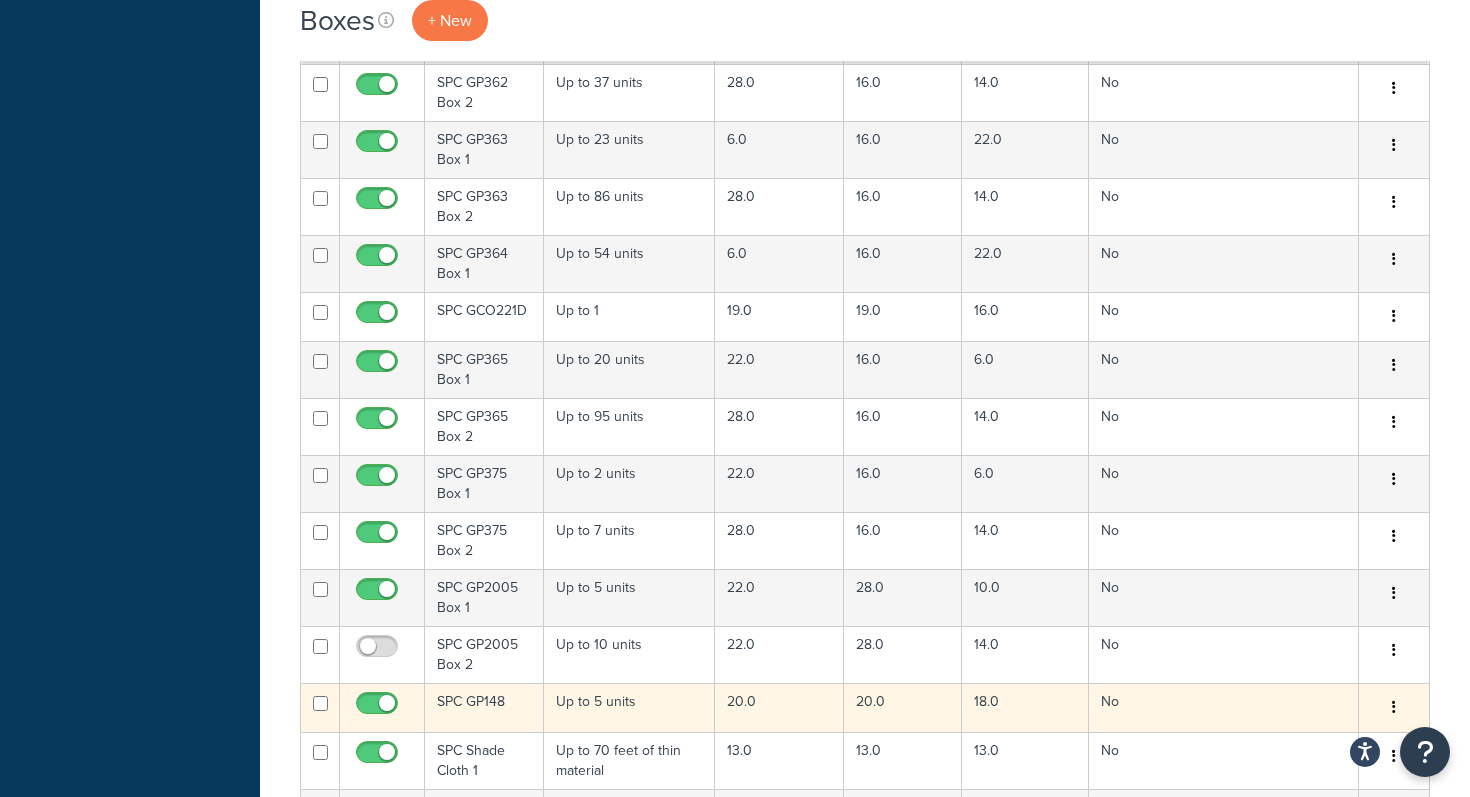 click on "Up to 5 units" at bounding box center (629, 707) 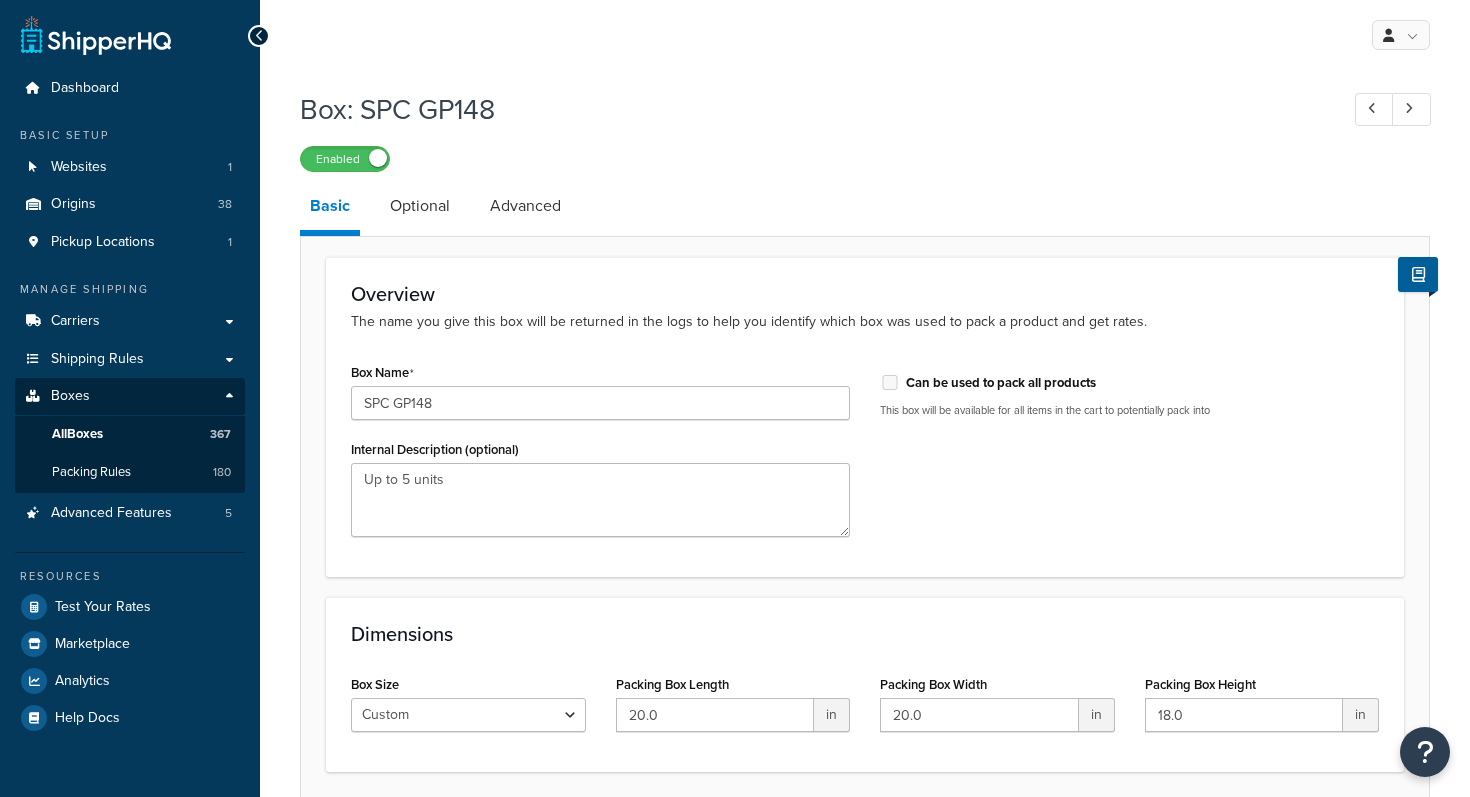 scroll, scrollTop: 0, scrollLeft: 0, axis: both 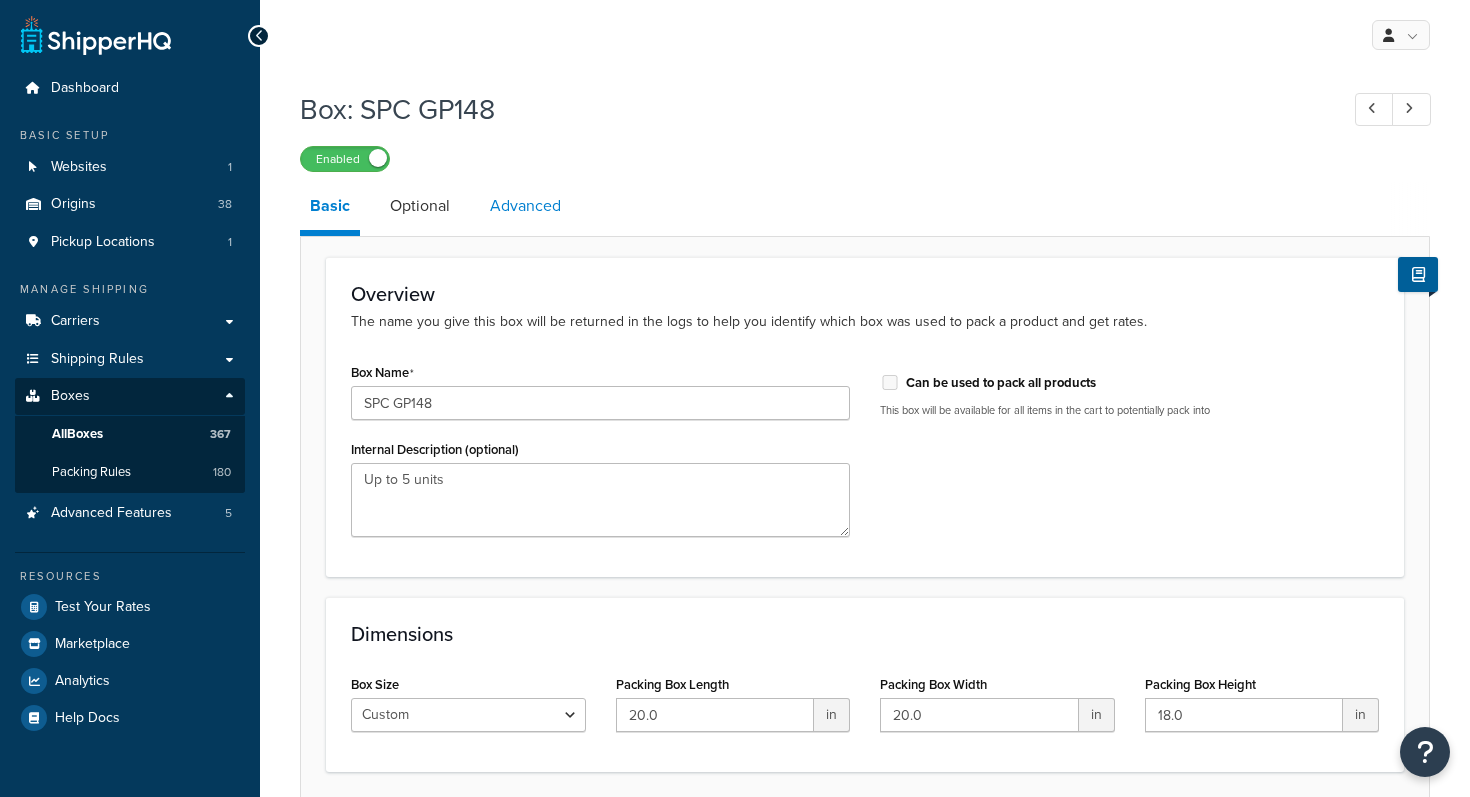 click on "Advanced" at bounding box center (525, 206) 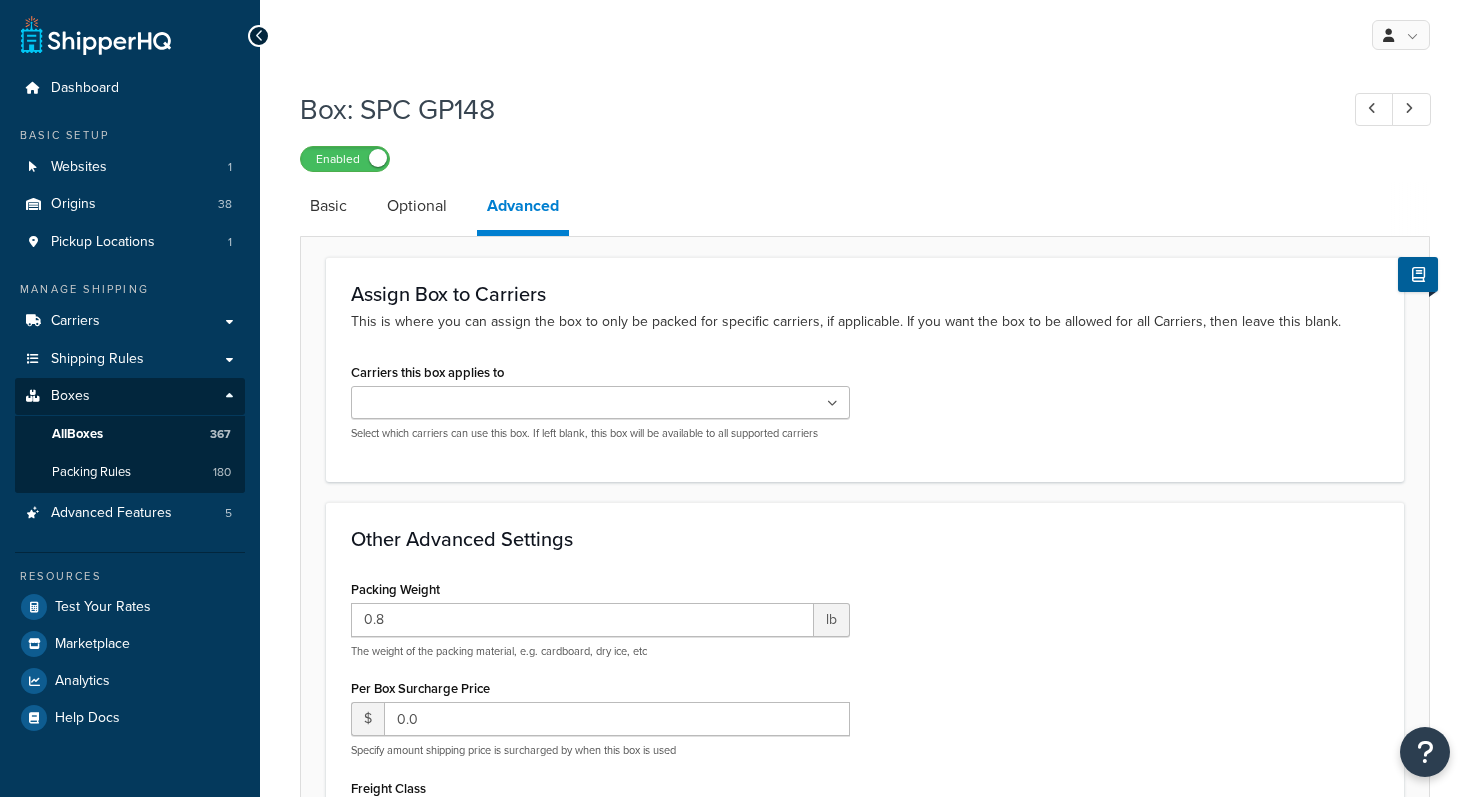 scroll, scrollTop: 0, scrollLeft: 0, axis: both 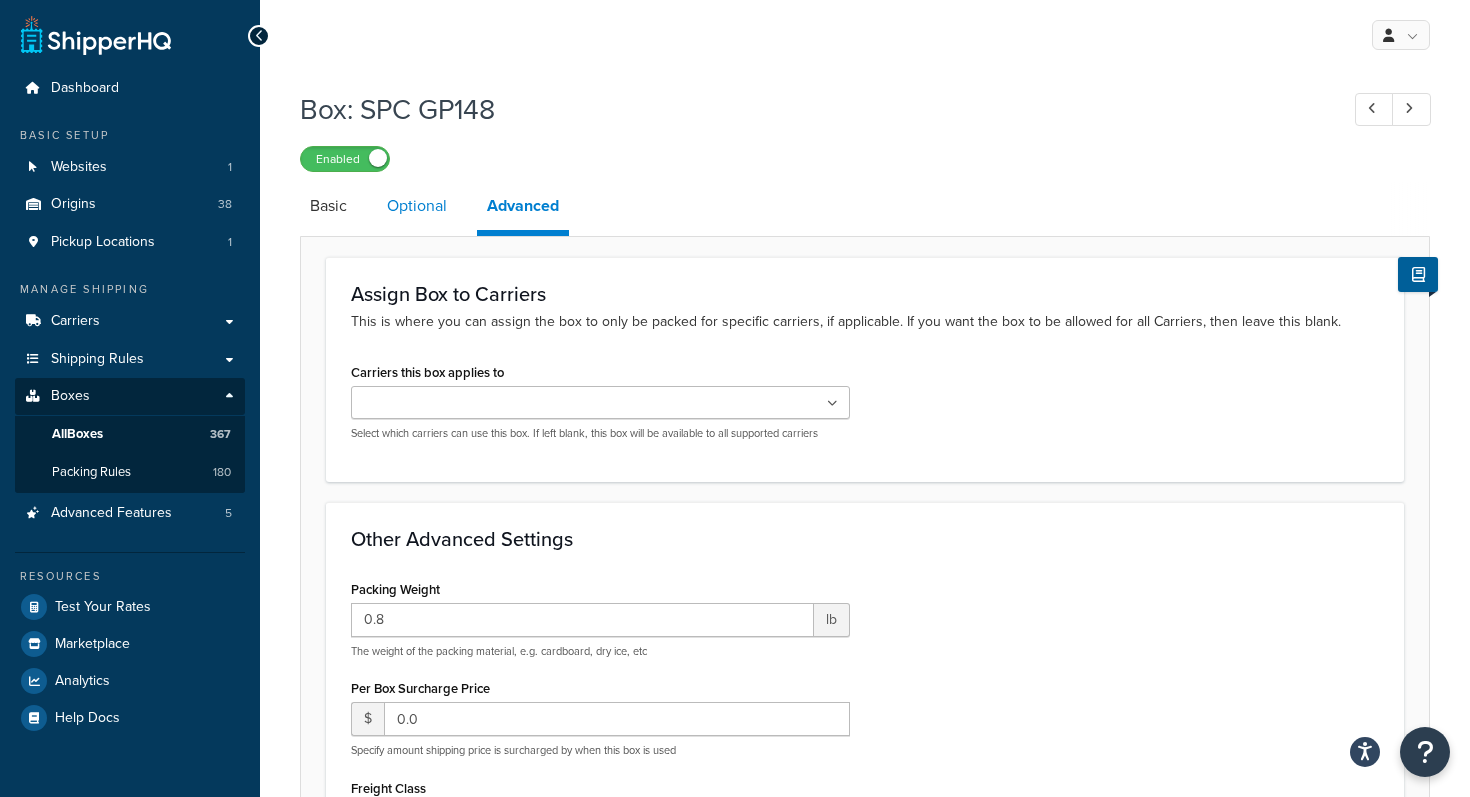 click on "Optional" at bounding box center [417, 206] 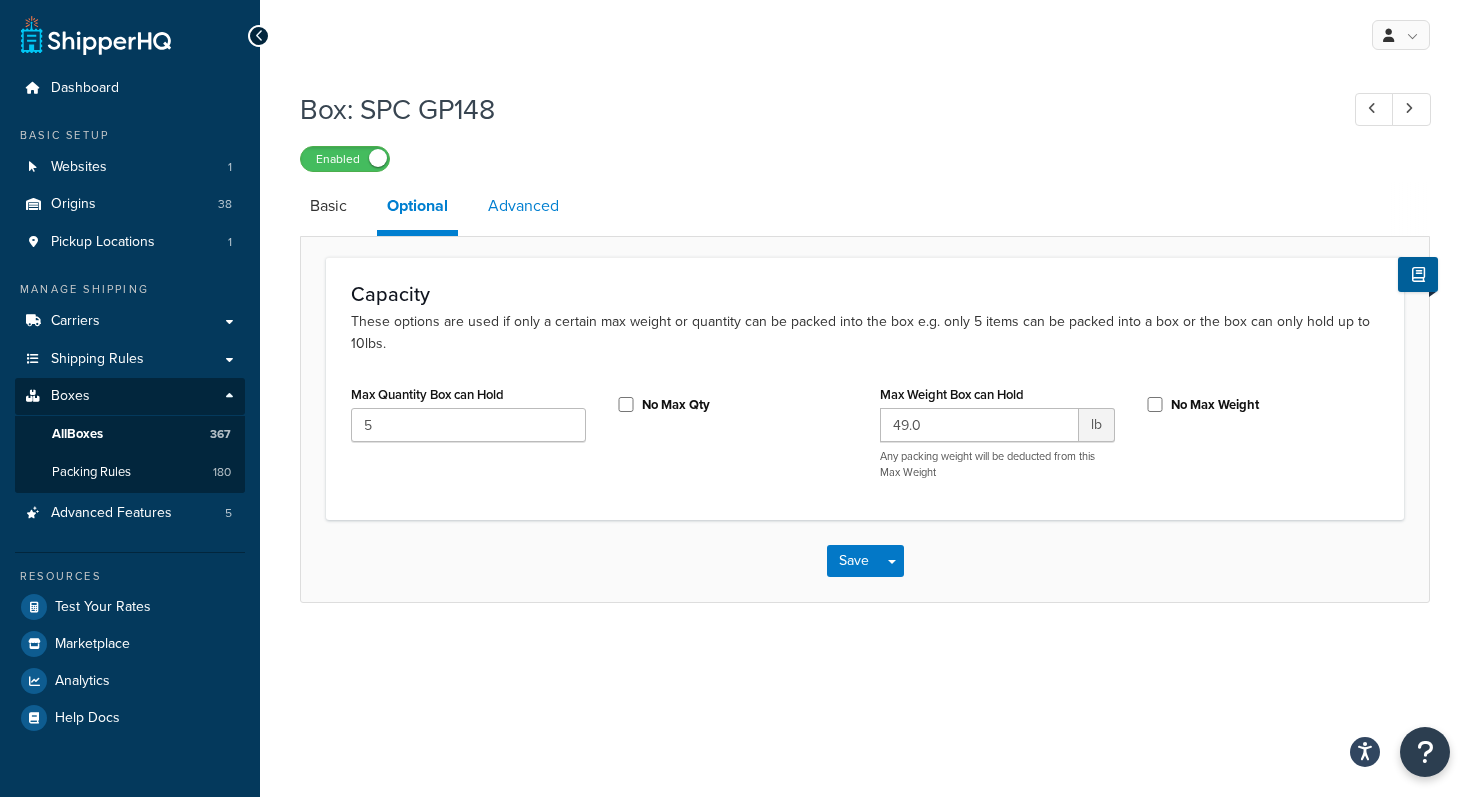 click on "Advanced" at bounding box center (523, 206) 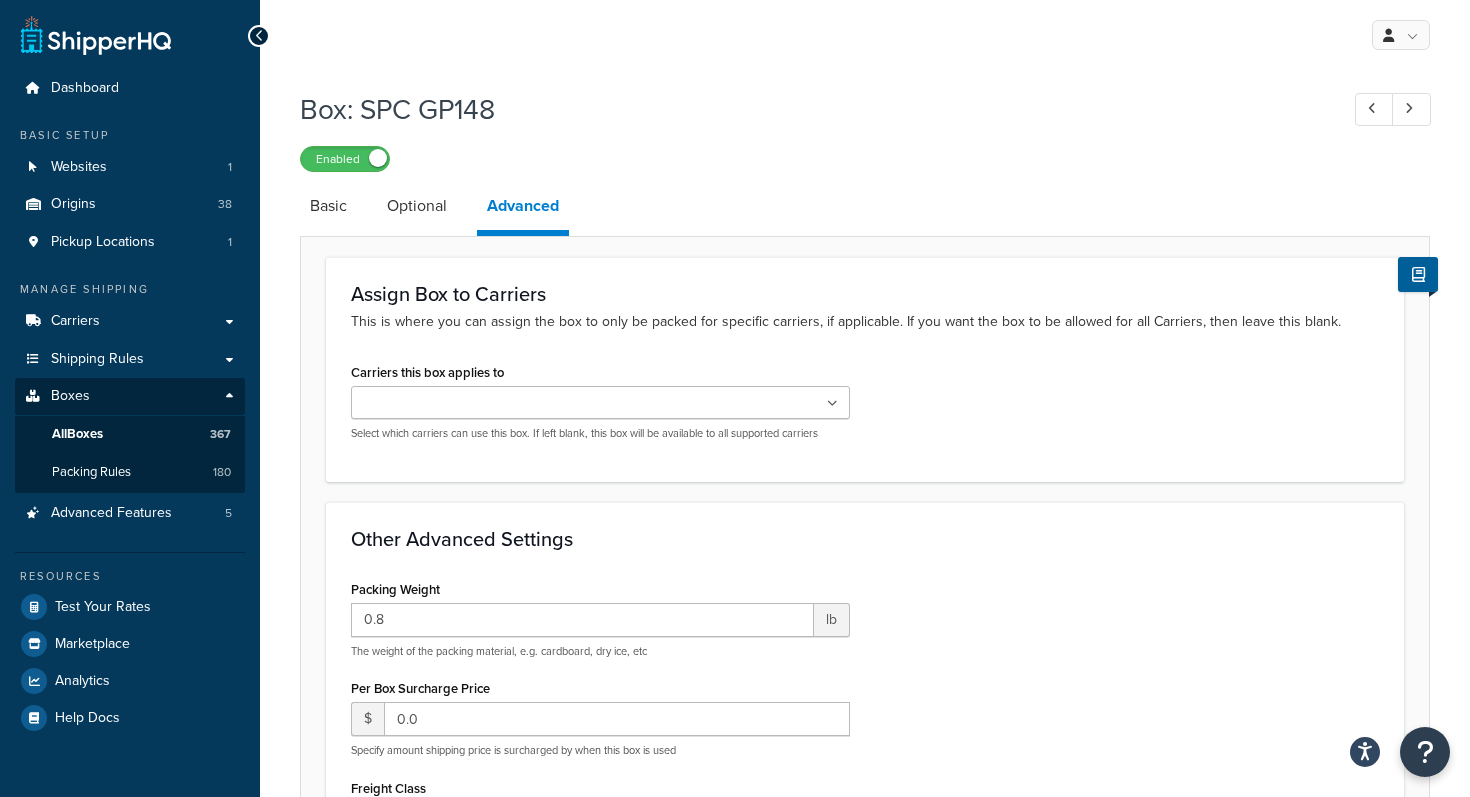 click on "Basic   Optional   Advanced" at bounding box center (5250, 209) 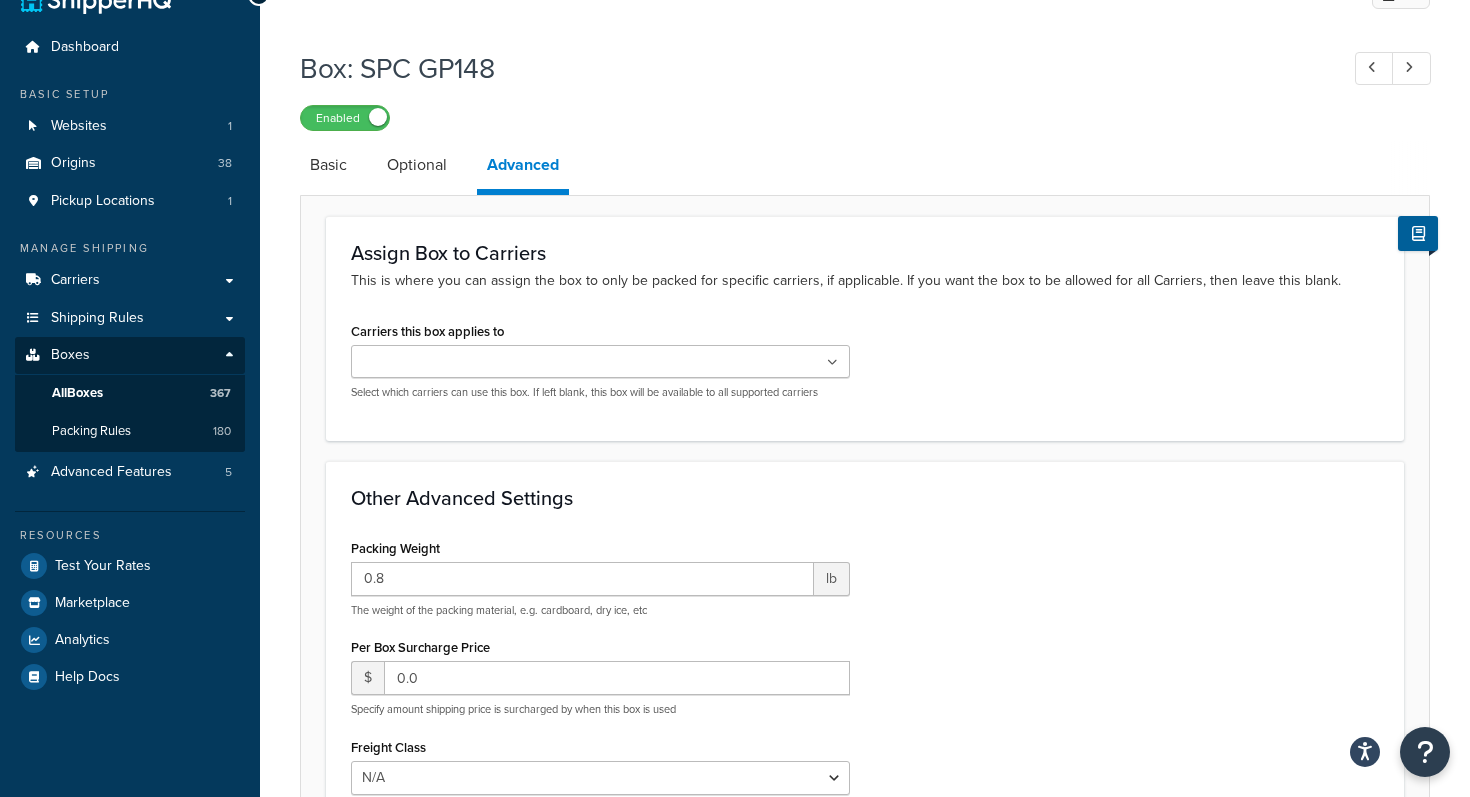 scroll, scrollTop: 0, scrollLeft: 0, axis: both 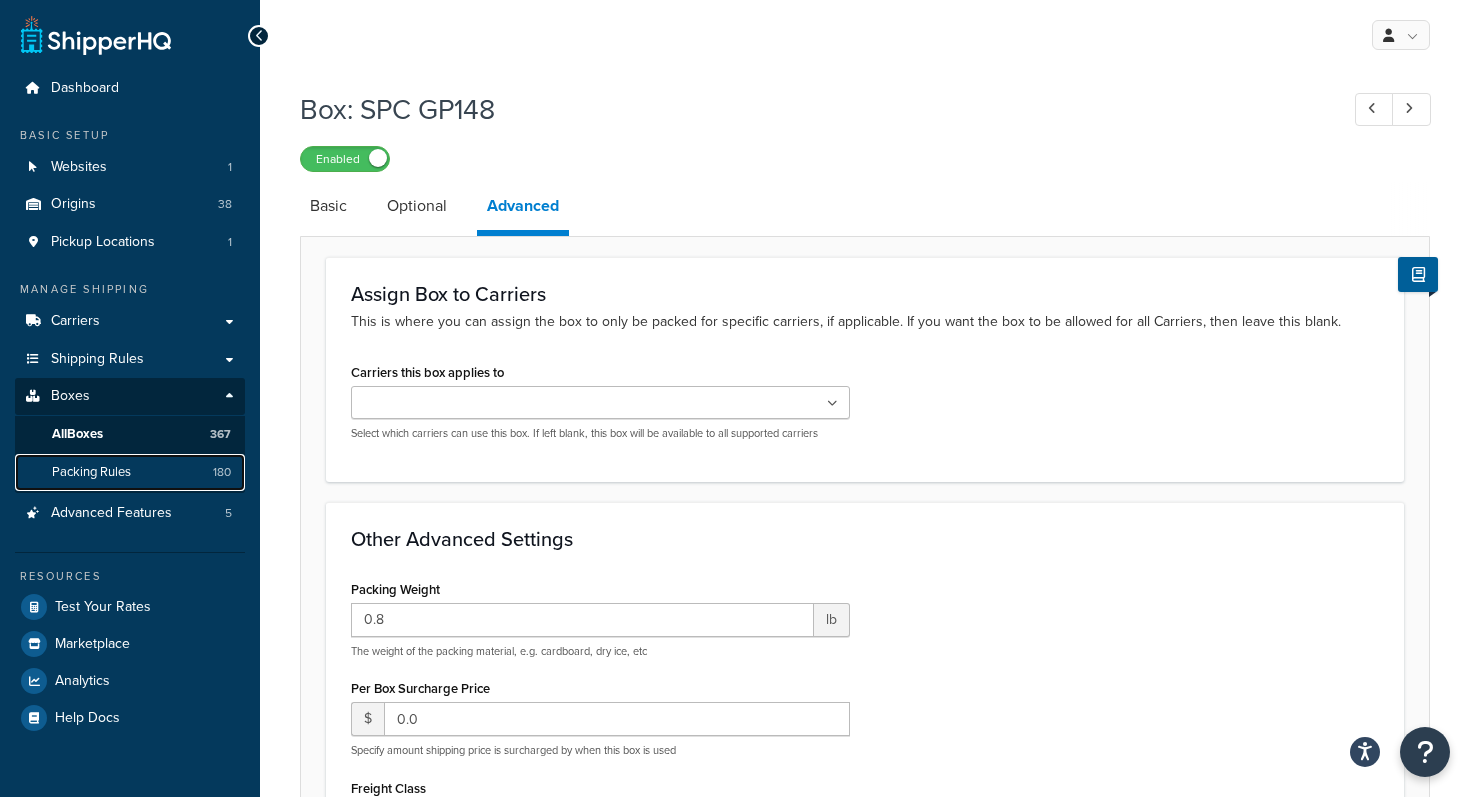 click on "Packing Rules 180" at bounding box center (130, 472) 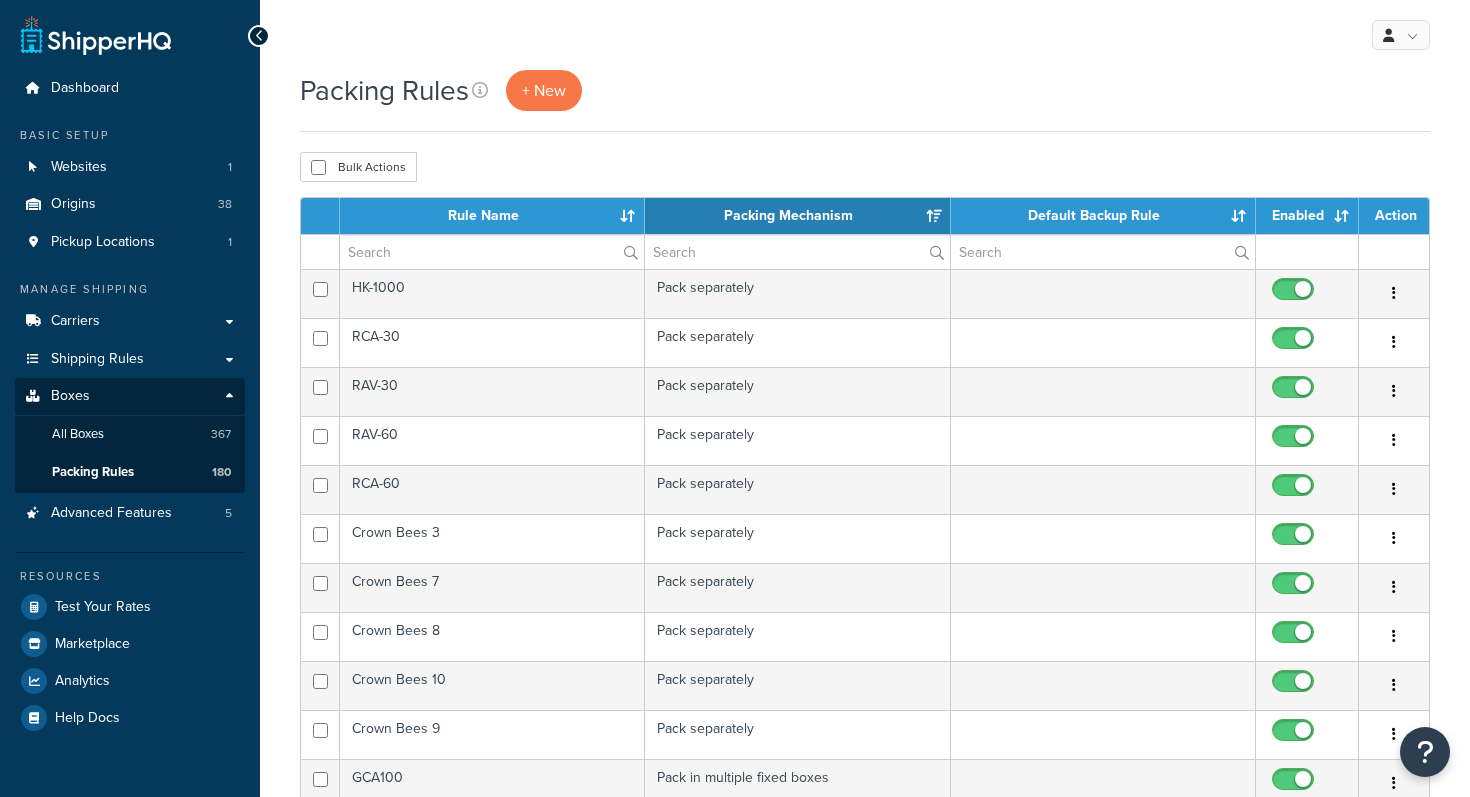 scroll, scrollTop: 0, scrollLeft: 0, axis: both 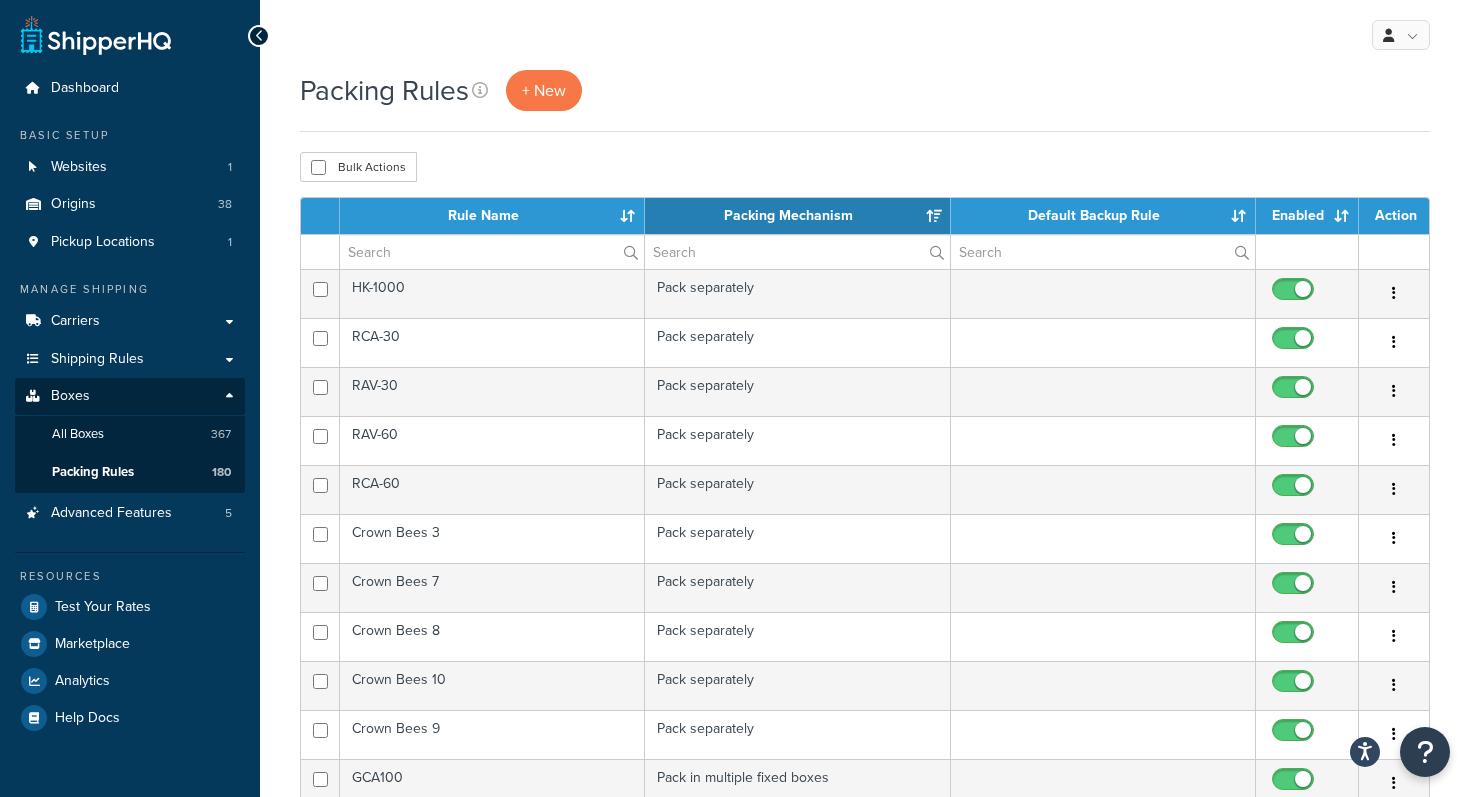 click on "Bulk Actions
Duplicate
Delete" at bounding box center (865, 167) 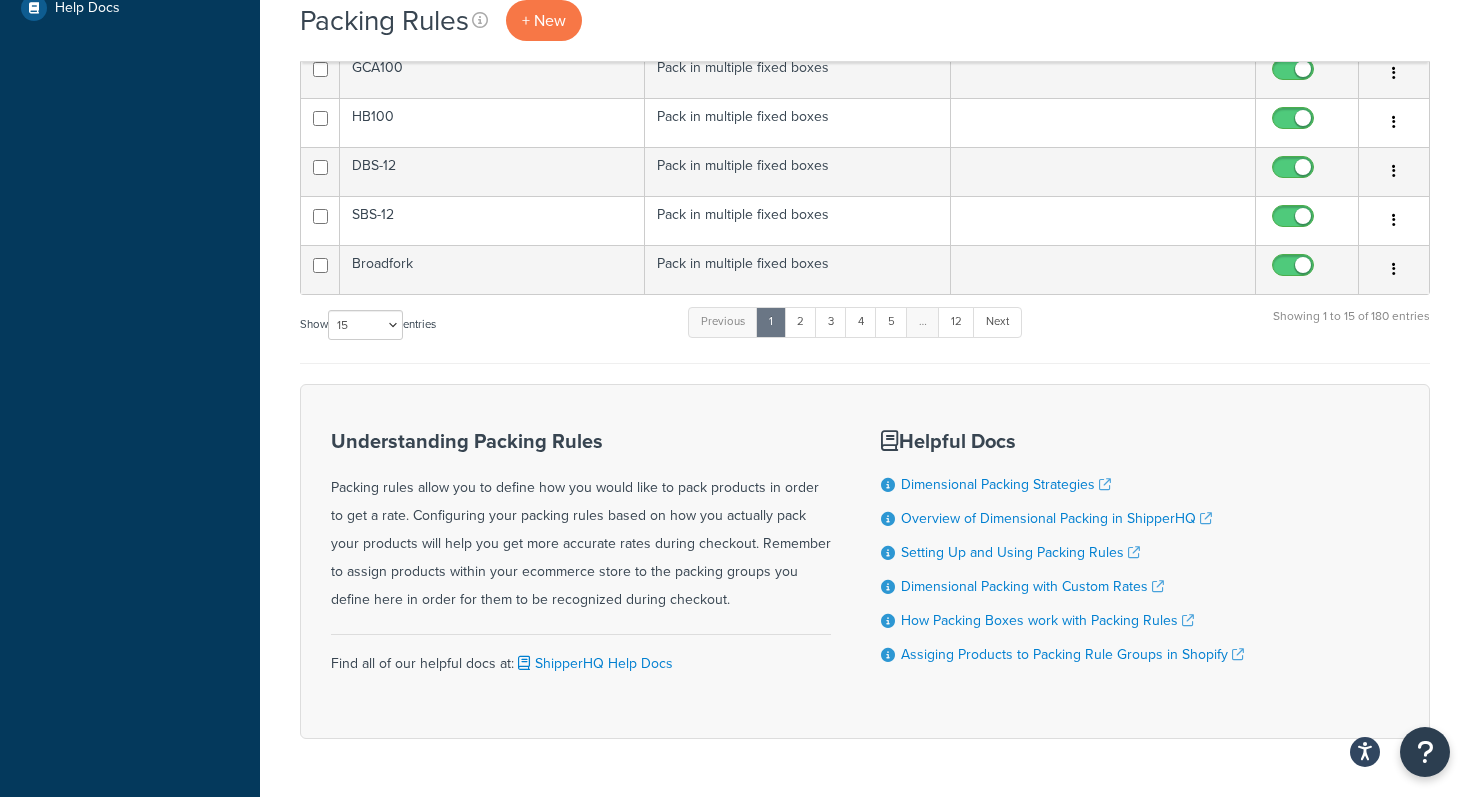 scroll, scrollTop: 771, scrollLeft: 0, axis: vertical 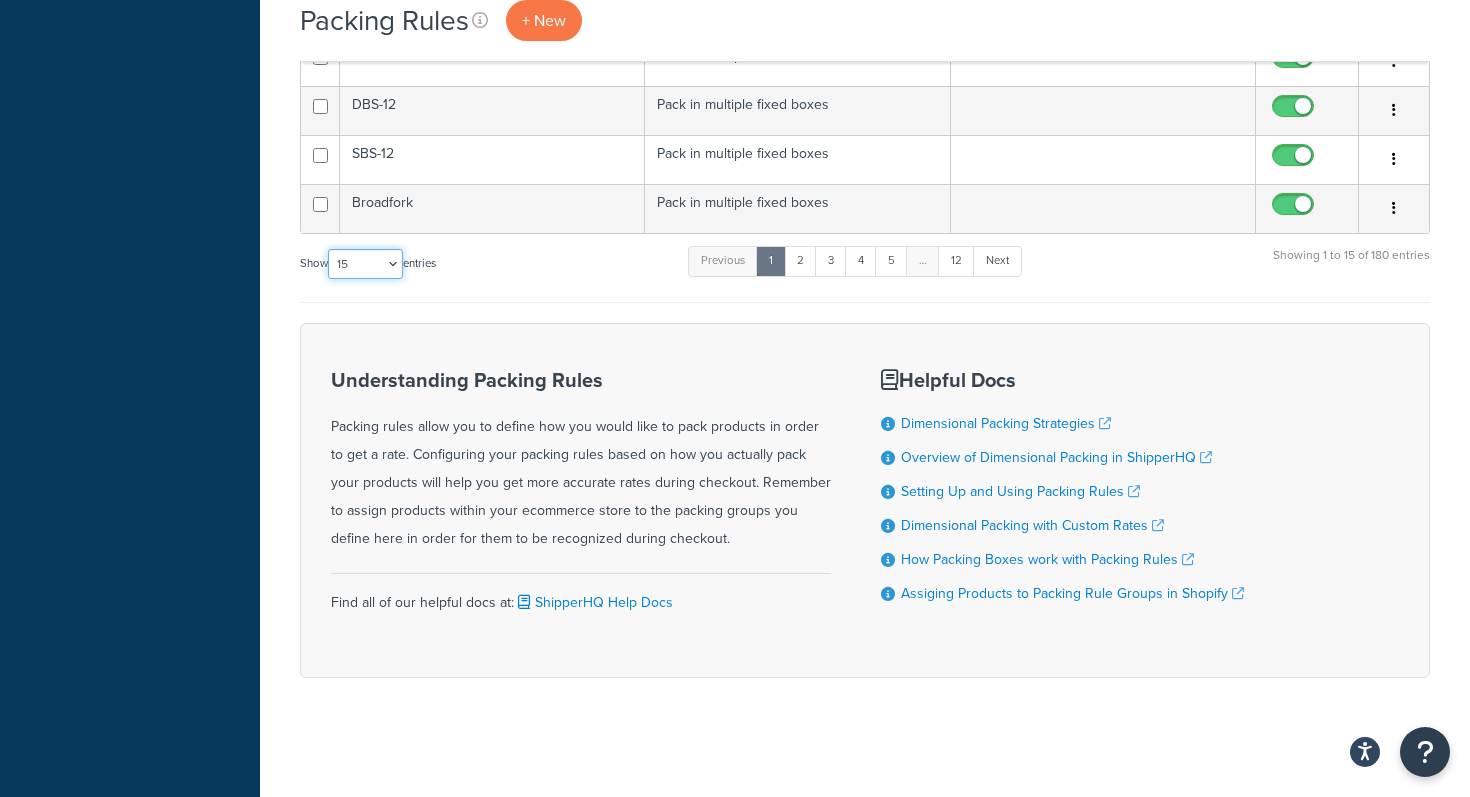 click on "10 15 25 50 100" at bounding box center [365, 264] 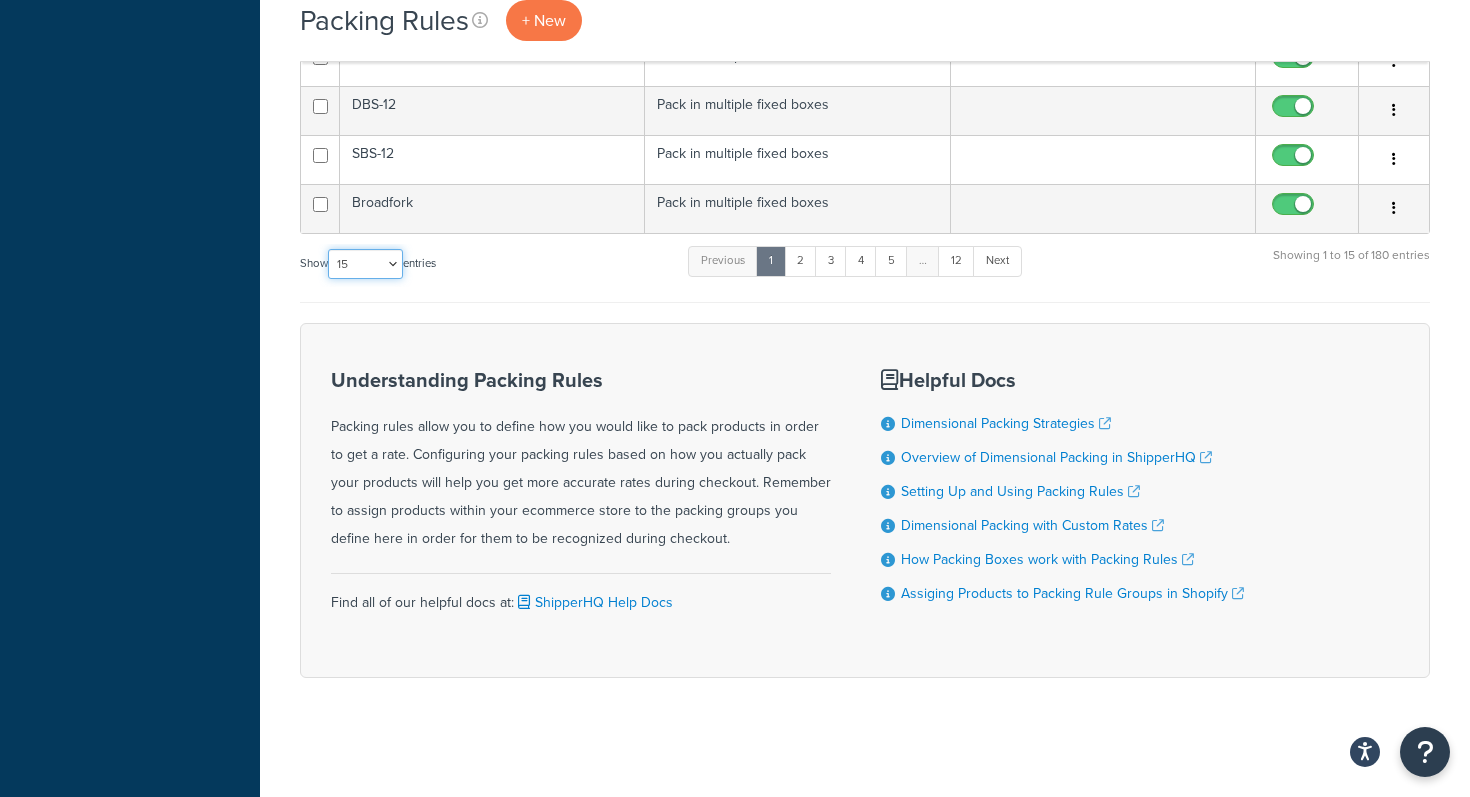 select on "100" 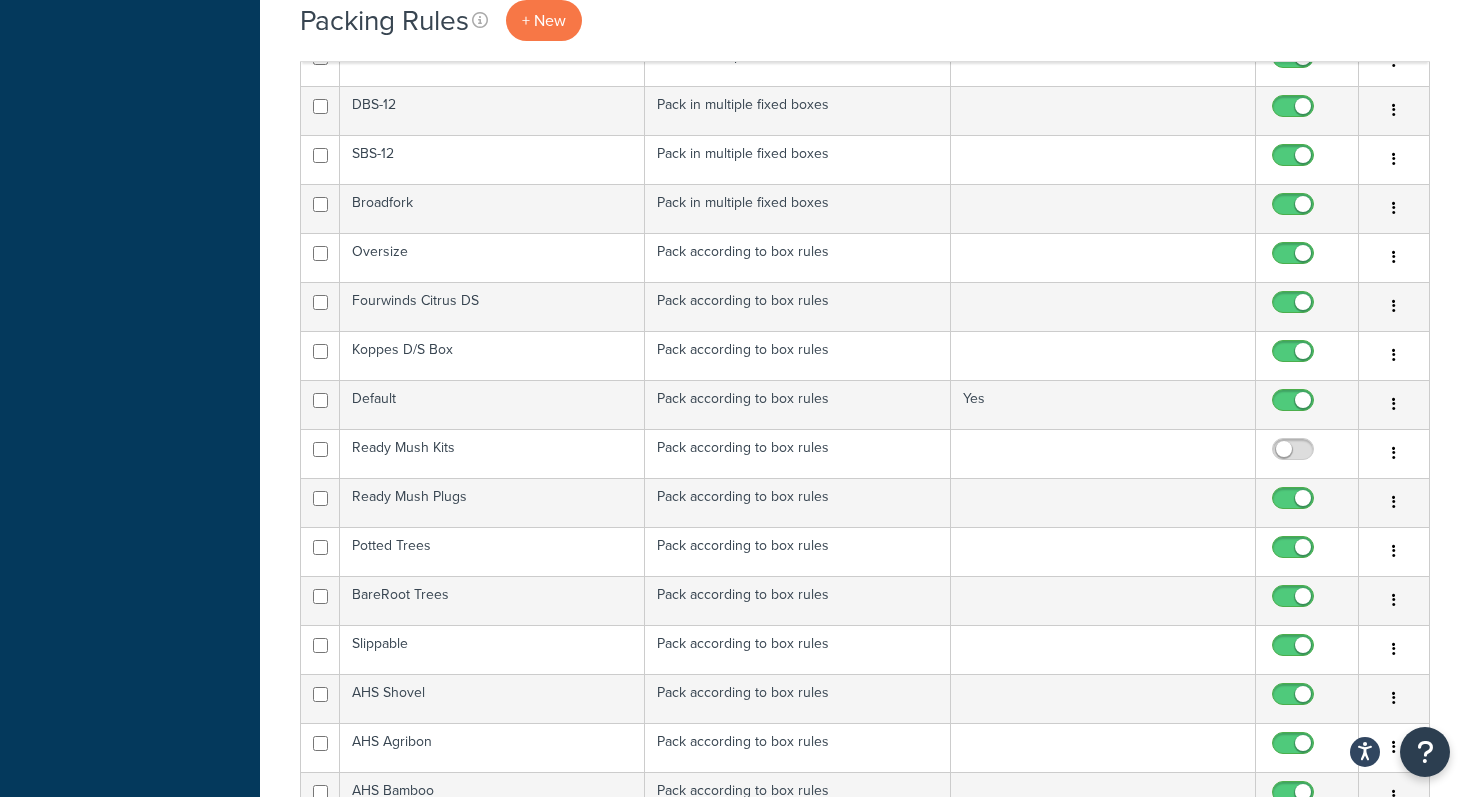 scroll, scrollTop: 4741, scrollLeft: 0, axis: vertical 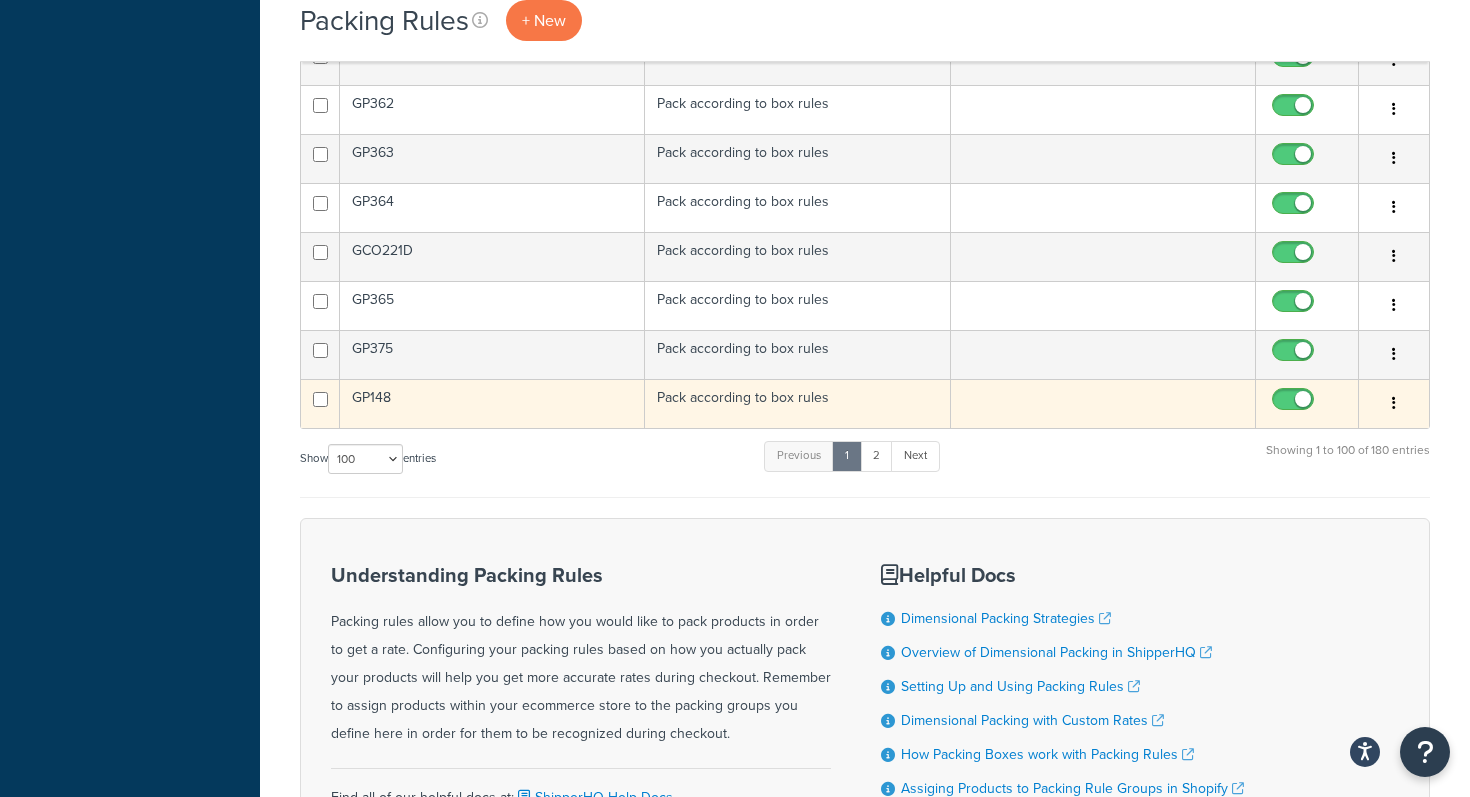 click on "GP148" at bounding box center (492, 403) 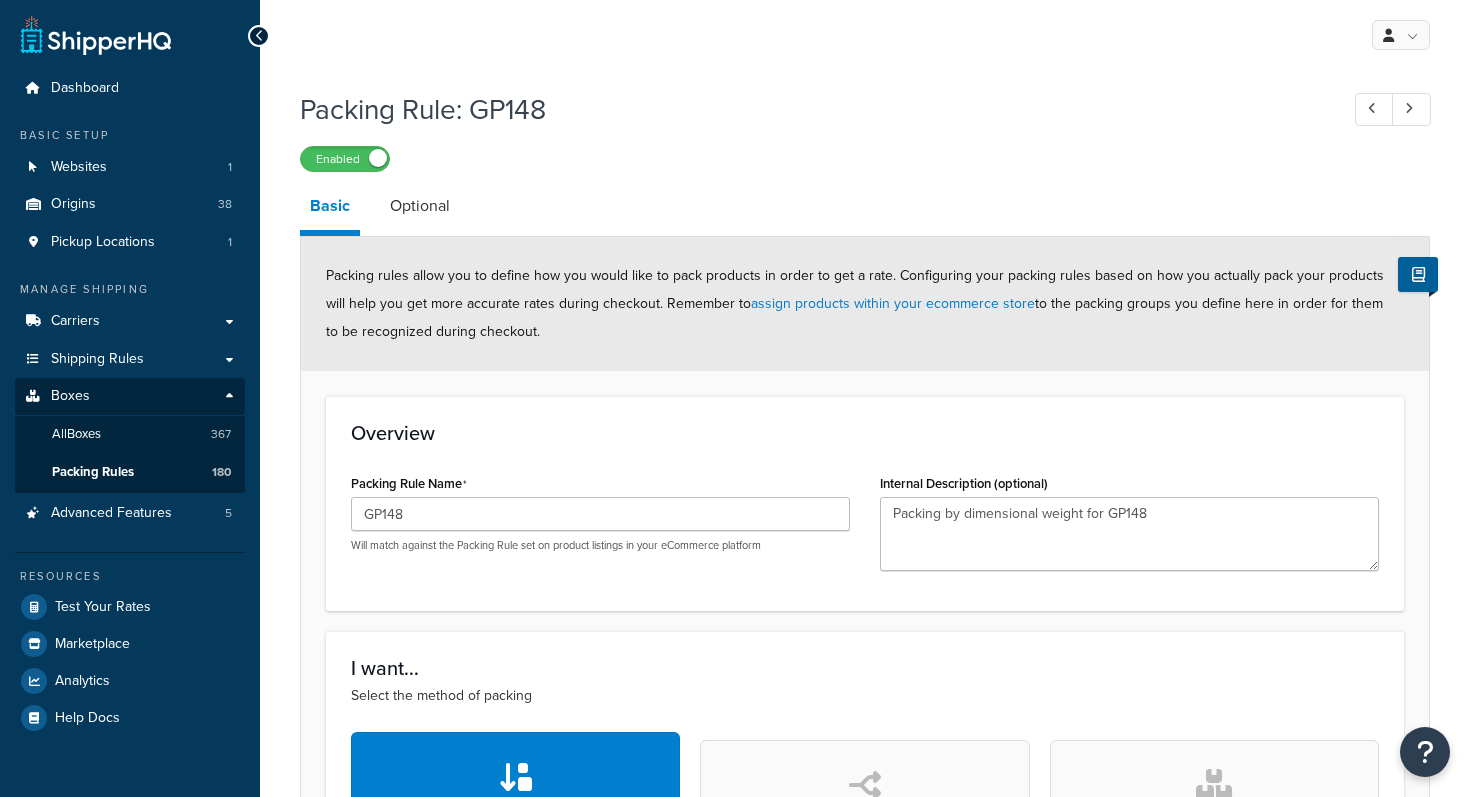scroll, scrollTop: 0, scrollLeft: 0, axis: both 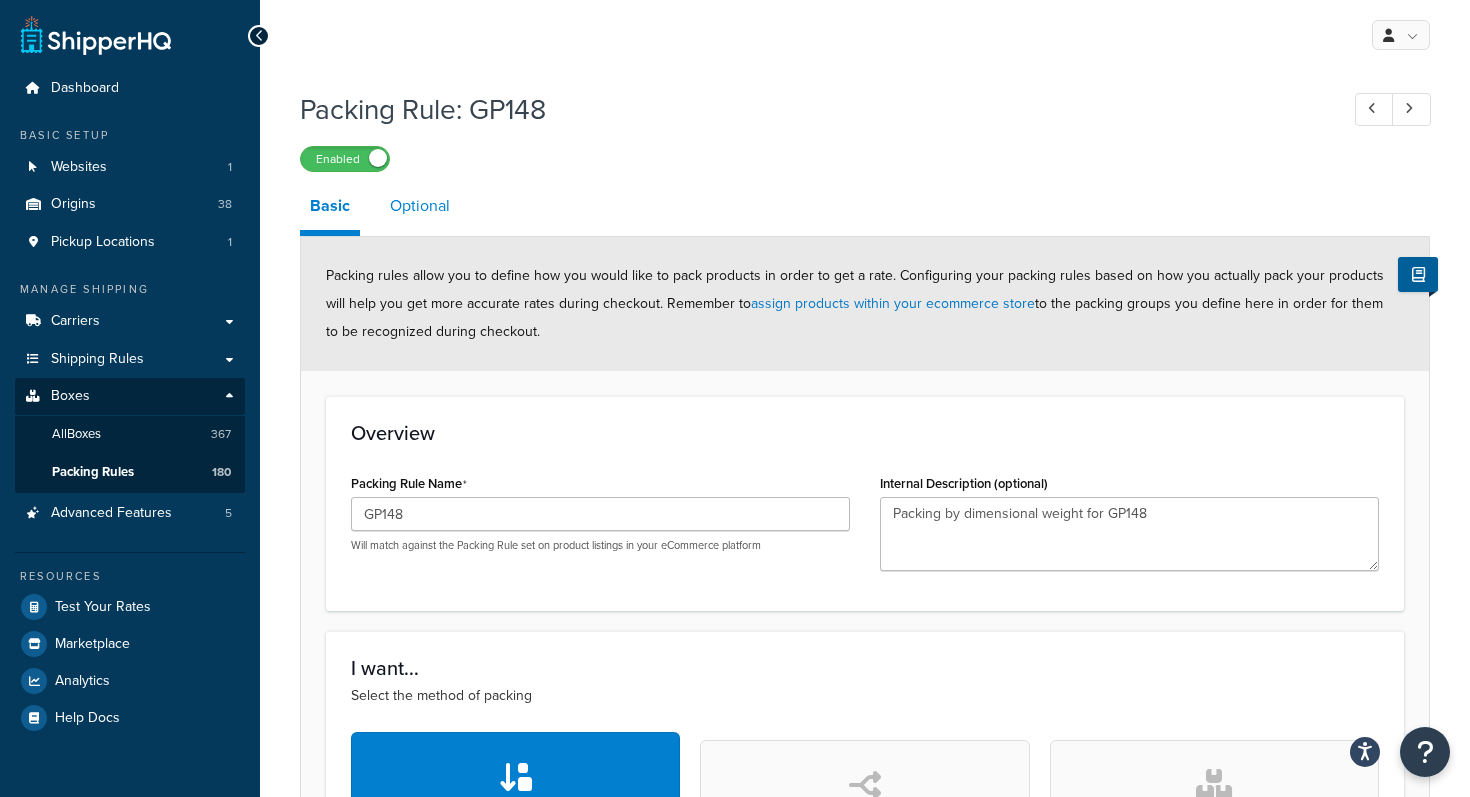 click on "Optional" at bounding box center [420, 206] 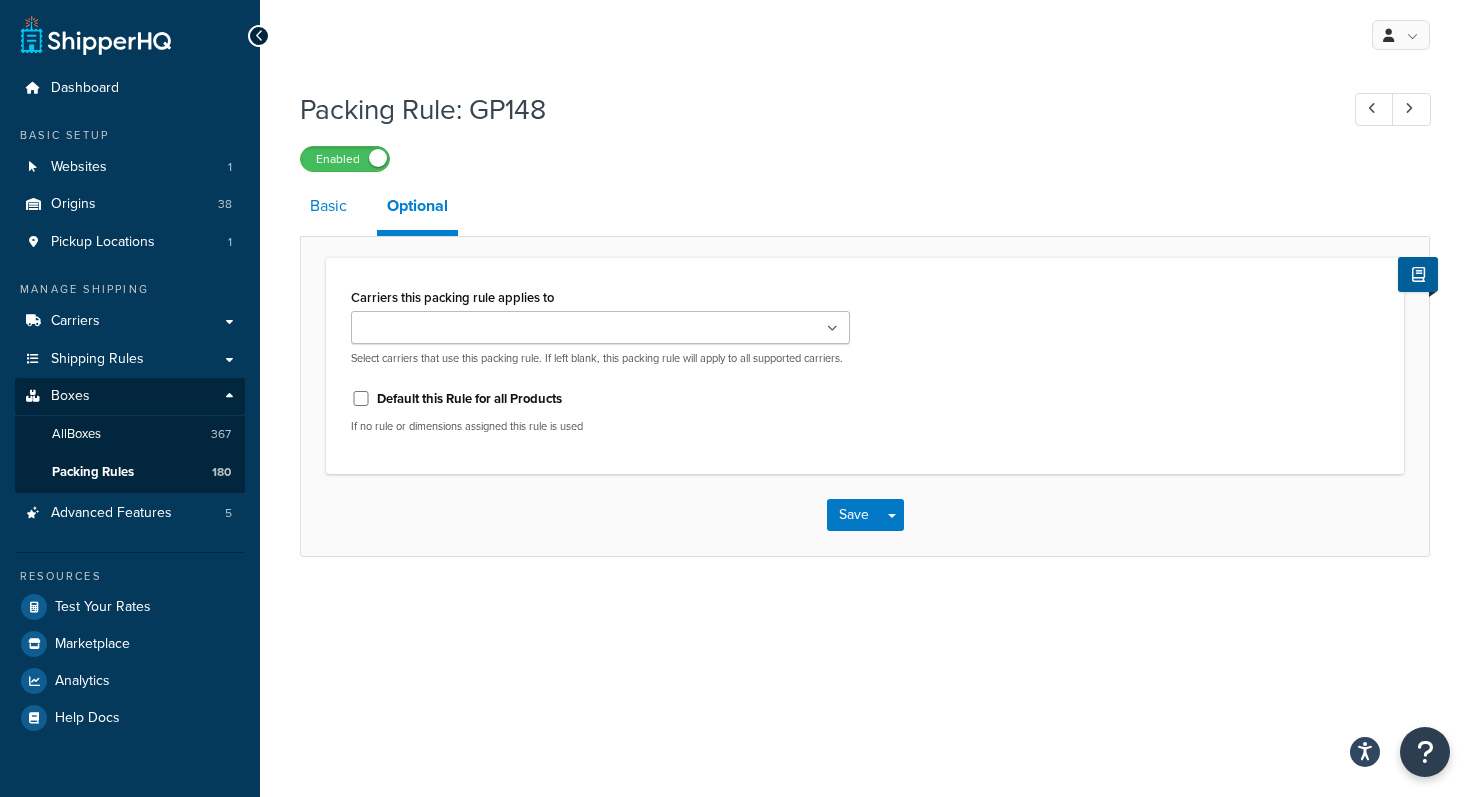 click on "Basic" at bounding box center (328, 206) 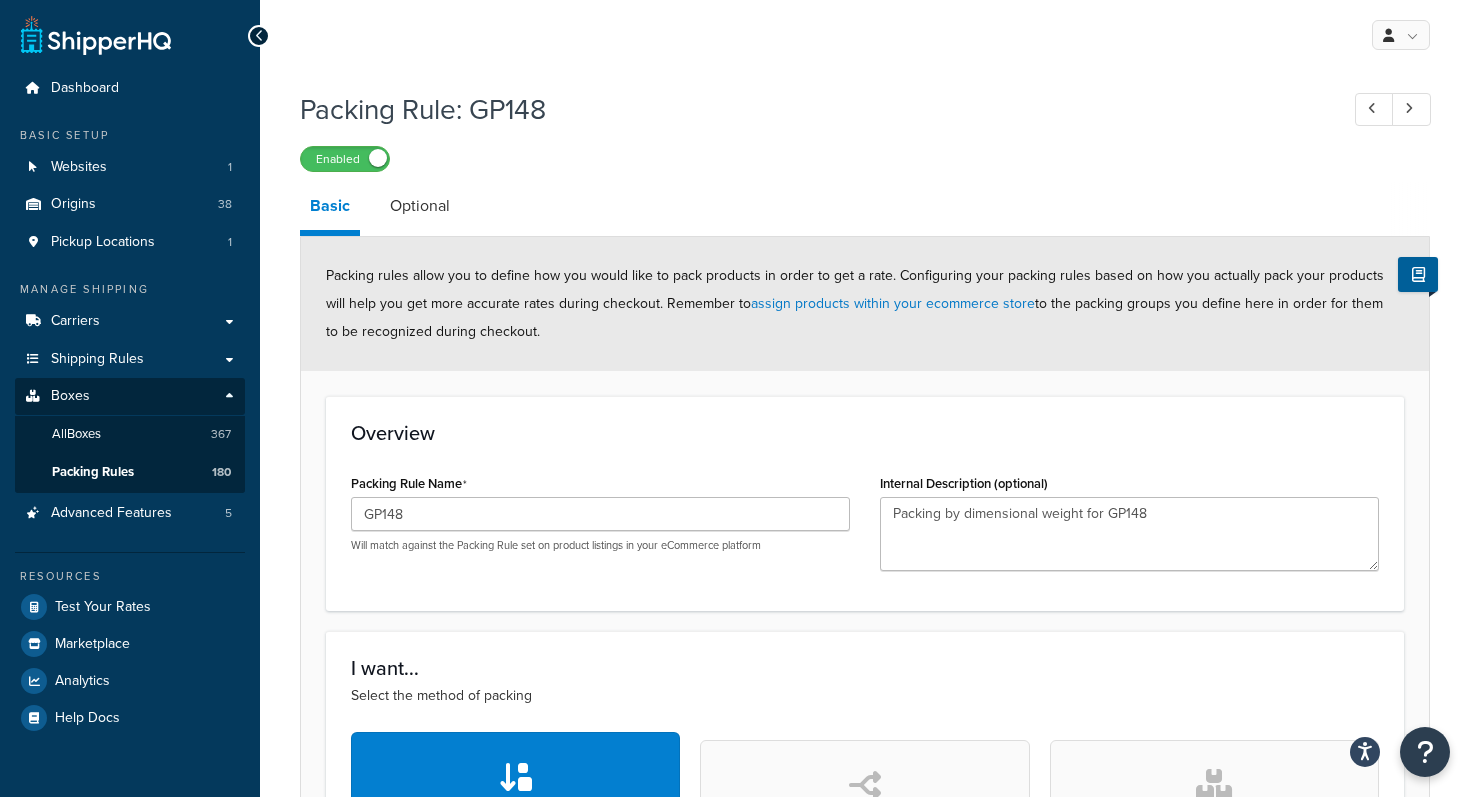 click on "Basic   Optional" at bounding box center [5250, 209] 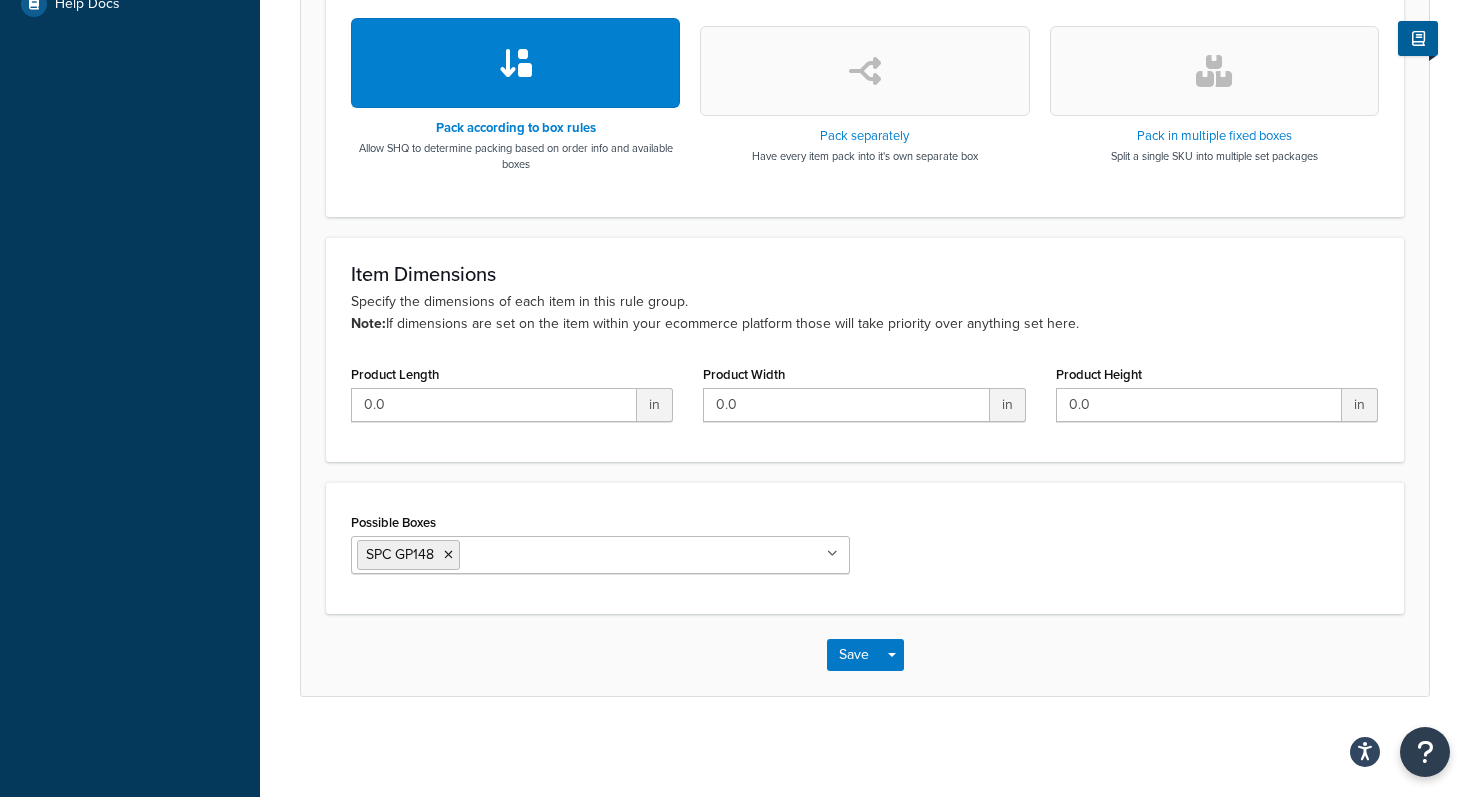 scroll, scrollTop: 0, scrollLeft: 0, axis: both 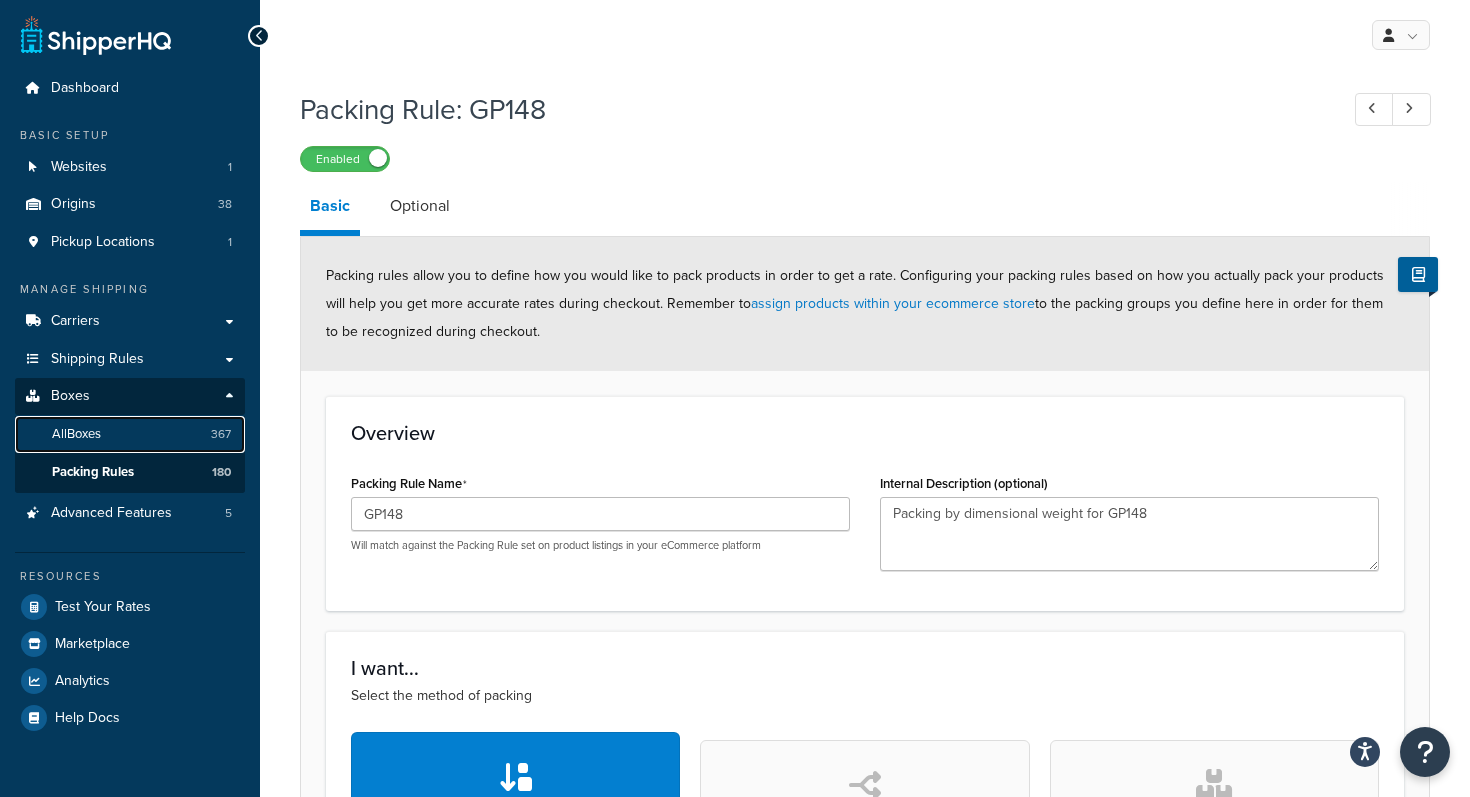 click on "All  Boxes 367" at bounding box center [130, 434] 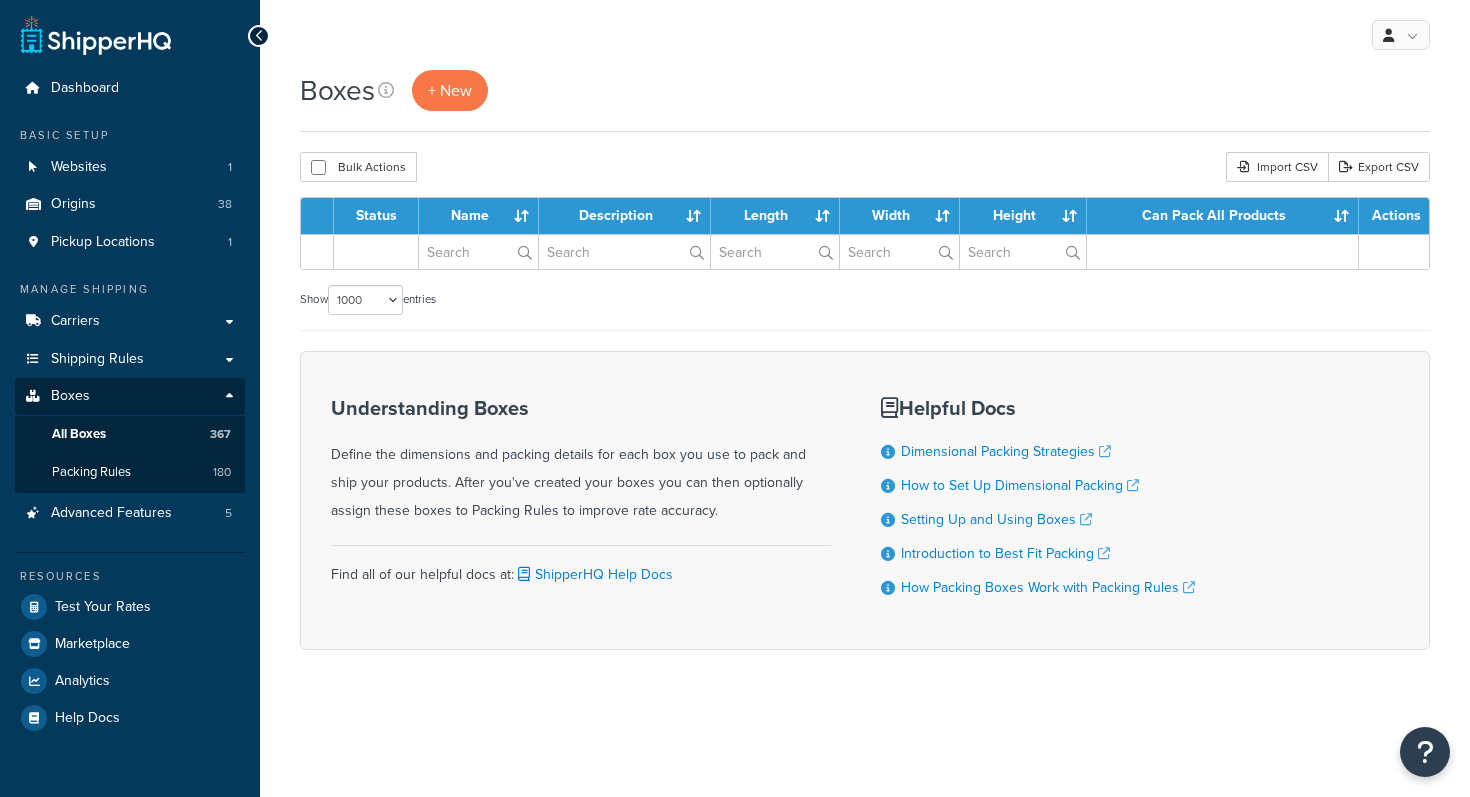 select on "1000" 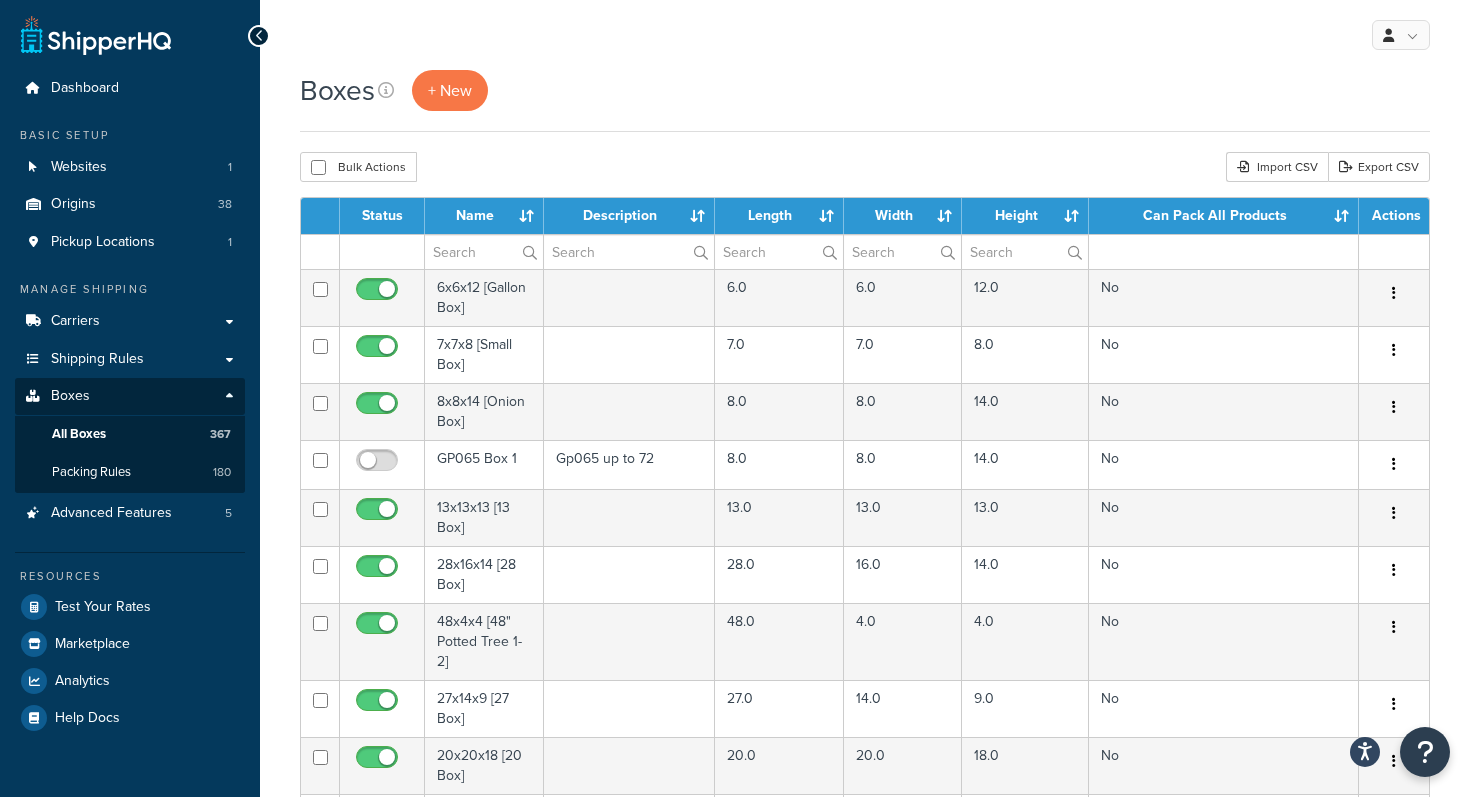 scroll, scrollTop: 0, scrollLeft: 0, axis: both 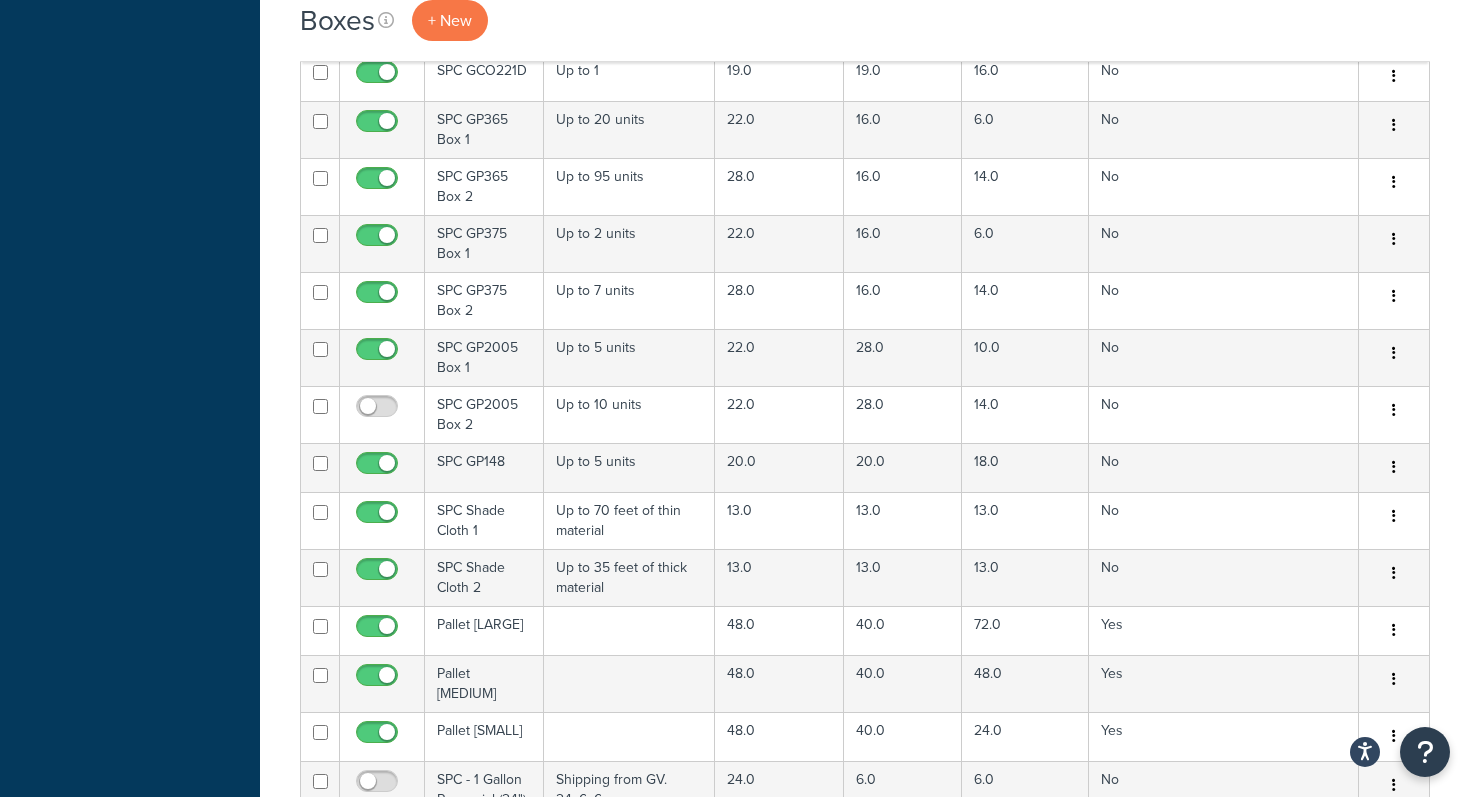 click on "Boxes
+ New
Bulk Actions
Duplicate
Delete
Import CSV
Export CSV
Contact Us
Send Us A Message" at bounding box center (865, -5458) 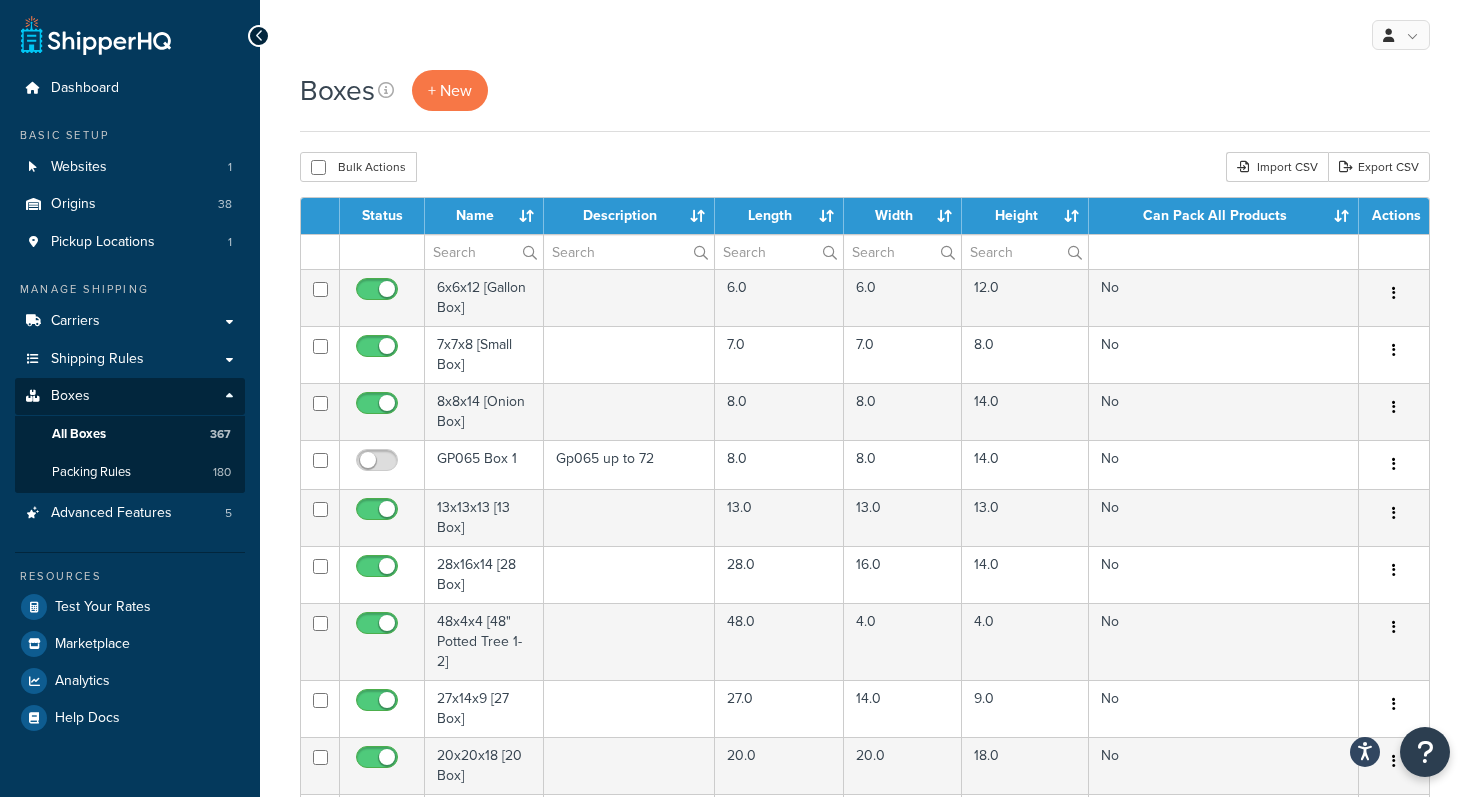 scroll, scrollTop: 40, scrollLeft: 0, axis: vertical 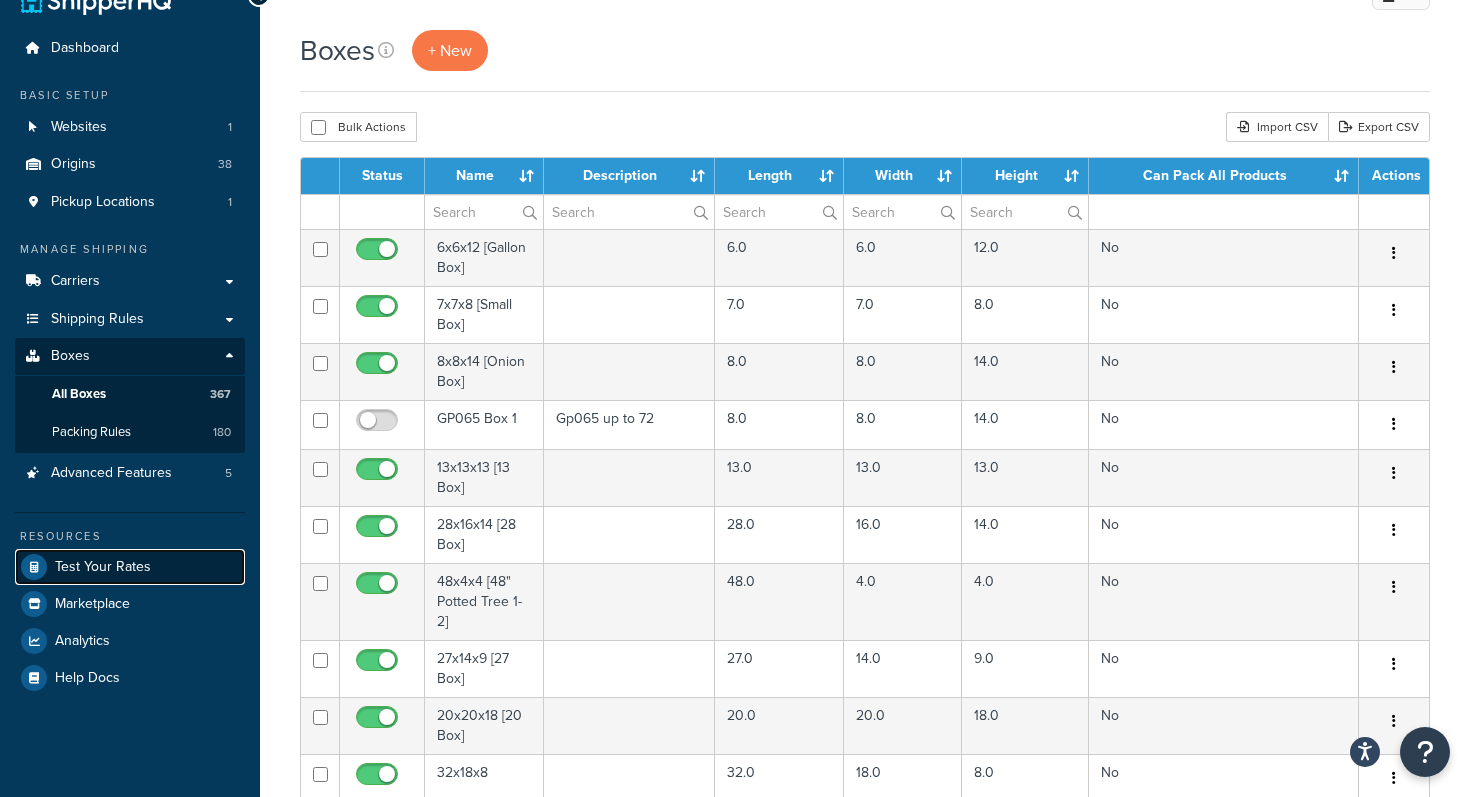 click on "Test Your Rates" at bounding box center (103, 567) 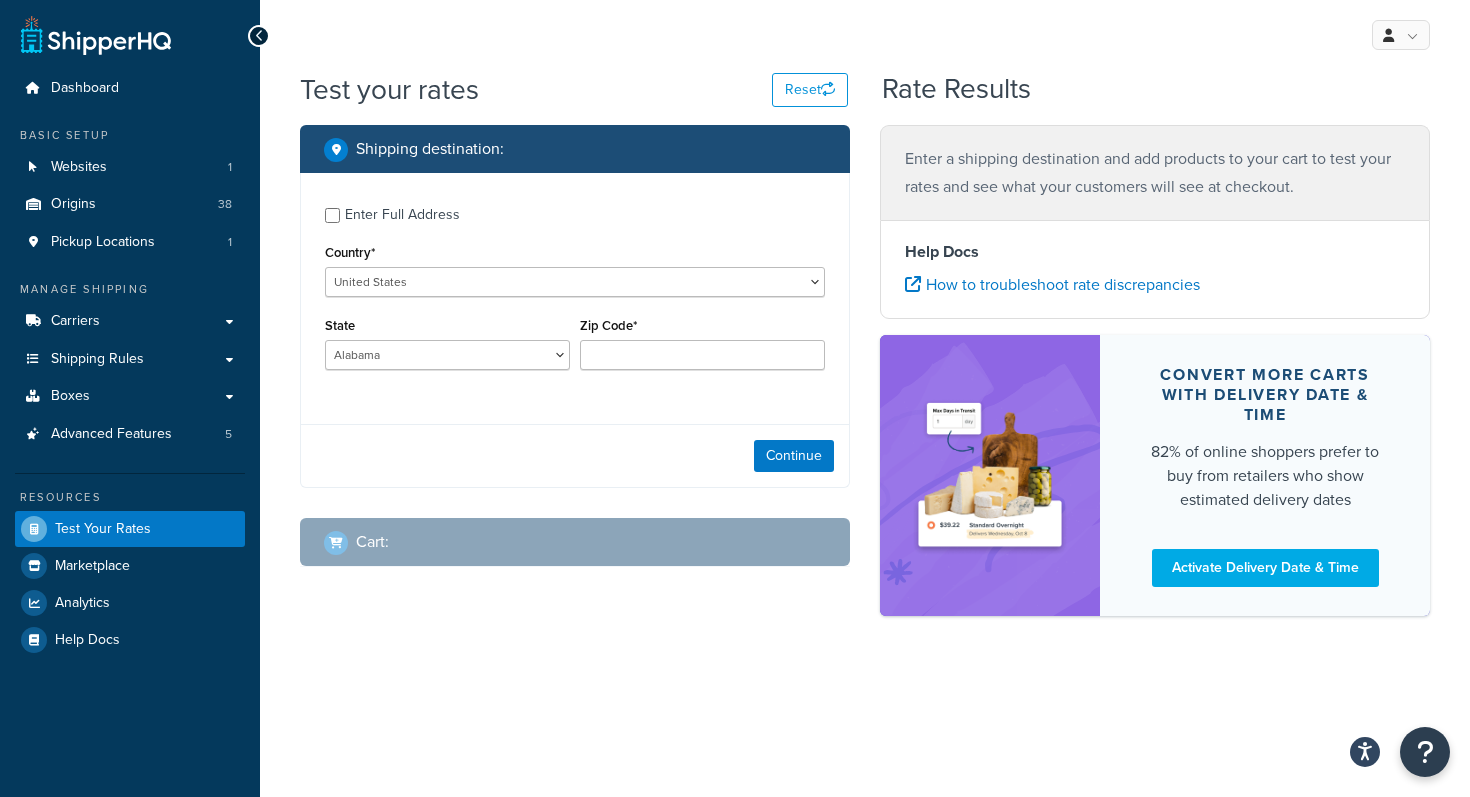 scroll, scrollTop: 0, scrollLeft: 0, axis: both 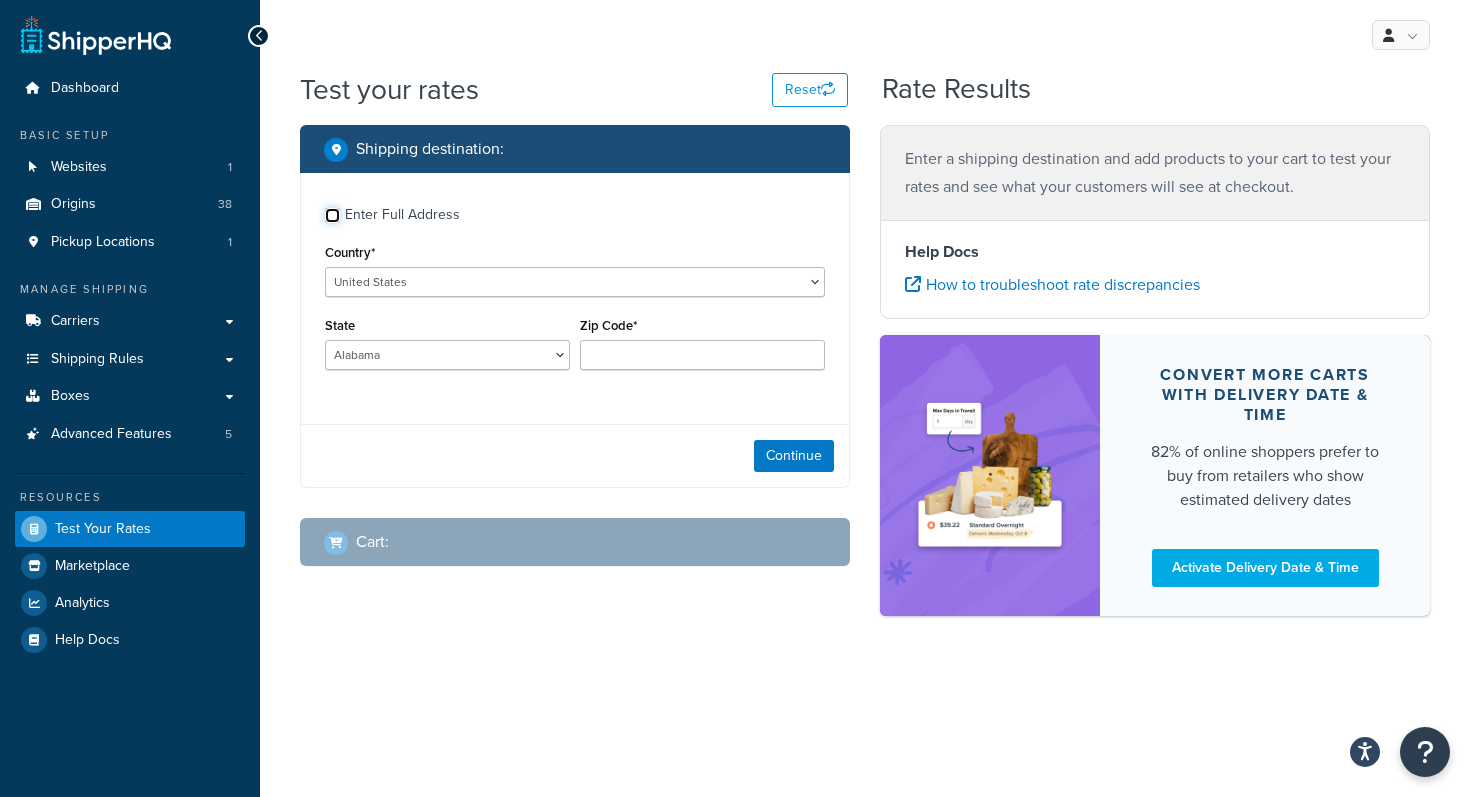 click on "Enter Full Address" at bounding box center (332, 215) 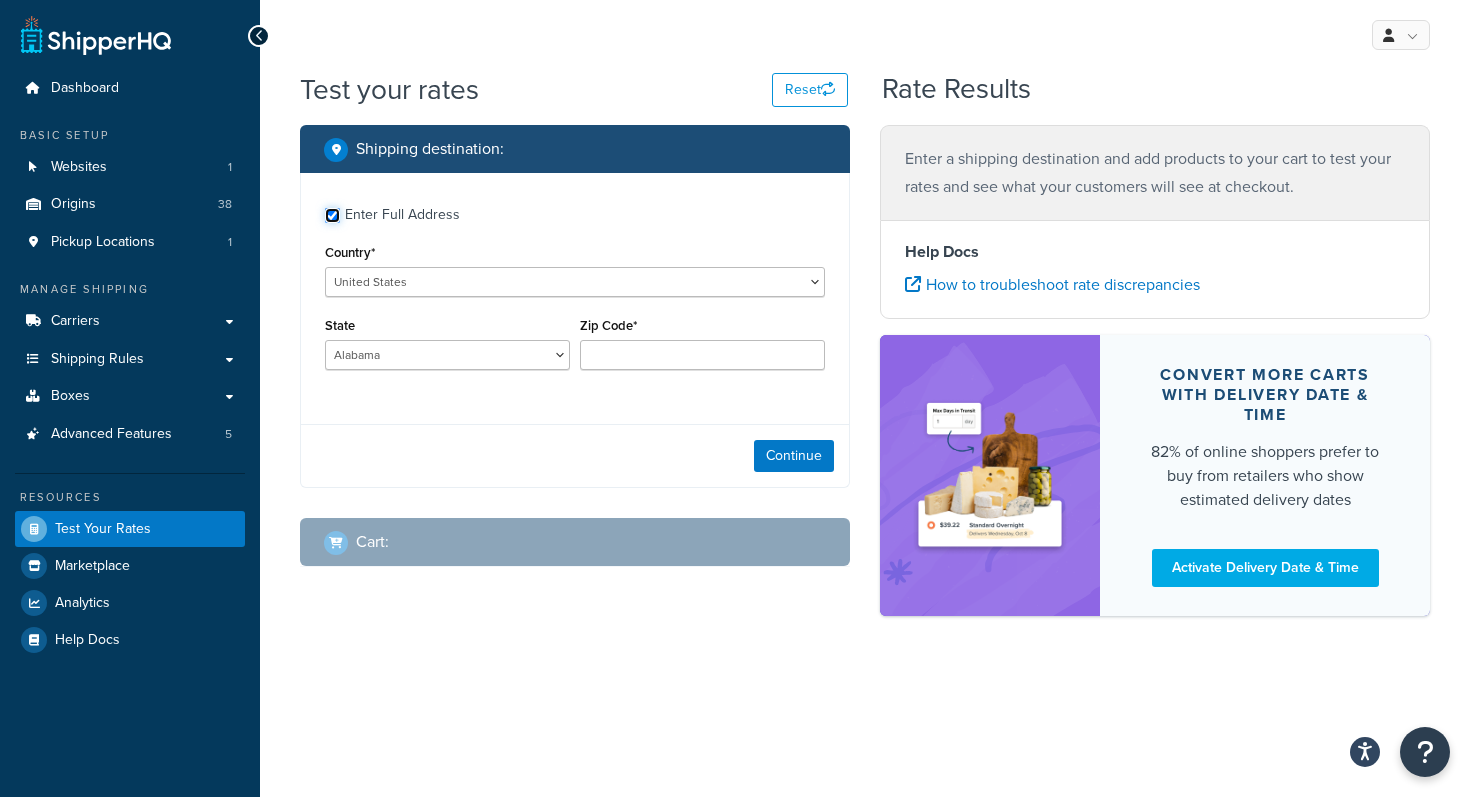 checkbox on "true" 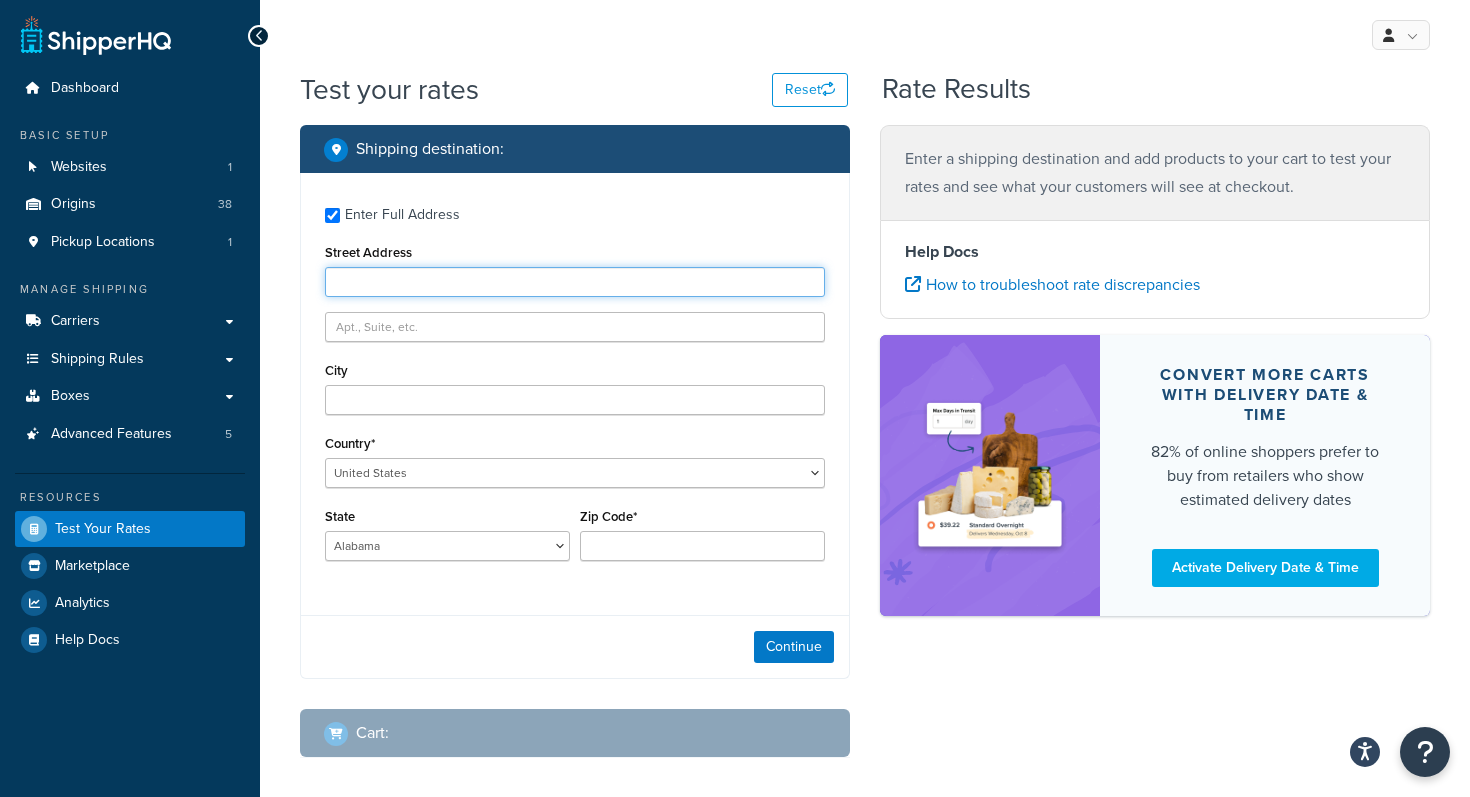 click on "Street Address" at bounding box center (575, 282) 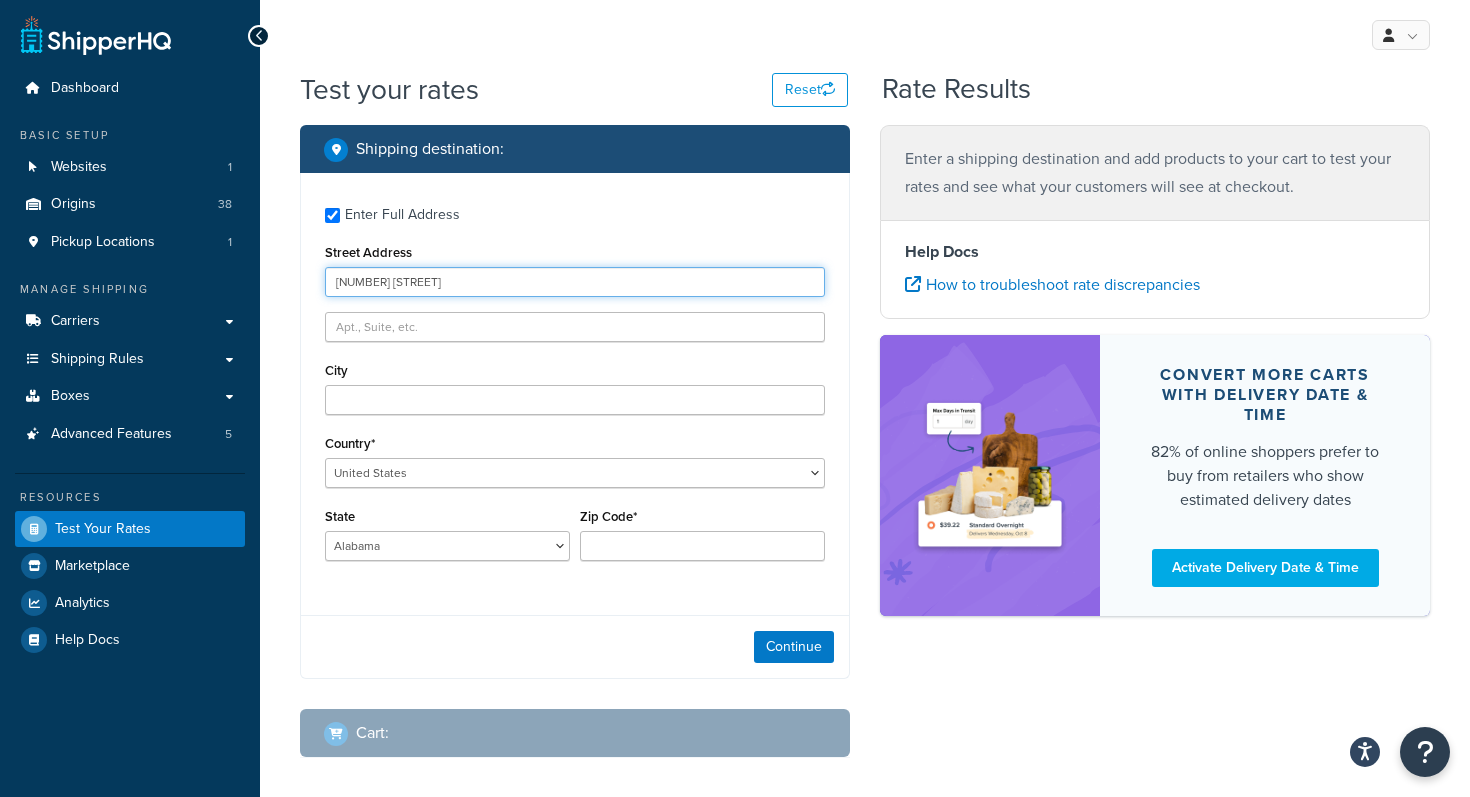 type on "[NUMBER] [STREET]" 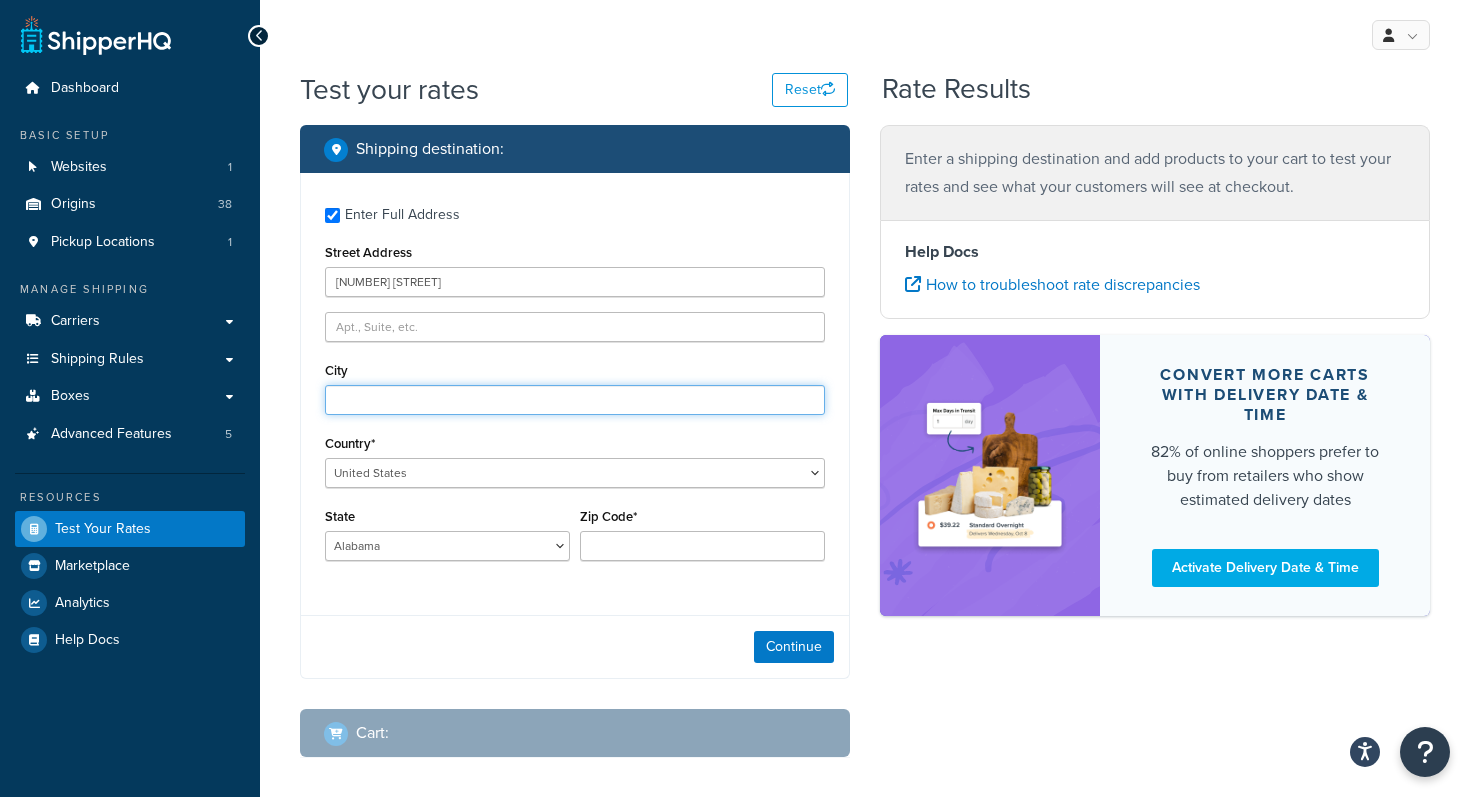 click on "City" at bounding box center (575, 400) 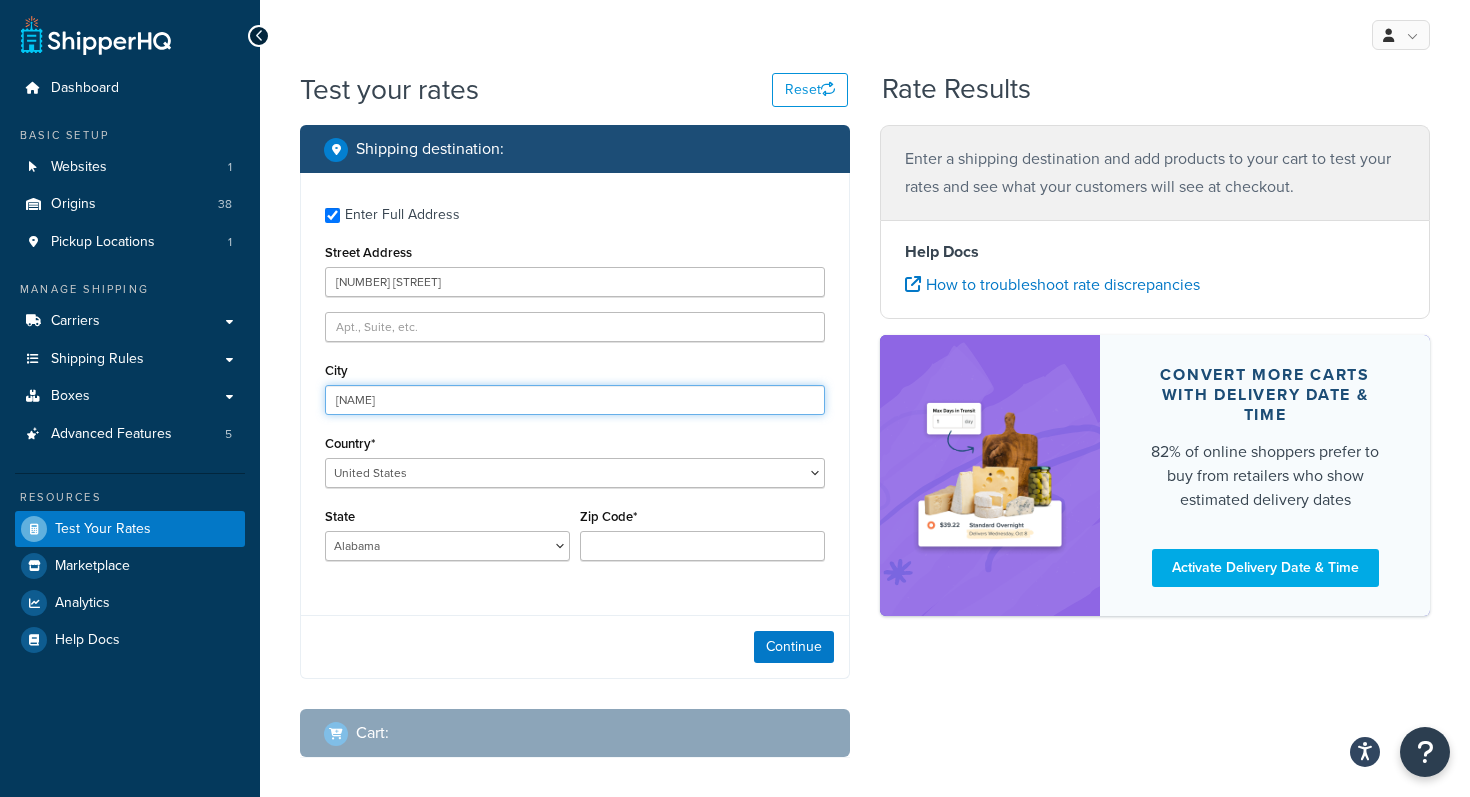 type on "[NAME]" 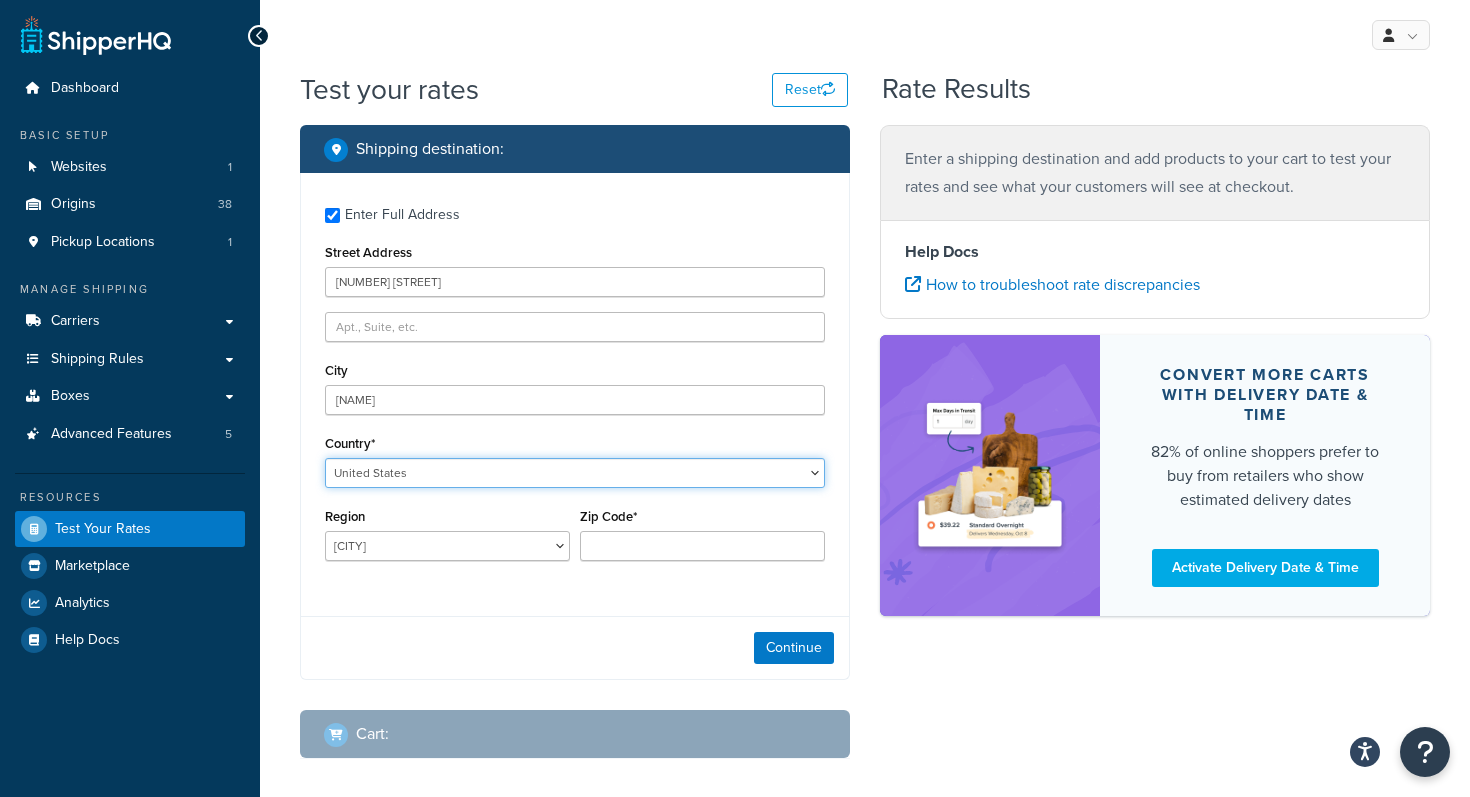 click on "United States  United Kingdom  Afghanistan  Åland Islands  Albania  Algeria  American Samoa  Andorra  Angola  Anguilla  Antarctica  Antigua and Barbuda  Argentina  Armenia  Aruba  Australia  Austria  Azerbaijan  Bahamas  Bahrain  Bangladesh  Barbados  Belarus  Belgium  Belize  Benin  Bermuda  Bhutan  Bolivia  Bonaire, Sint Eustatius and Saba  Bosnia and Herzegovina  Botswana  Bouvet Island  Brazil  British Indian Ocean Territory  Brunei Darussalam  Bulgaria  Burkina Faso  Burundi  Cambodia  Cameroon  Canada  Cape Verde  Cayman Islands  Central African Republic  Chad  Chile  China  Christmas Island  Cocos (Keeling) Islands  Colombia  Comoros  Congo  Congo, The Democratic Republic of the  Cook Islands  Costa Rica  Côte d'Ivoire  Croatia  Cuba  Curacao  Cyprus  Czech Republic  Denmark  Djibouti  Dominica  Dominican Republic  Ecuador  Egypt  El Salvador  Equatorial Guinea  Eritrea  Estonia  Ethiopia  Falkland Islands (Malvinas)  Faroe Islands  Fiji  Finland  France  French Guiana  French Polynesia  Gabon  Guam" at bounding box center (575, 473) 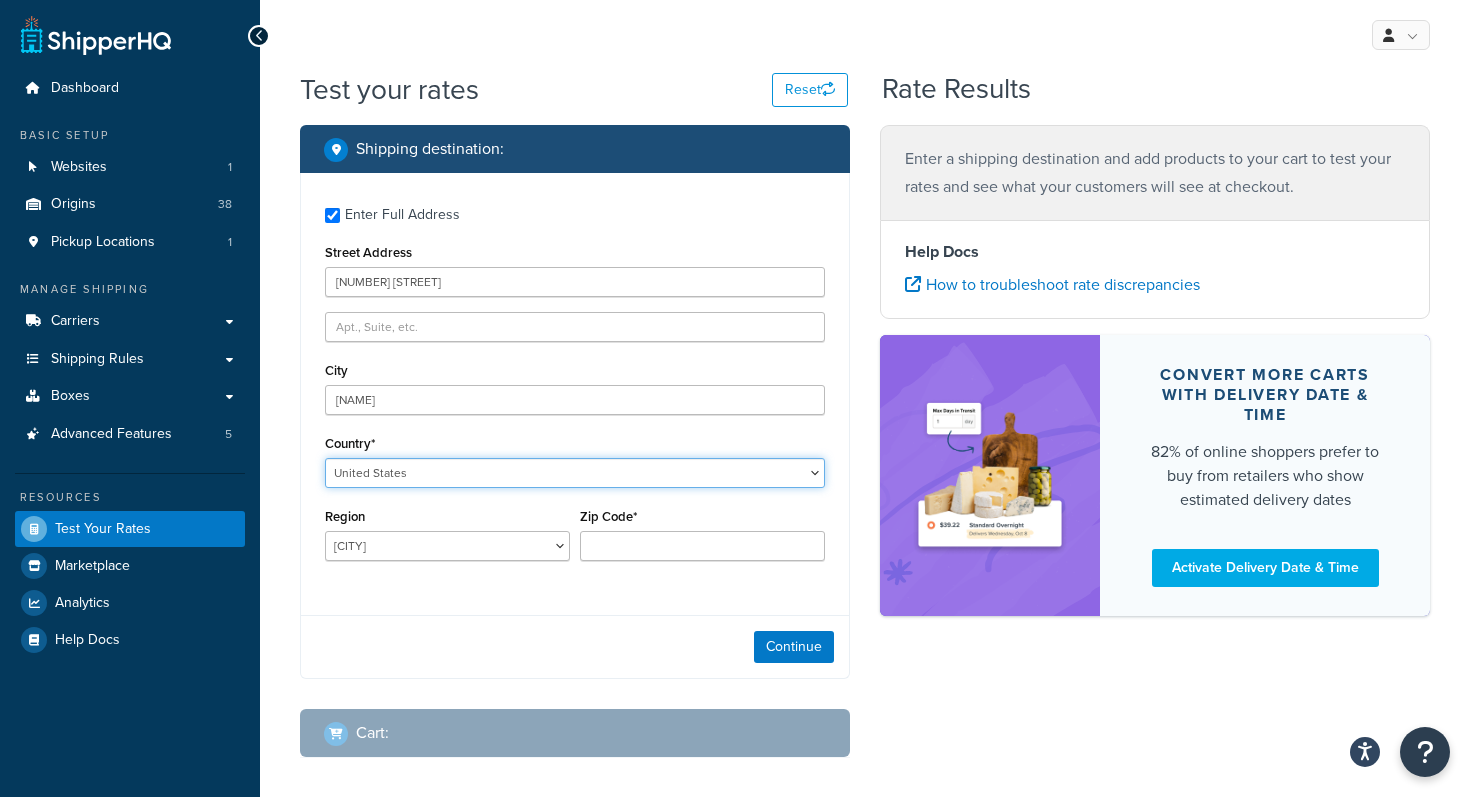 select on "US" 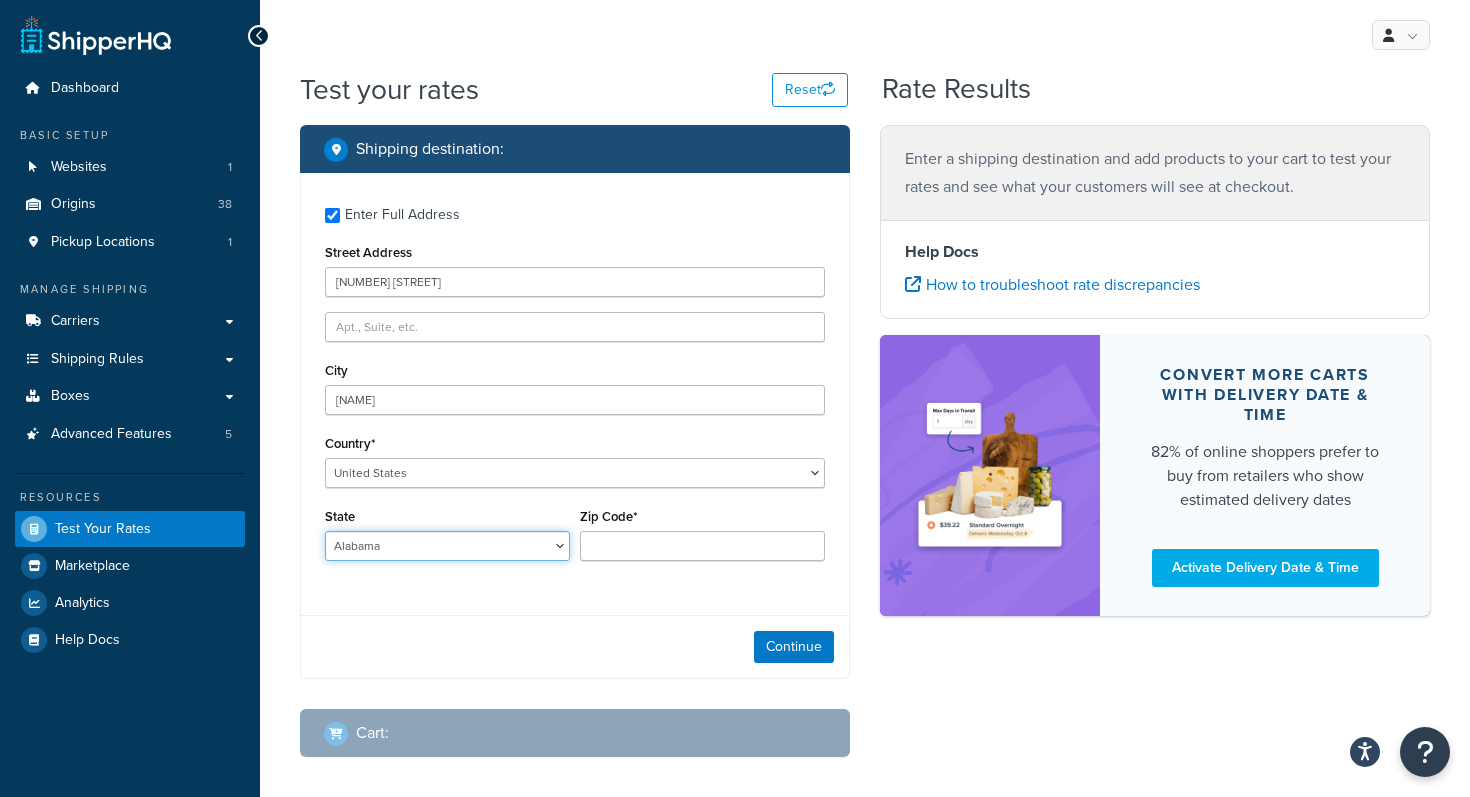 click on "Alabama  Alaska  American Samoa  Arizona  Arkansas  Armed Forces Americas  Armed Forces Europe, Middle East, Africa, Canada  Armed Forces Pacific  California  Colorado  Connecticut  Delaware  District of Columbia  Federated States of Micronesia  Florida  Georgia  Guam  Hawaii  Idaho  Illinois  Indiana  Iowa  Kansas  Kentucky  Louisiana  Maine  Marshall Islands  Maryland  Massachusetts  Michigan  Minnesota  Mississippi  Missouri  Montana  Nebraska  Nevada  New Hampshire  New Jersey  New Mexico  New York  North Carolina  North Dakota  Northern Mariana Islands  Ohio  Oklahoma  Oregon  Palau  Pennsylvania  Puerto Rico  Rhode Island  South Carolina  South Dakota  Tennessee  Texas  United States Minor Outlying Islands  Utah  Vermont  Virgin Islands  Virginia  Washington  West Virginia  Wisconsin  Wyoming" at bounding box center [447, 546] 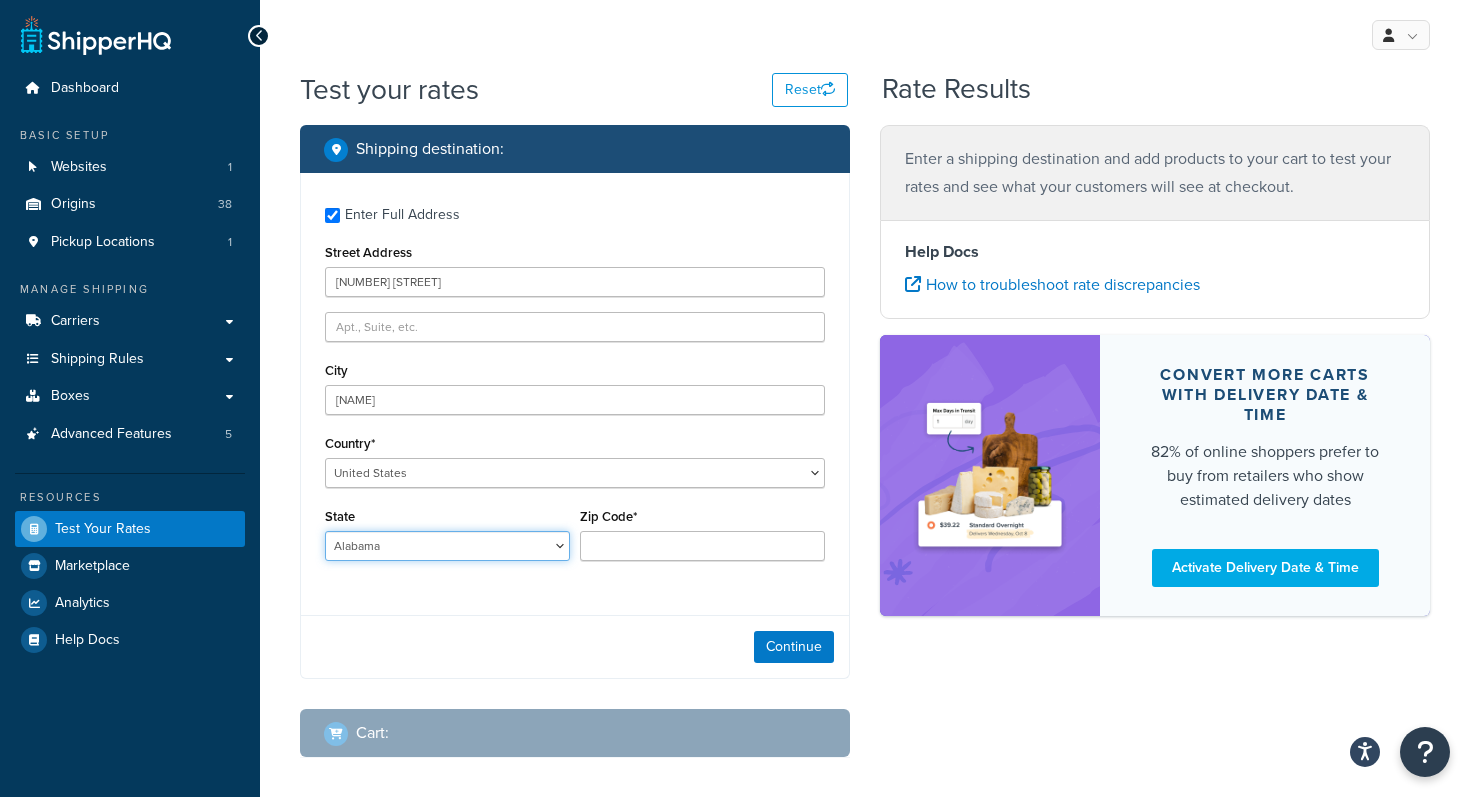 select on "TX" 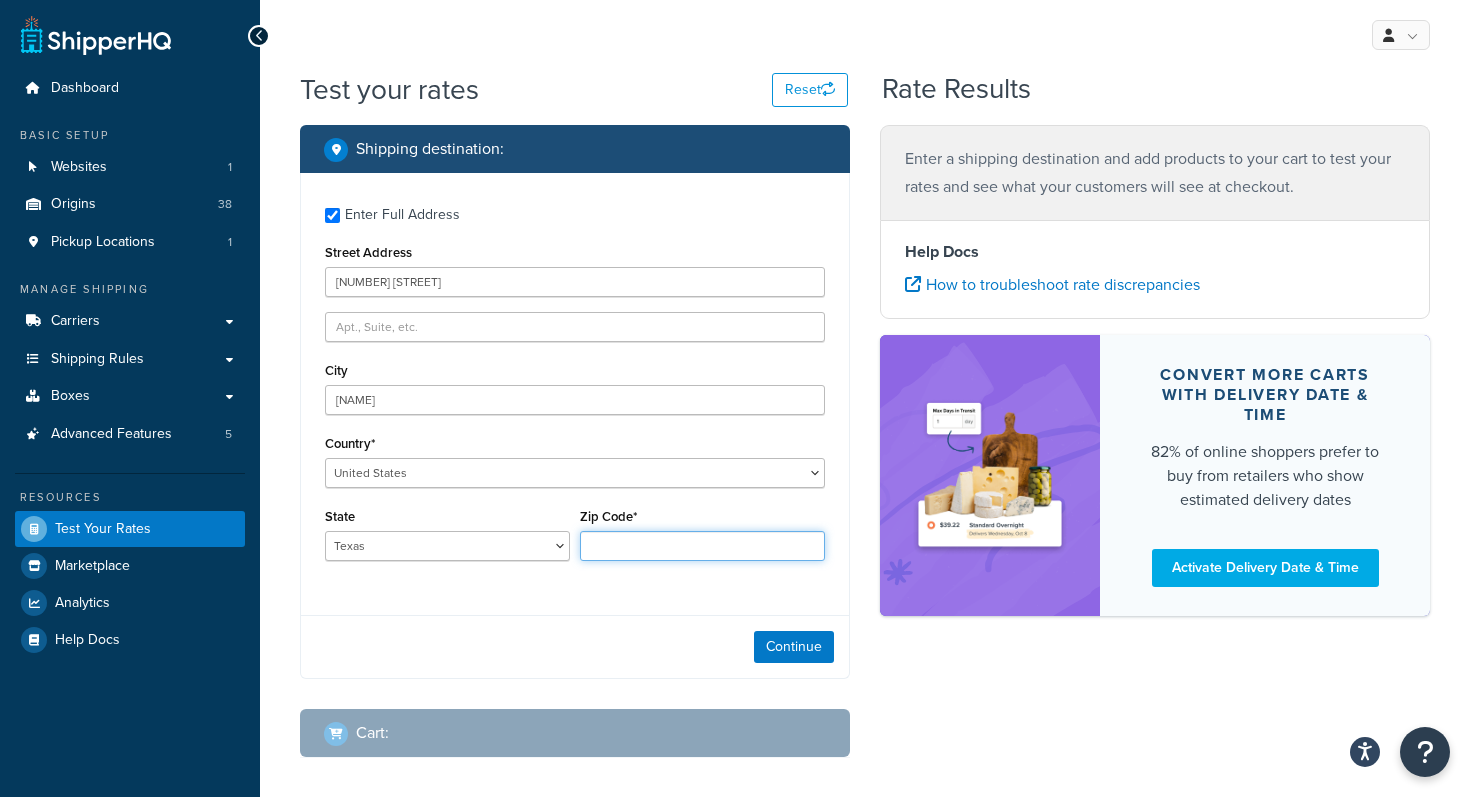 click on "Zip Code*" at bounding box center [702, 546] 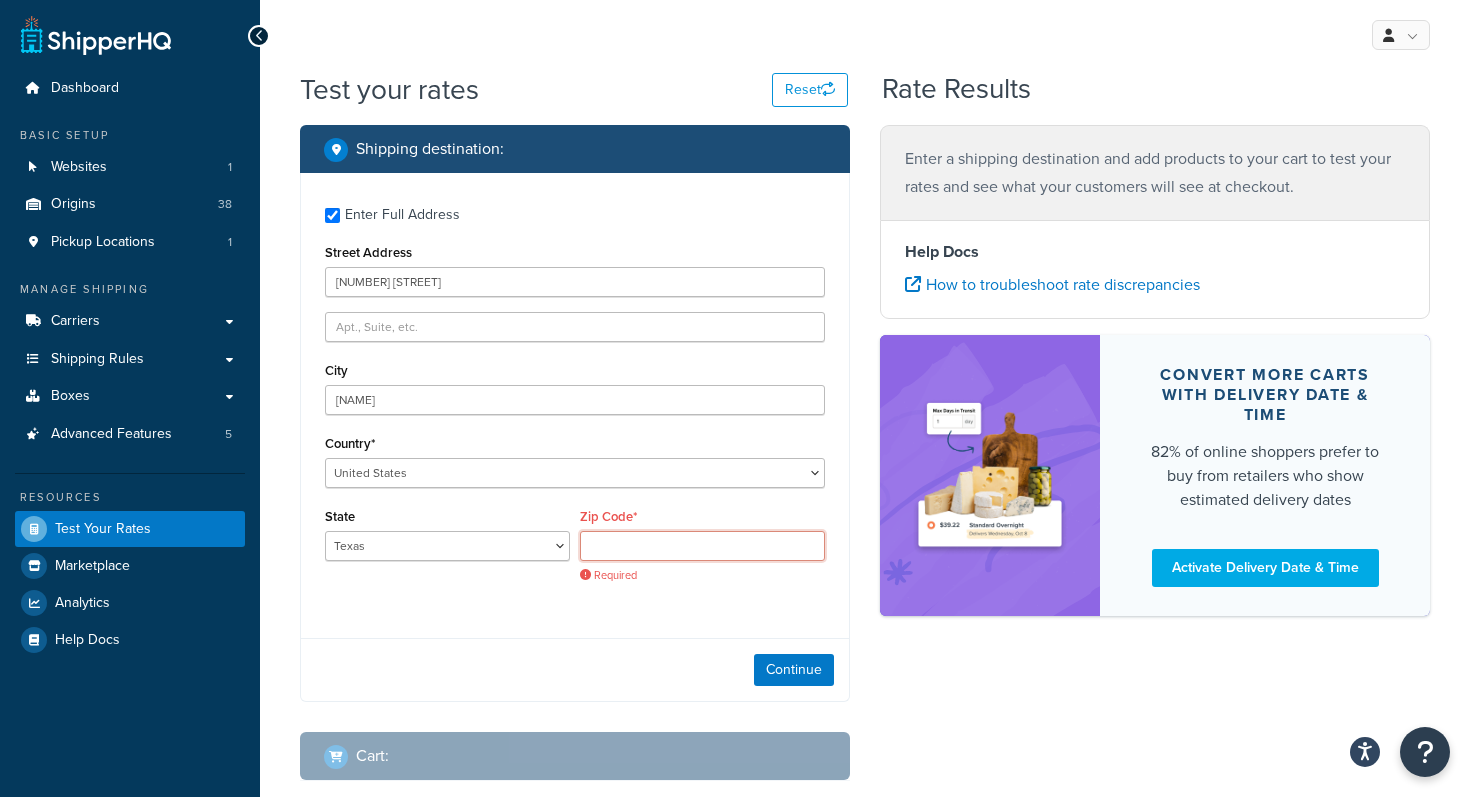 type on "v" 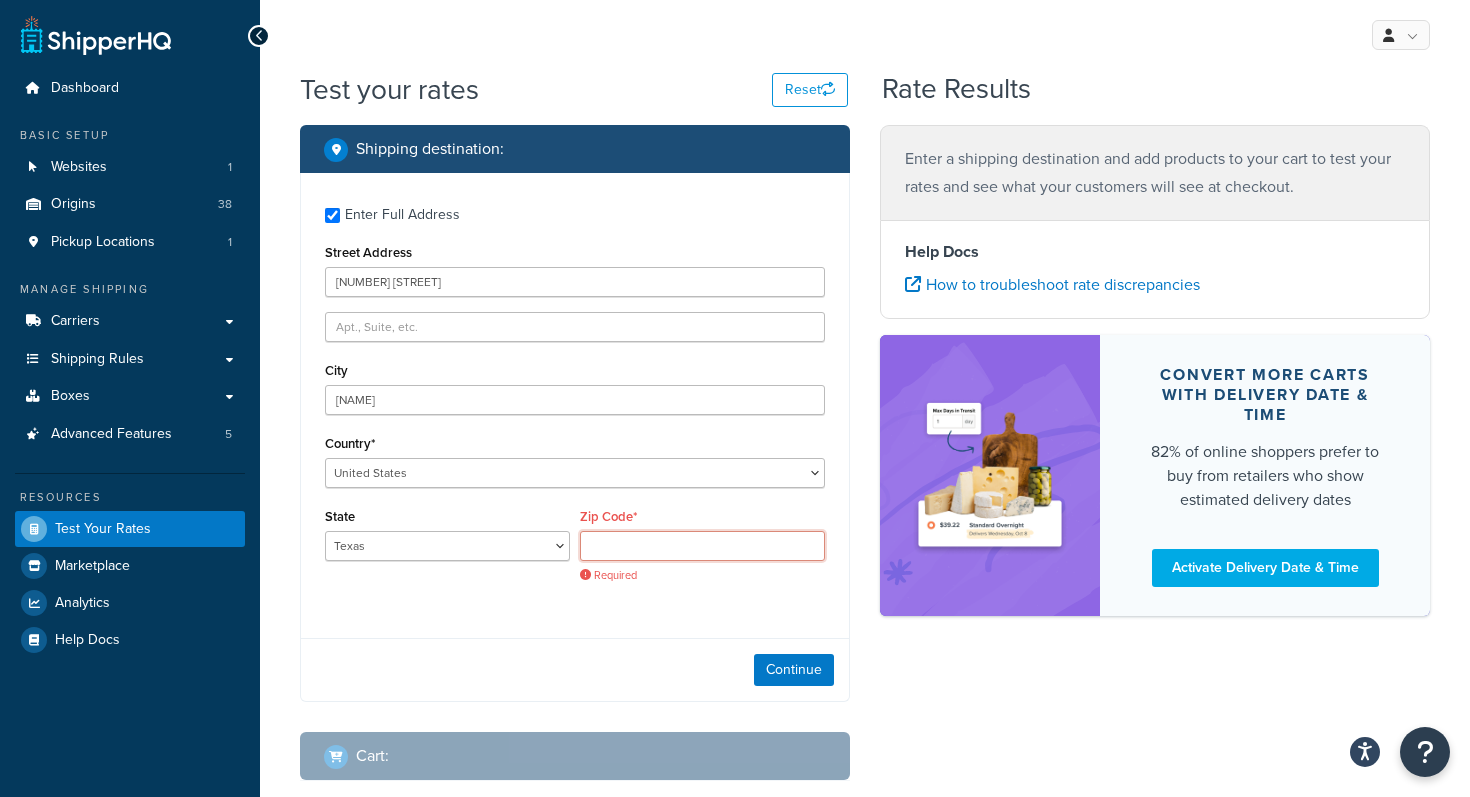 paste on "[POSTAL_CODE]" 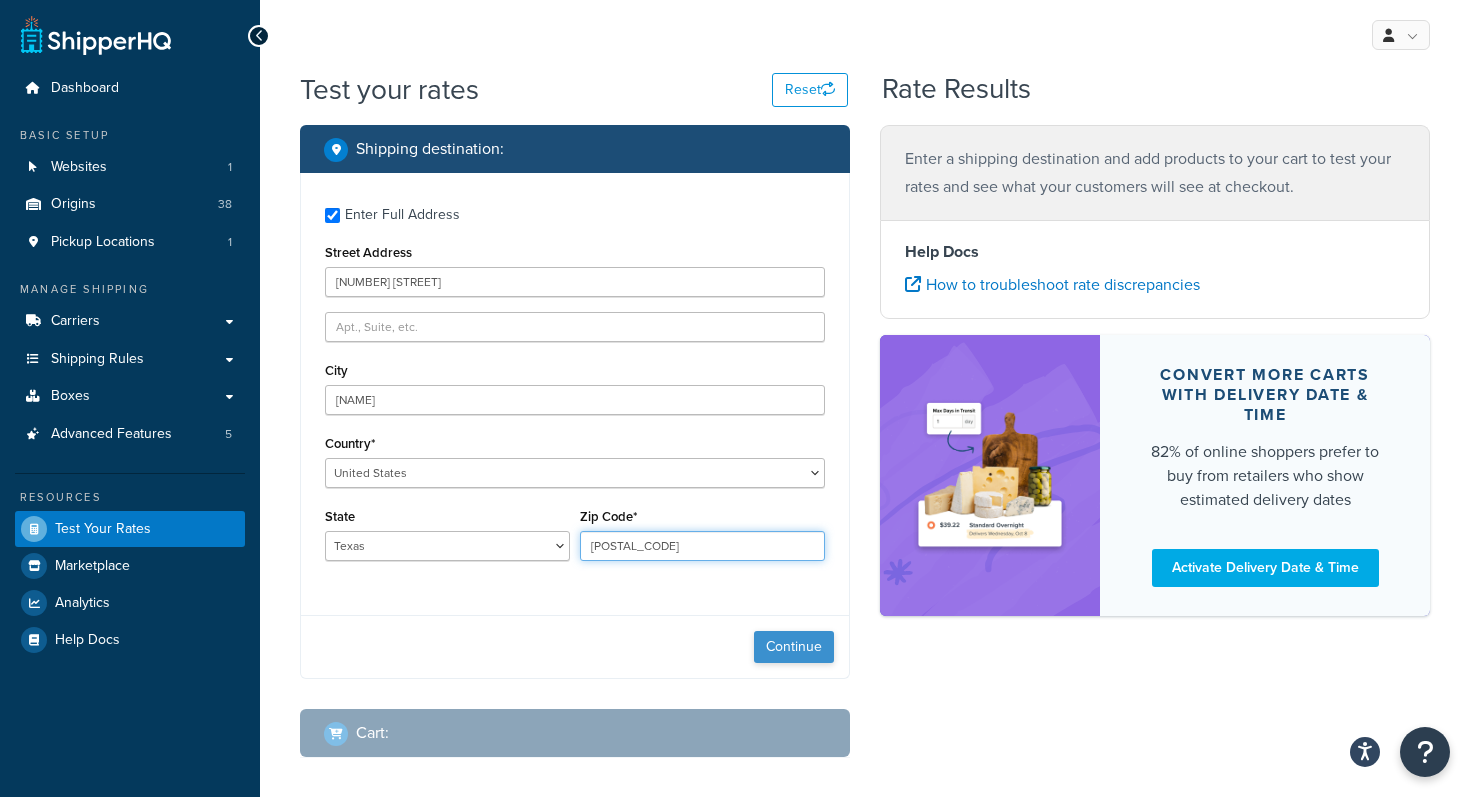 type on "[POSTAL_CODE]" 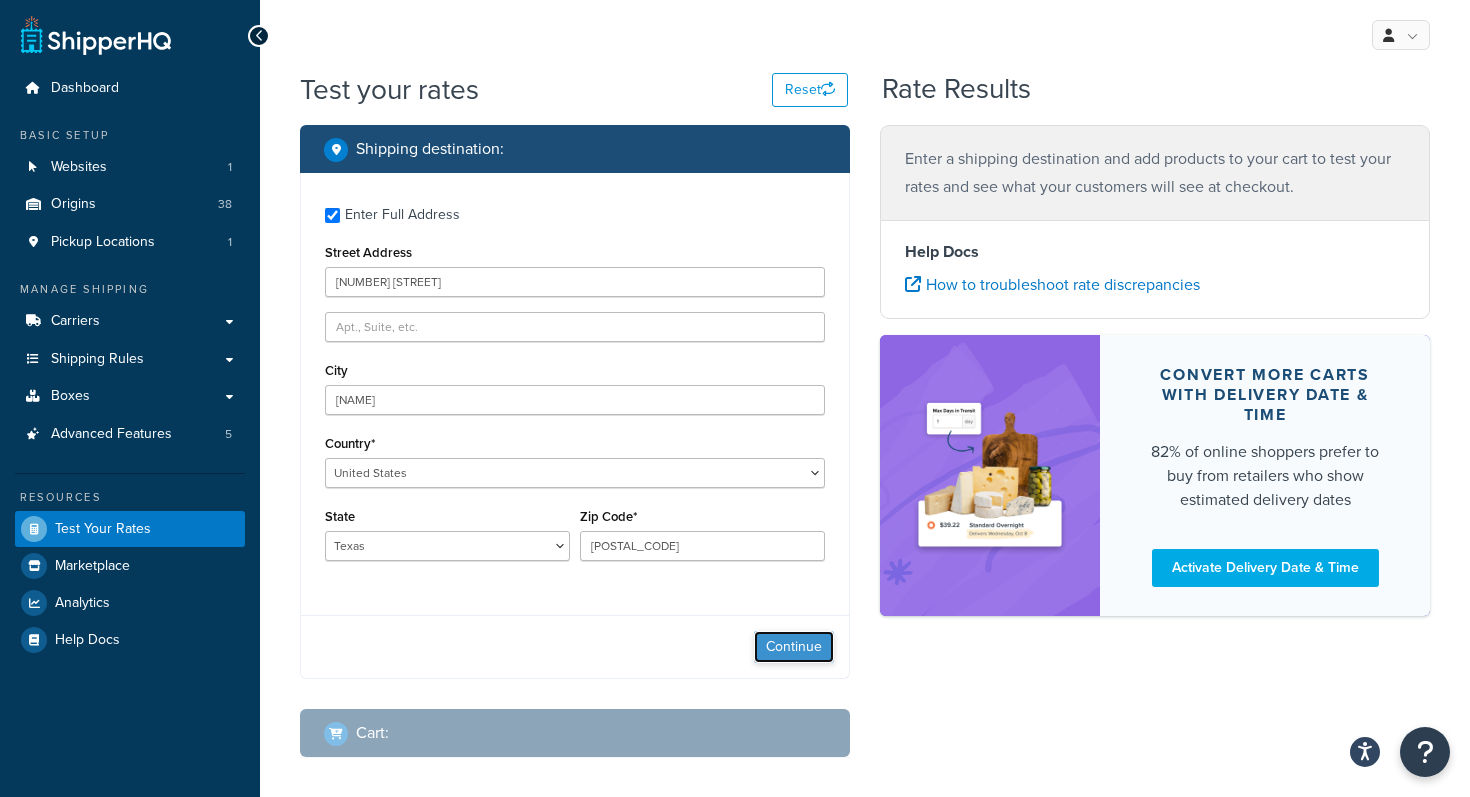 click on "Continue" at bounding box center (794, 647) 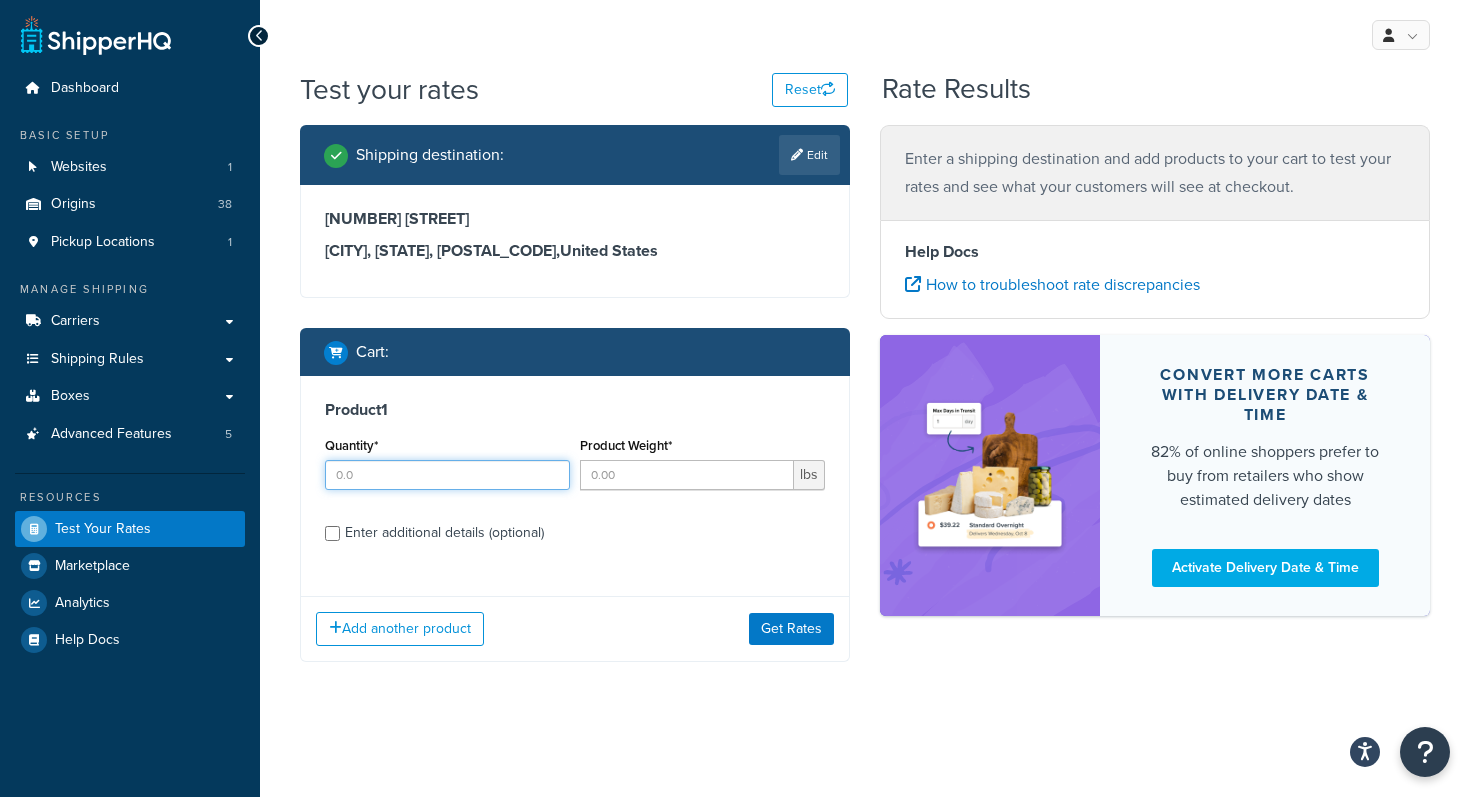 click on "Quantity*" at bounding box center (447, 475) 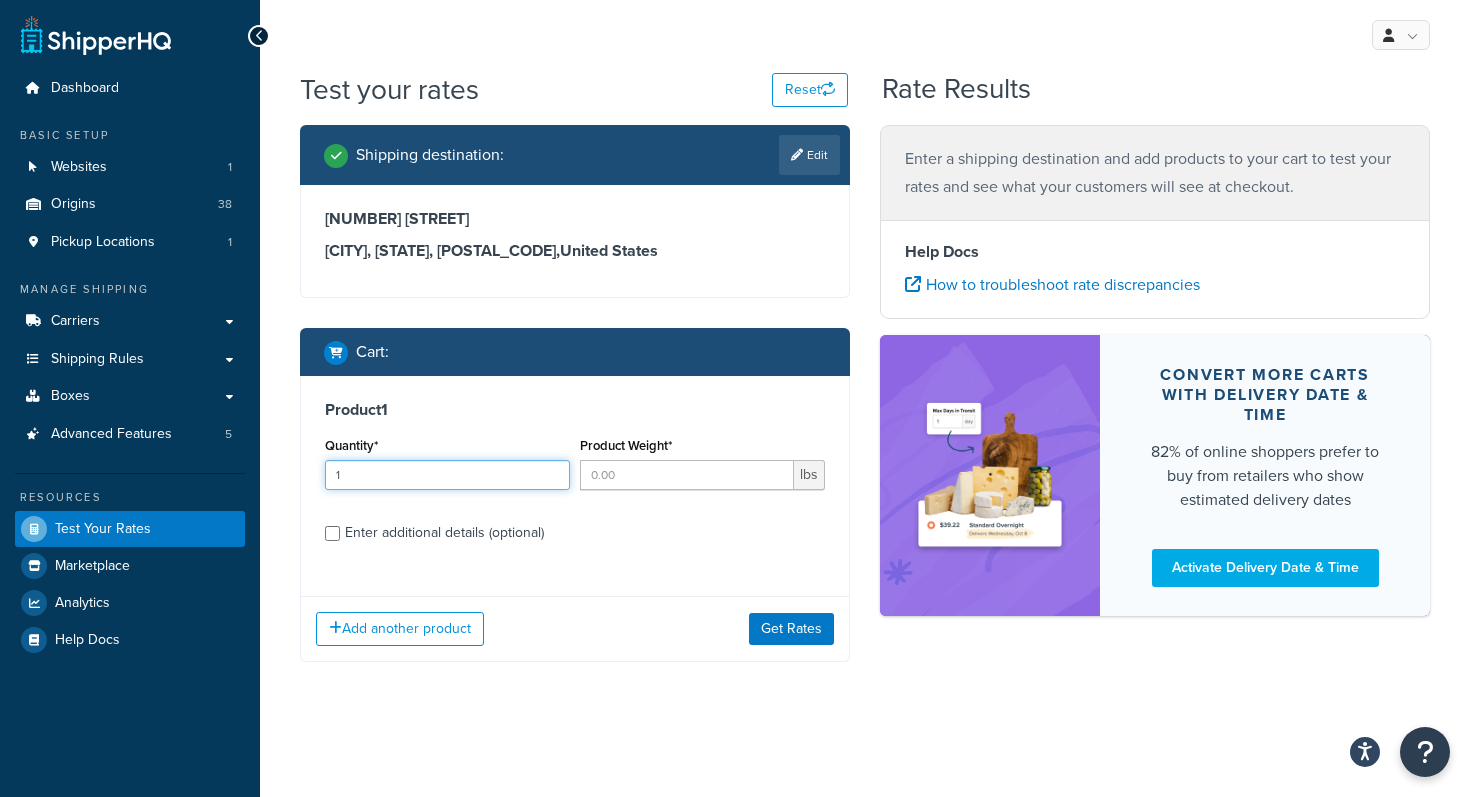 type on "1" 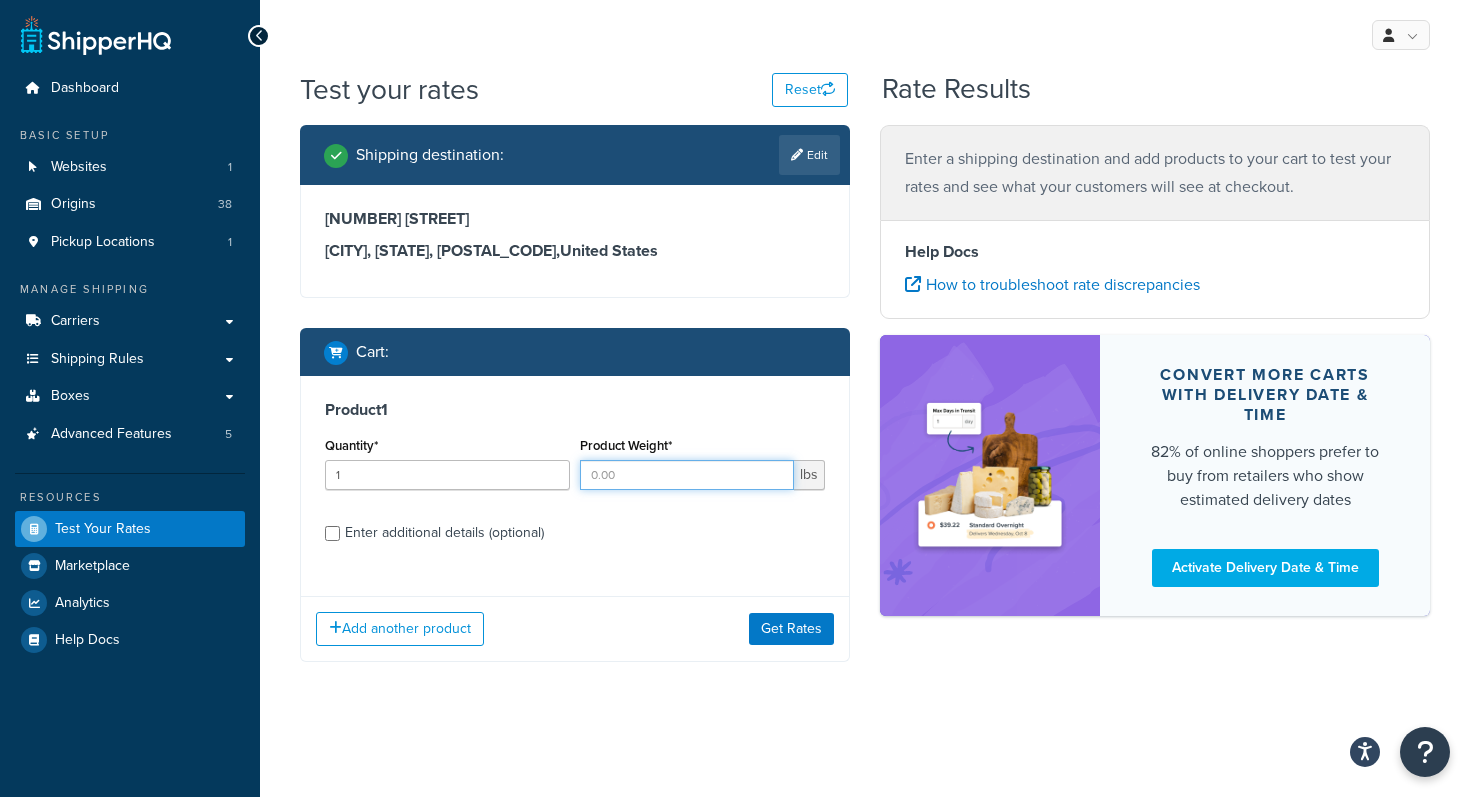 click on "Product Weight*" at bounding box center [687, 475] 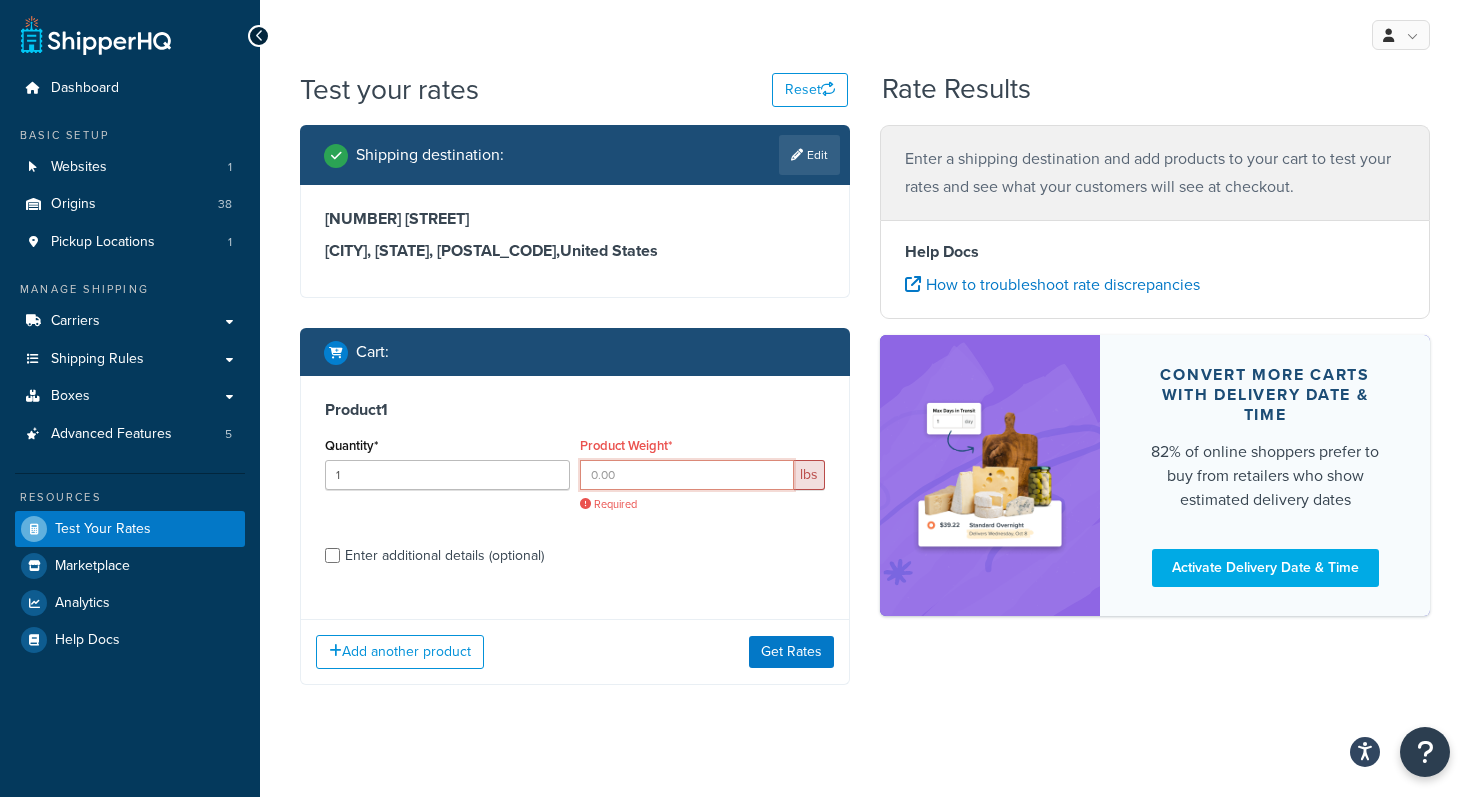 type on "3" 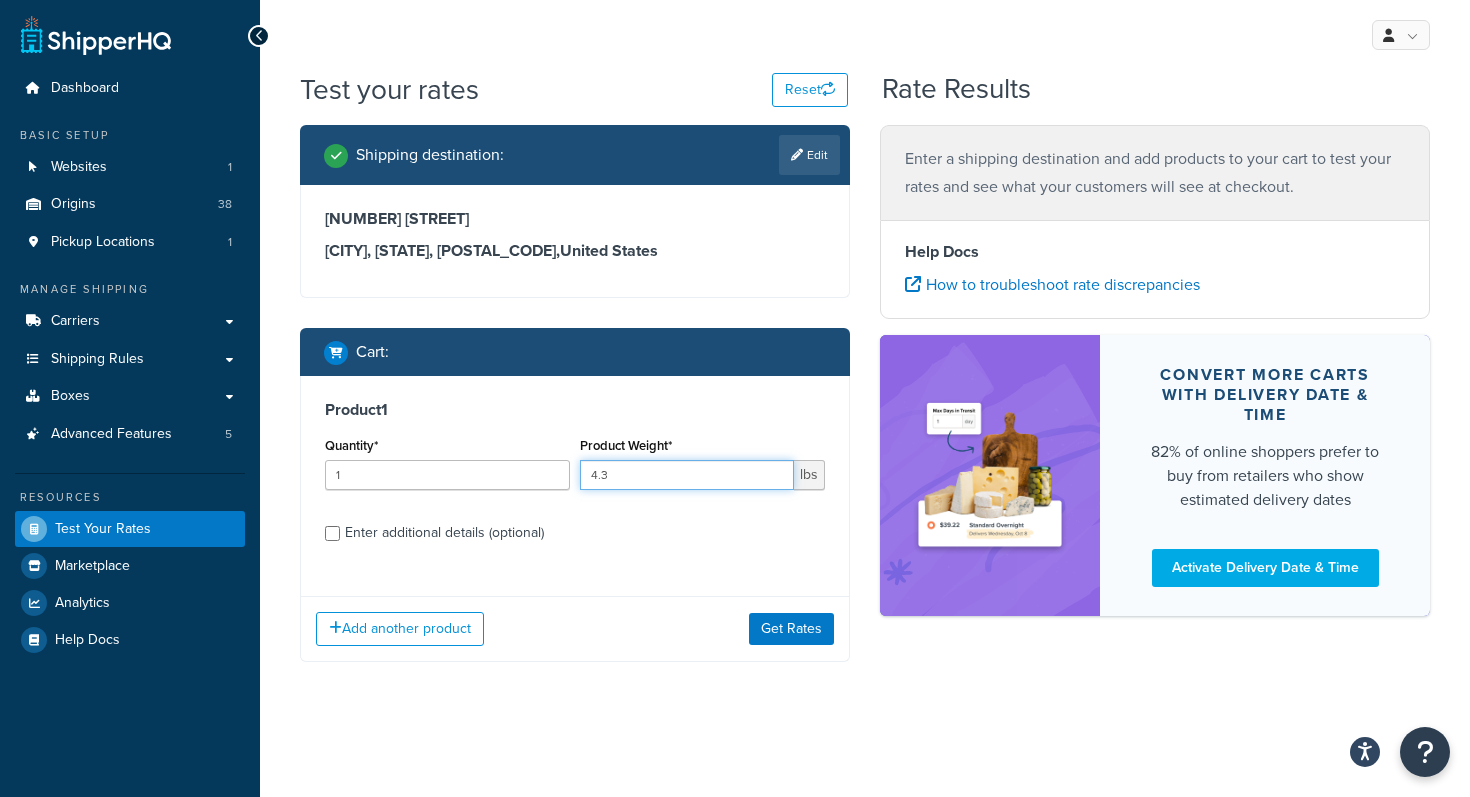 type on "4.3" 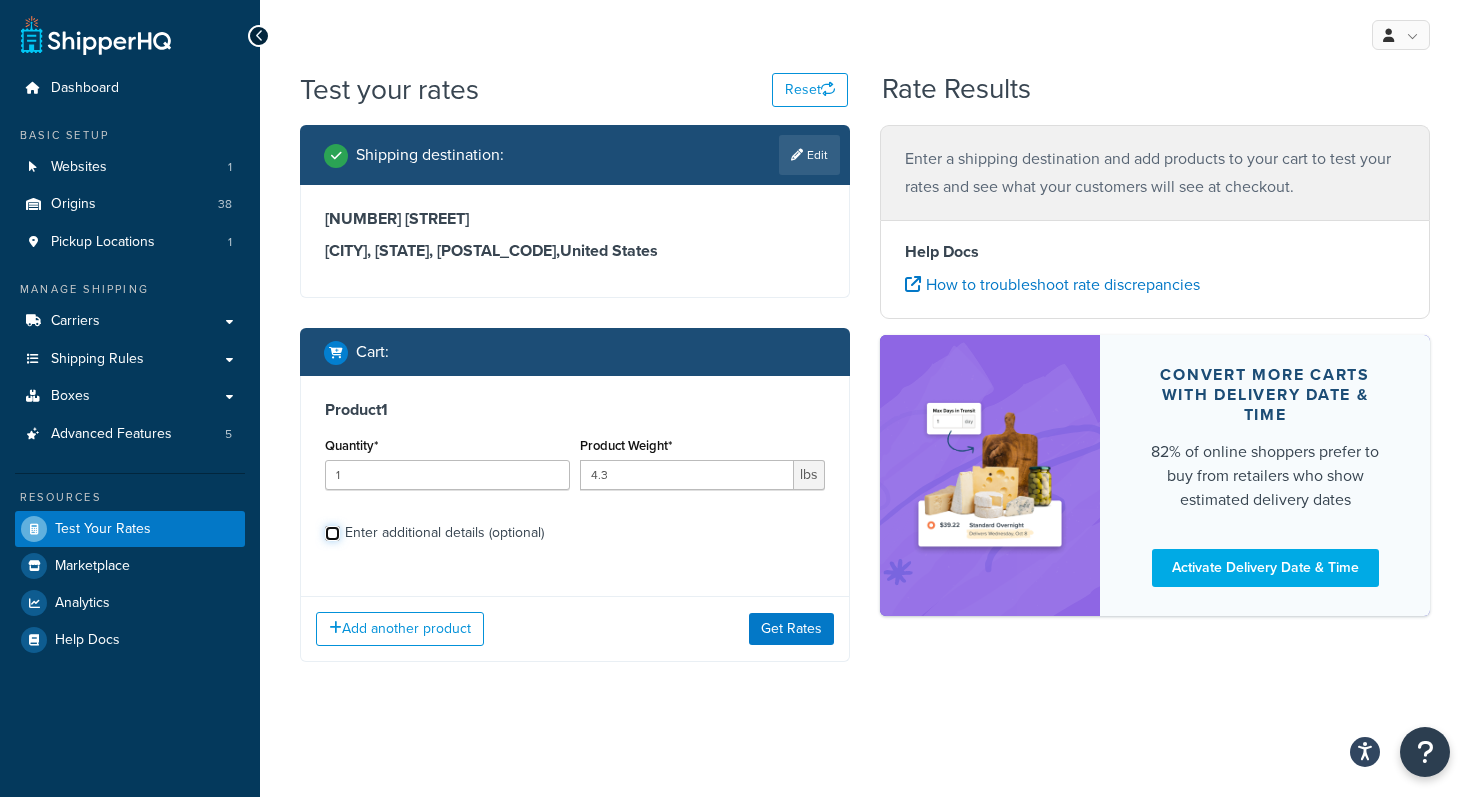 click on "Enter additional details (optional)" at bounding box center [332, 533] 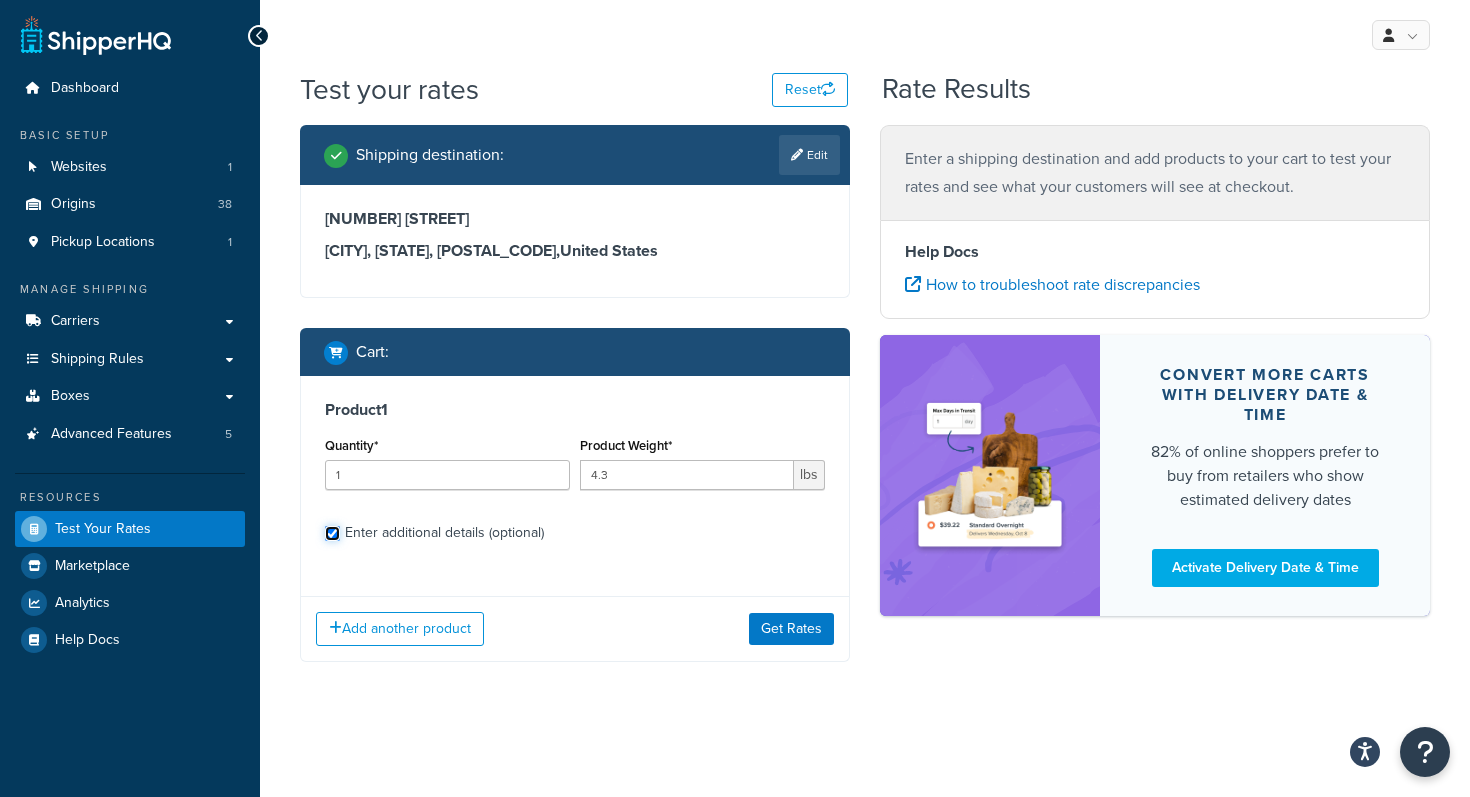 checkbox on "true" 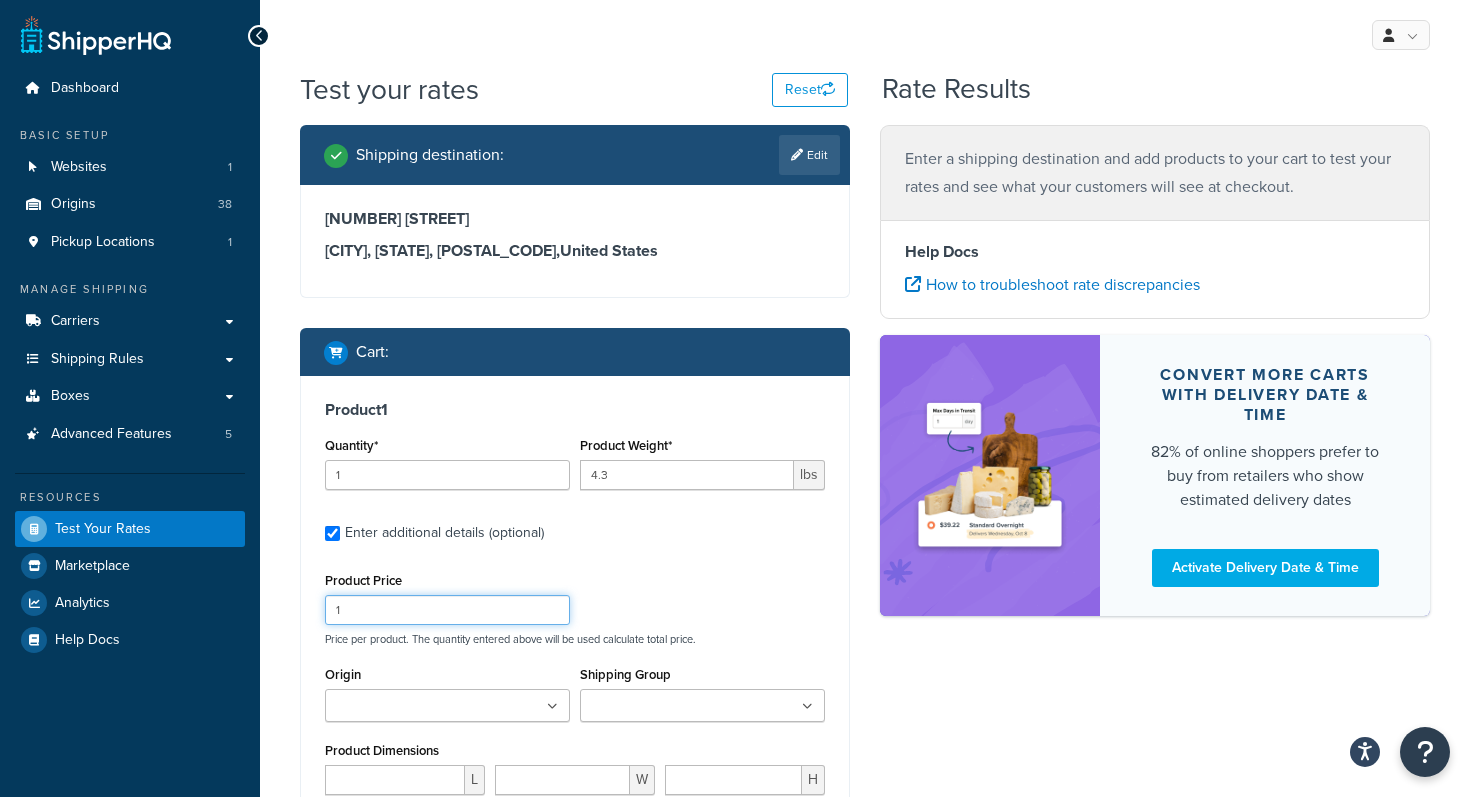drag, startPoint x: 469, startPoint y: 616, endPoint x: 270, endPoint y: 607, distance: 199.20341 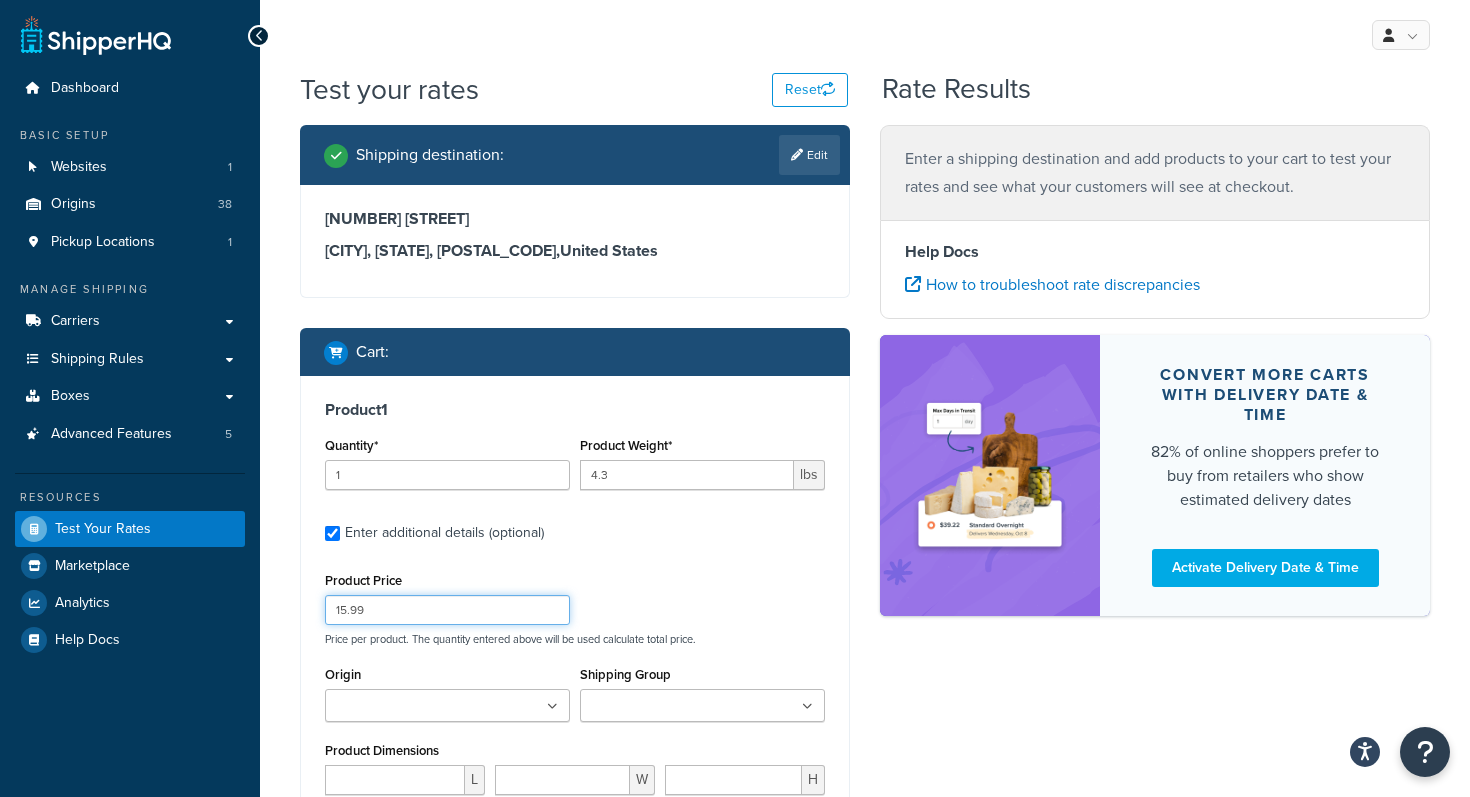 type on "15.99" 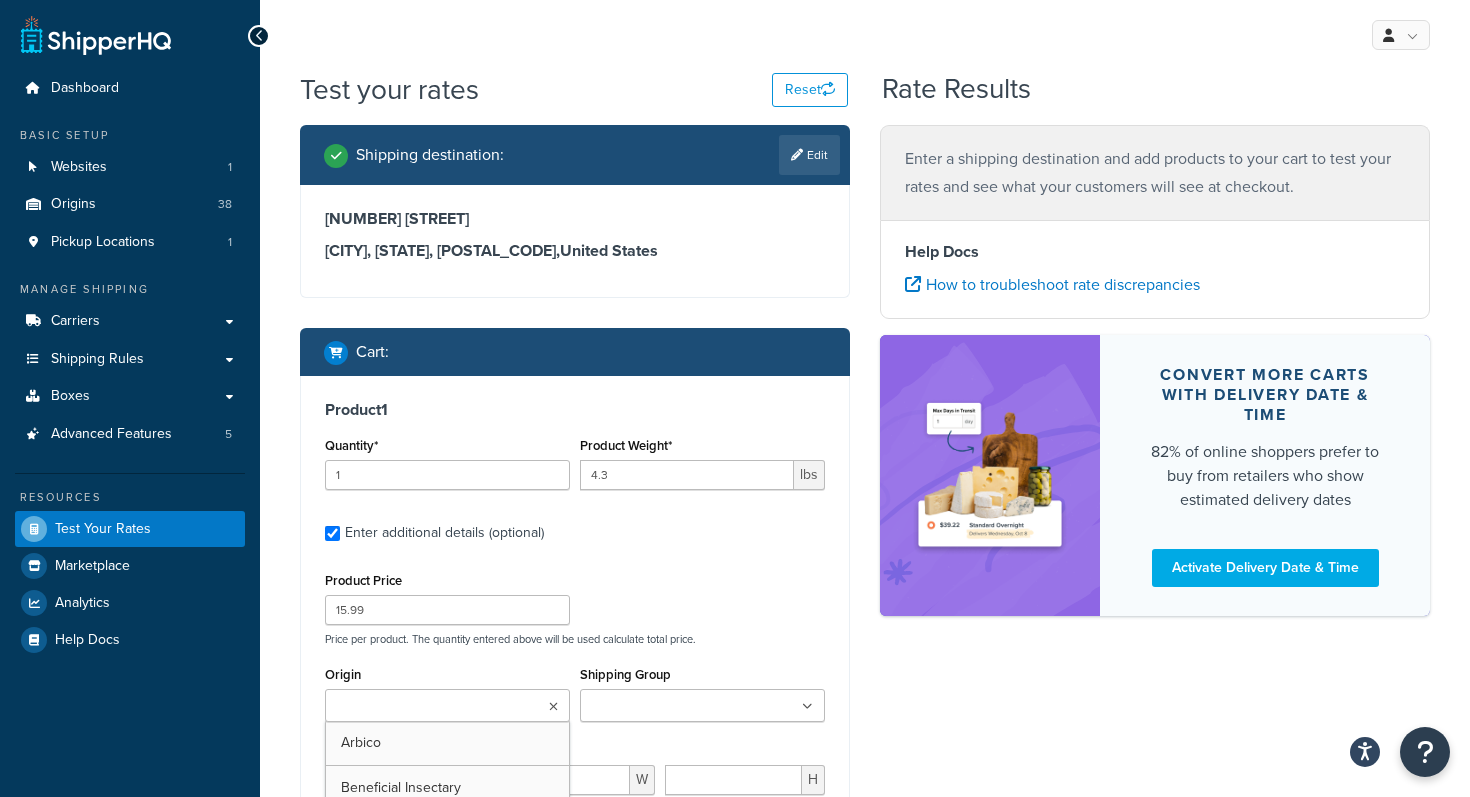 click at bounding box center (447, 705) 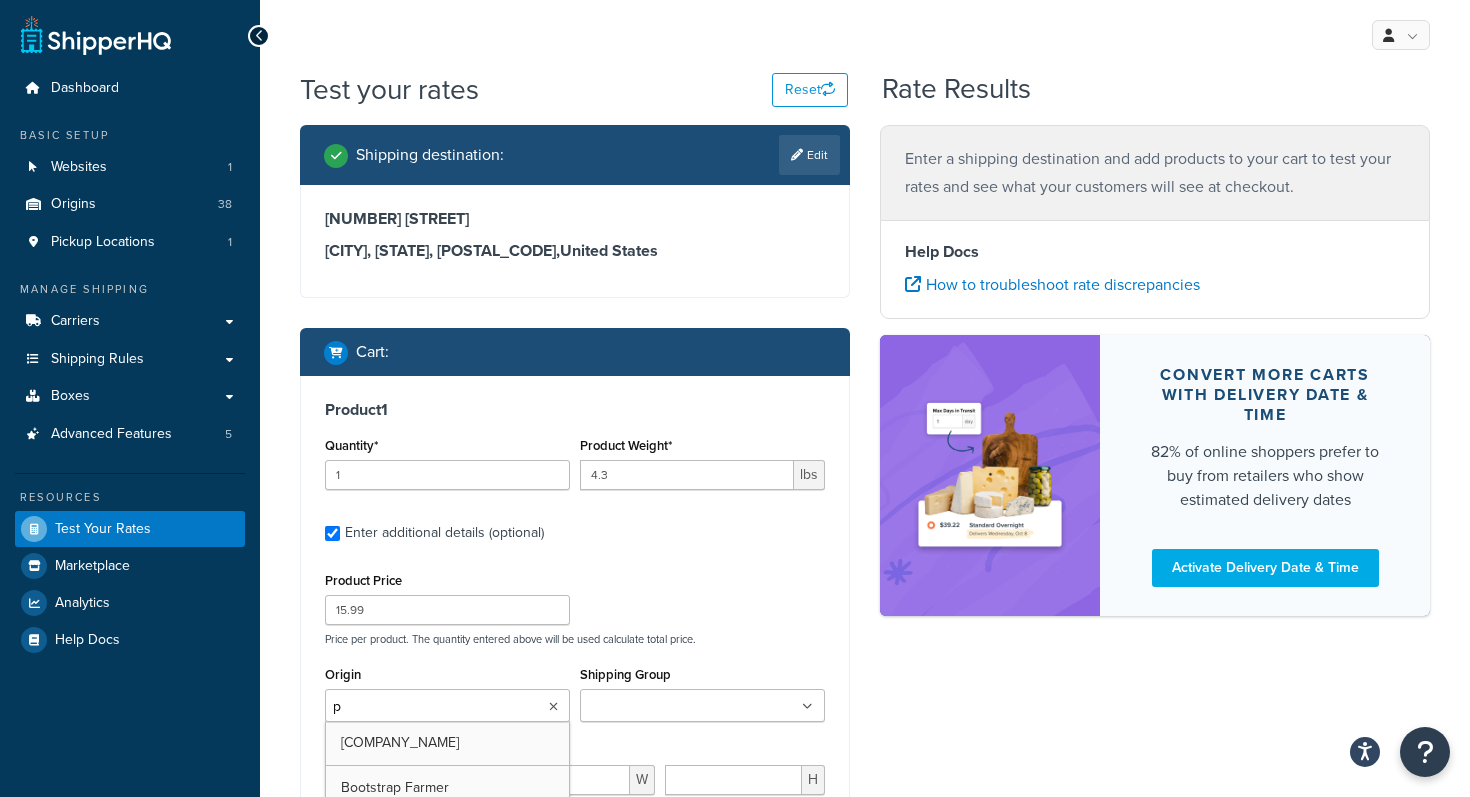 type on "pv" 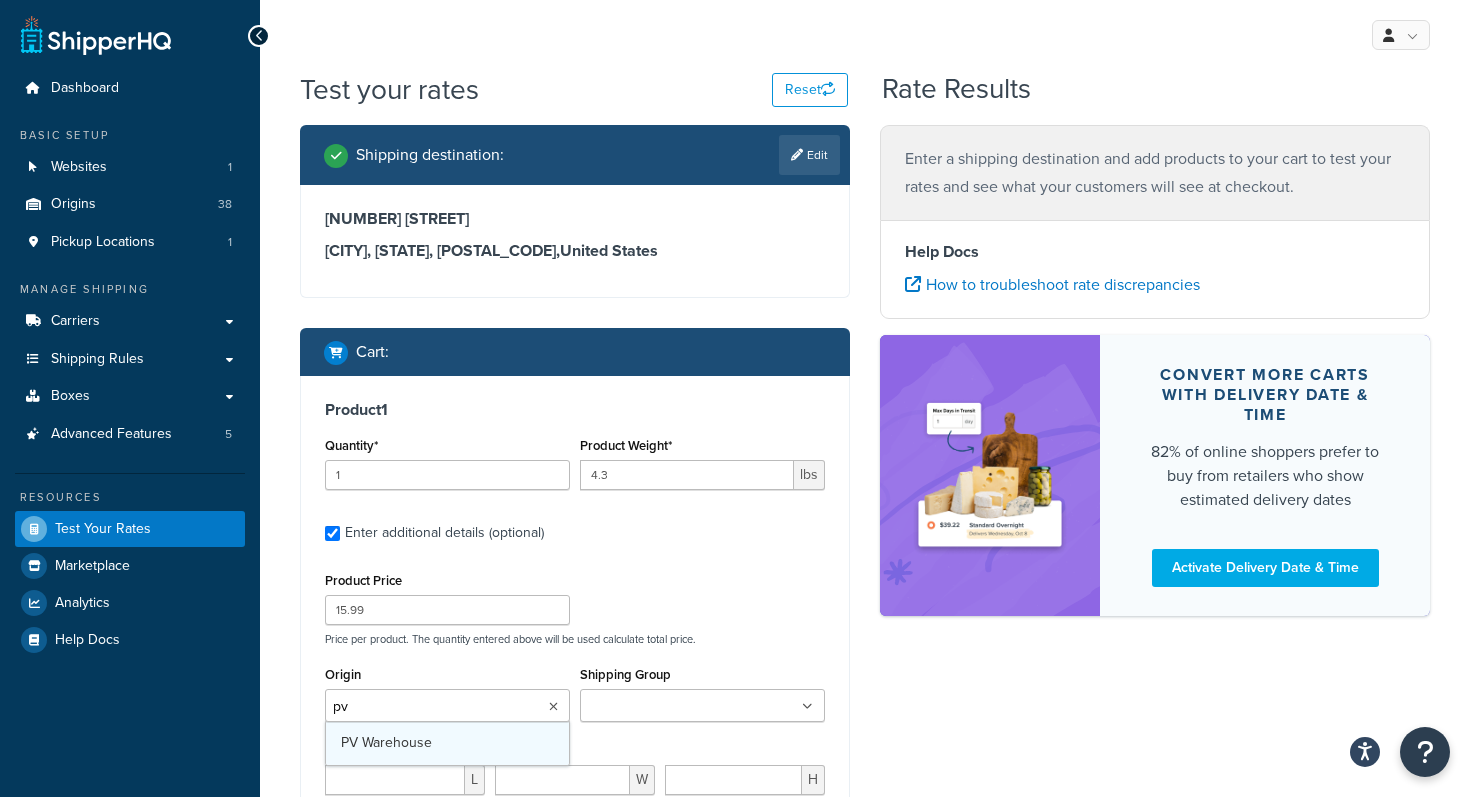 type 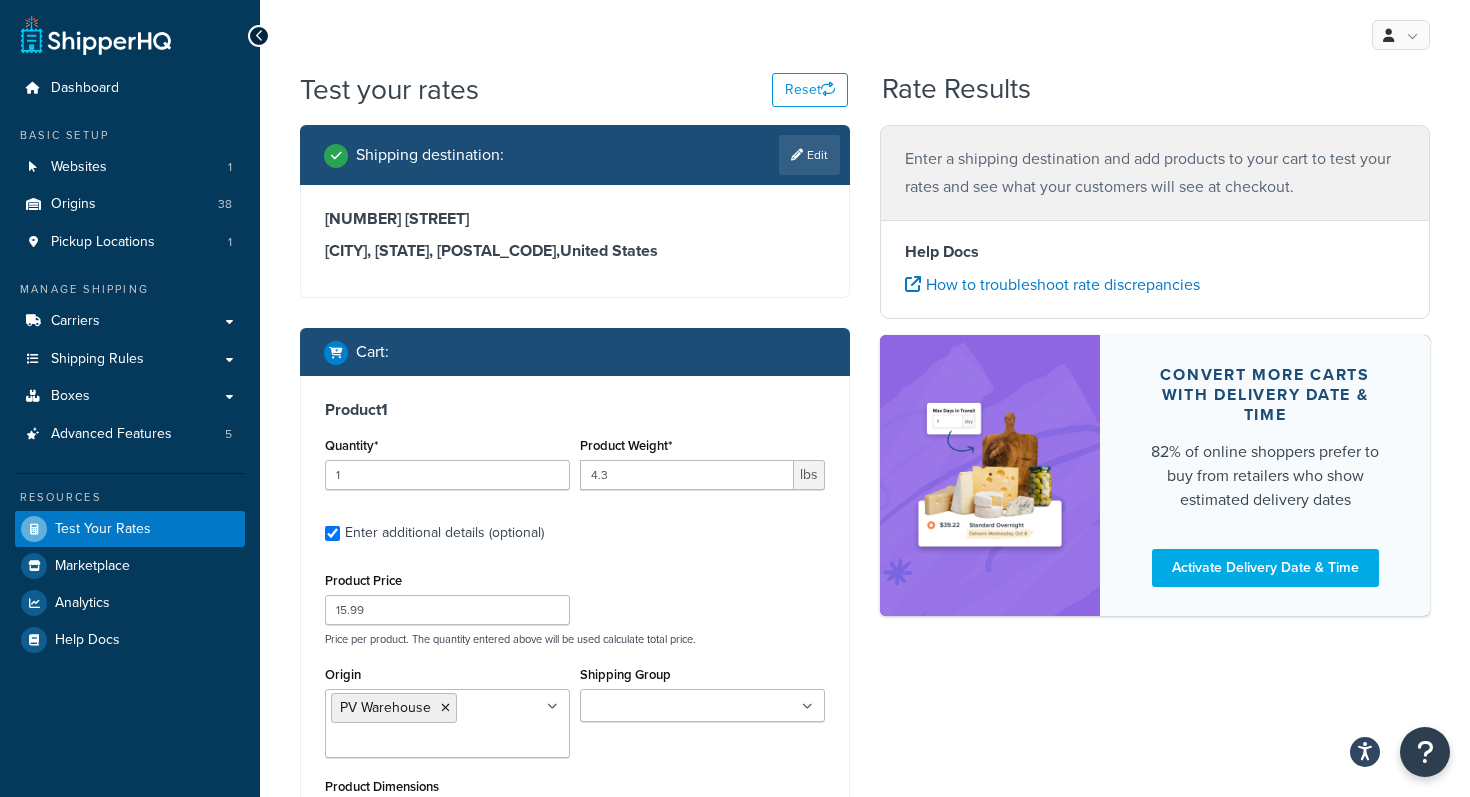 click on "Product Price   15.99 Price per product. The quantity entered above will be used calculate total price." at bounding box center (575, 606) 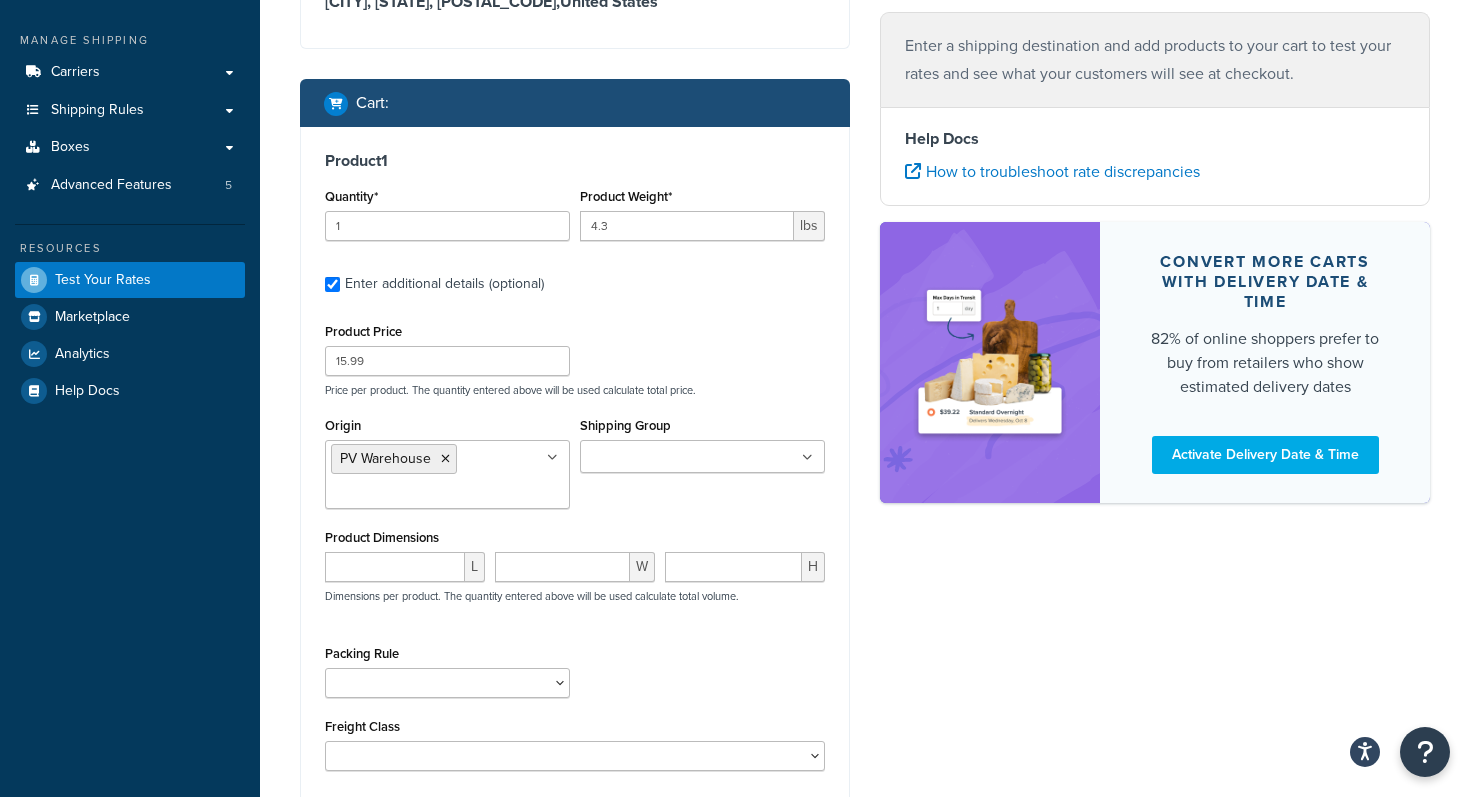 scroll, scrollTop: 280, scrollLeft: 0, axis: vertical 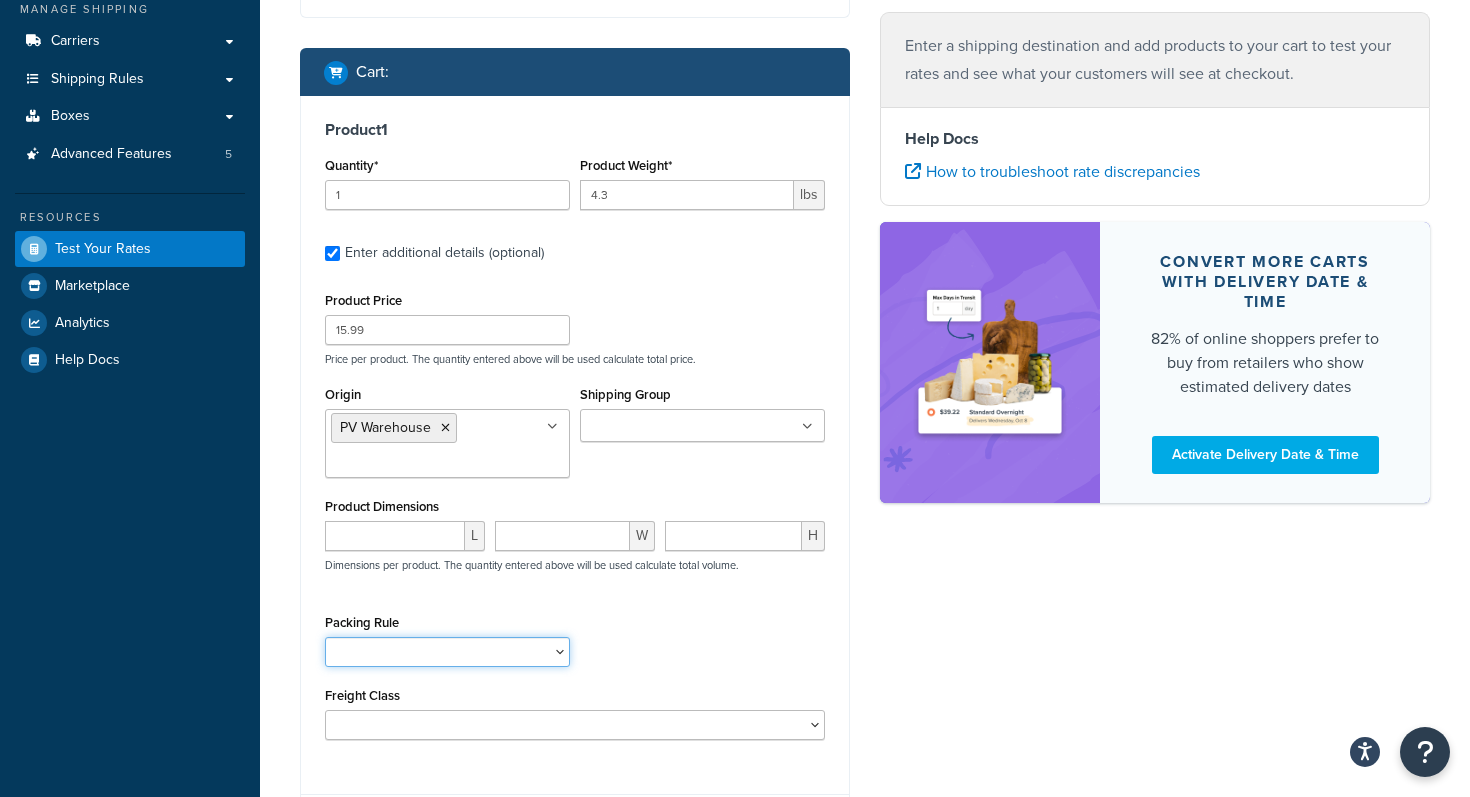 click on "1 Gallon  10 Inch Plant Markers  20 Inch Plant Markers  AHS 4 claw GO500  AHS 5 Gal  AHS Agribon  AHS Bamboo  AHS Bird Netting  AHS Clip N Pick  AHS Cold Frame  AHS Deer Fence  AHS Gopher Wire  AHS Hortonova  AHS Long Fruit  AHS Long Handle  AHS Mcleod  AHS Mulch Film  AHS PF1060  AHS Post Hole  AHS Pruner  AHS Pulaski  AHS Rice Hulls  AHS Shovel  AHS Sunbelt  AHS Tubing  AHS Tufflite  AHS Uproot  AHS Wire  Annie's Annuals  BareRoot Trees  BR-Slippable  Broadfork  Bulky  Burchell DS  Crown Bees 10  Crown Bees 12  Crown Bees 3  Crown Bees 6  Crown Bees 7  Crown Bees 8  Crown Bees 9  DBS-12  Default  Fall Perennial  FGI BareRoot Trees  Fourwinds Citrus DS  Fourwinds NonCitrus DS  Garlic  GCA100  GCO221D  GO610  GO635  GP012  GP050  GP060  GP065  GP072  GP091  GP092  GP093  GP112  GP115  gp121  GP1210  GP1215  GP130  GP136  GP142  GP143  GP144  GP146  GP148  GP154  GP2005  GP322  GP323  GP324  GP330  GP332  GP340  GP345  GP350R  GP351  GP352  GP353  GP354  GP355  GP361  GP362  GP363  GP364  GP365  GP375" at bounding box center (447, 652) 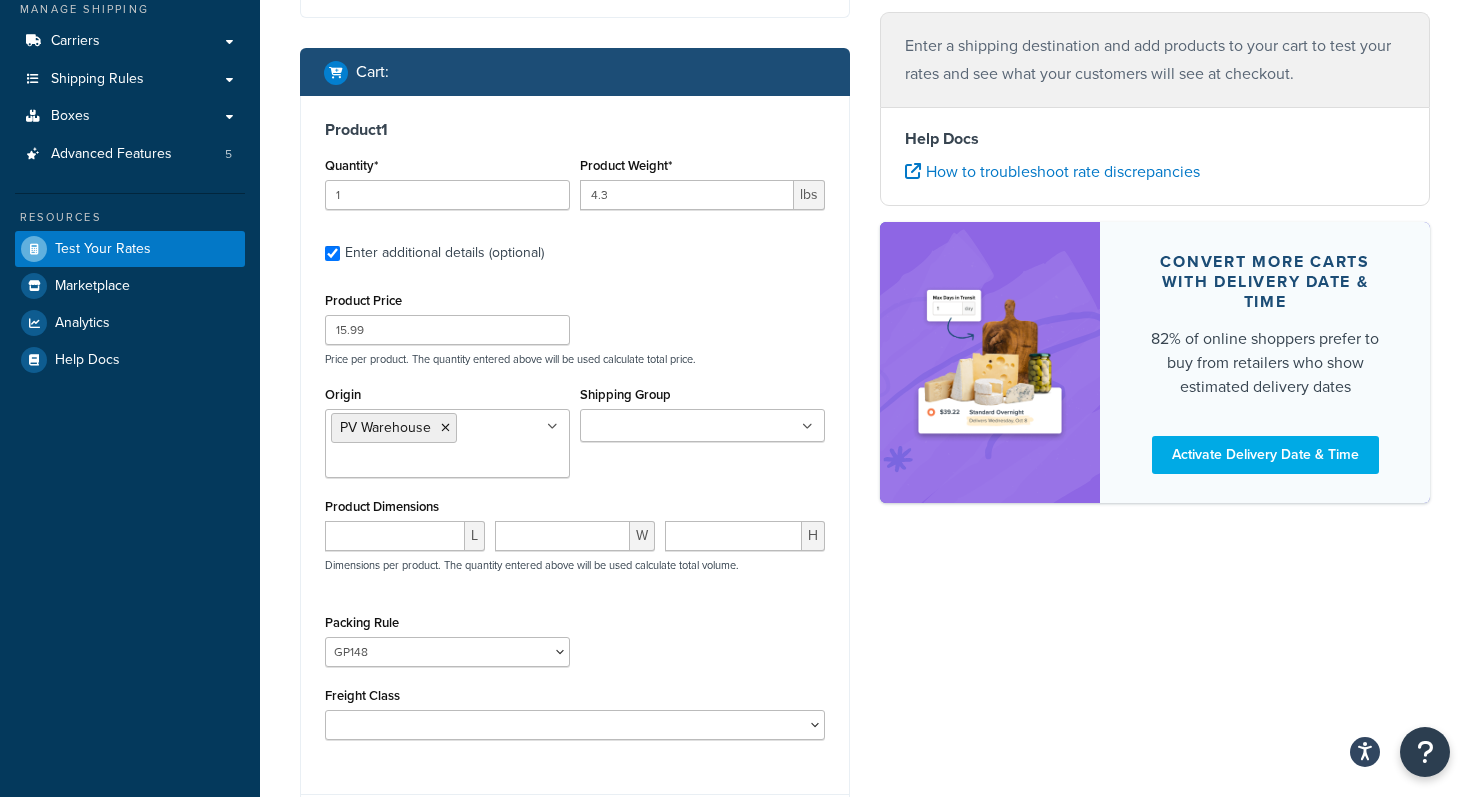 click on "Packing Rule     1 Gallon  10 Inch Plant Markers  20 Inch Plant Markers  AHS 4 claw GO500  AHS 5 Gal  AHS Agribon  AHS Bamboo  AHS Bird Netting  AHS Clip N Pick  AHS Cold Frame  AHS Deer Fence  AHS Gopher Wire  AHS Hortonova  AHS Long Fruit  AHS Long Handle  AHS Mcleod  AHS Mulch Film  AHS PF1060  AHS Post Hole  AHS Pruner  AHS Pulaski  AHS Rice Hulls  AHS Shovel  AHS Sunbelt  AHS Tubing  AHS Tufflite  AHS Uproot  AHS Wire  Annie's Annuals  BareRoot Trees  BR-Slippable  Broadfork  Bulky  Burchell DS  Crown Bees 10  Crown Bees 12  Crown Bees 3  Crown Bees 6  Crown Bees 7  Crown Bees 8  Crown Bees 9  DBS-12  Default  Fall Perennial  FGI BareRoot Trees  Fourwinds Citrus DS  Fourwinds NonCitrus DS  Garlic  GCA100  GCO221D  GO610  GO635  GP012  GP050  GP060  GP065  GP072  GP091  GP092  GP093  GP112  GP115  gp121  GP1210  GP1215  GP130  GP136  GP142  GP143  GP144  GP146  GP148  GP154  GP2005  GP322  GP323  GP324  GP330  GP332  GP340  GP345  GP350R  GP351  GP352  GP353  GP354  GP355  GP361  GP362  GP363  GP364" at bounding box center (575, 645) 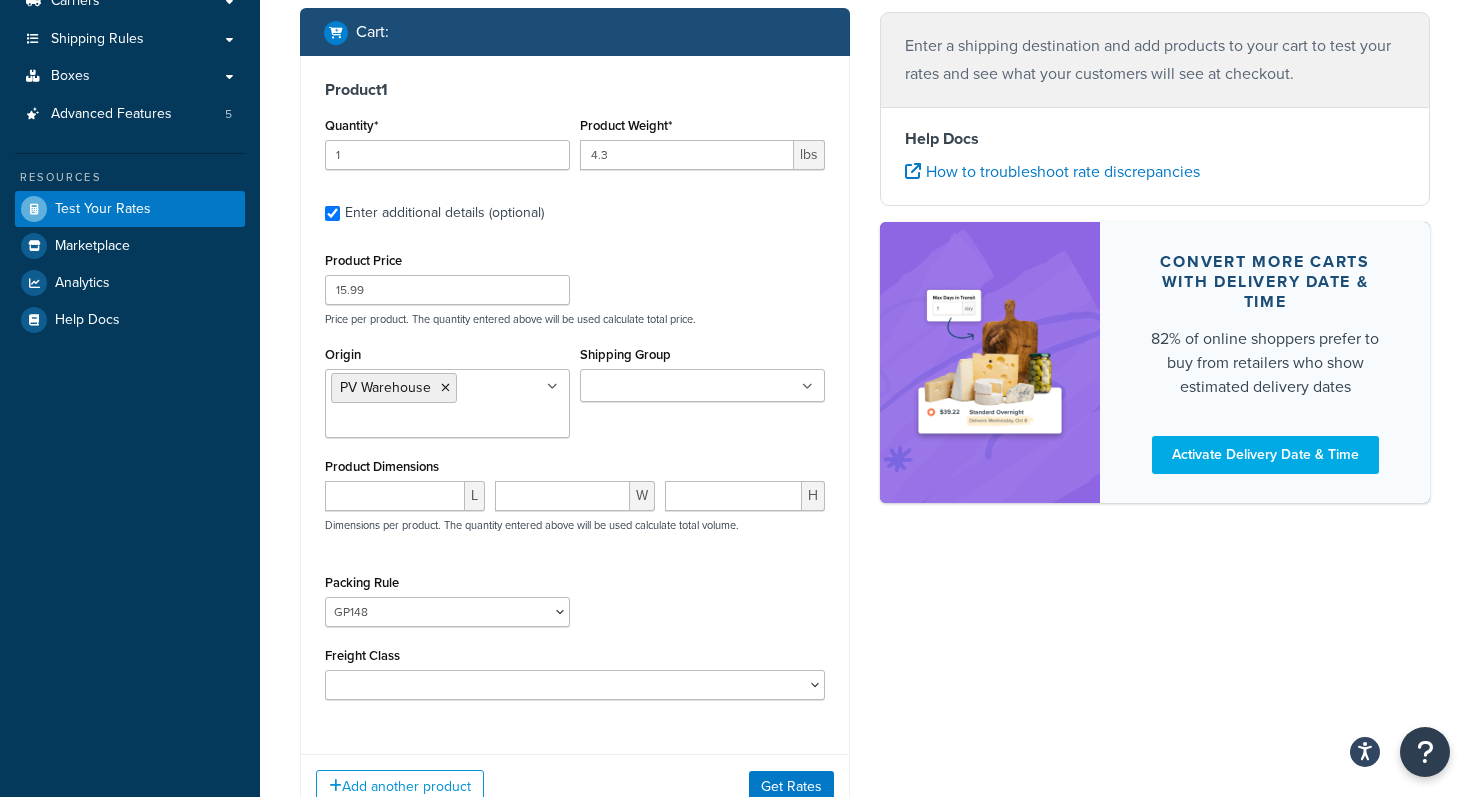 scroll, scrollTop: 400, scrollLeft: 0, axis: vertical 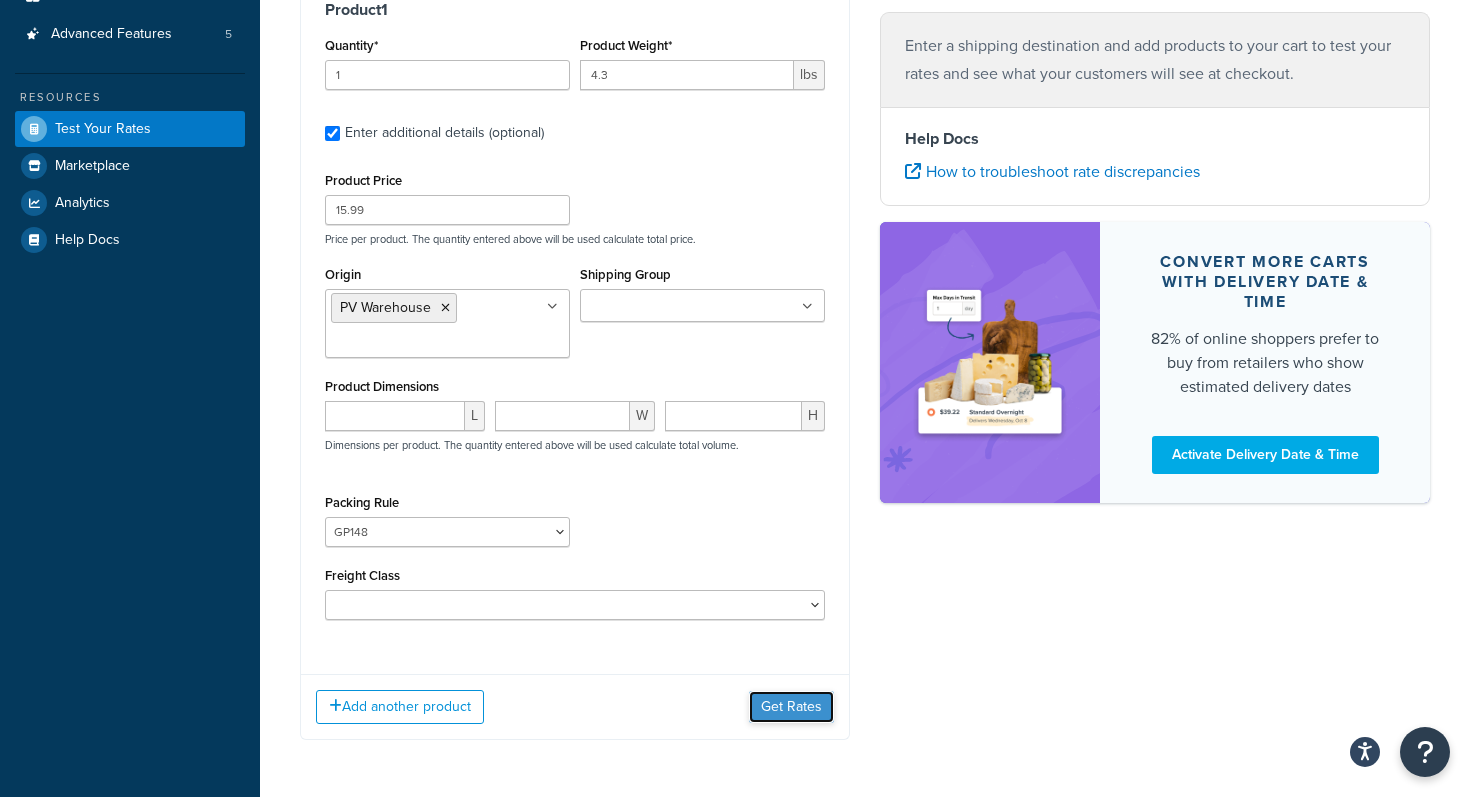 click on "Get Rates" at bounding box center (791, 707) 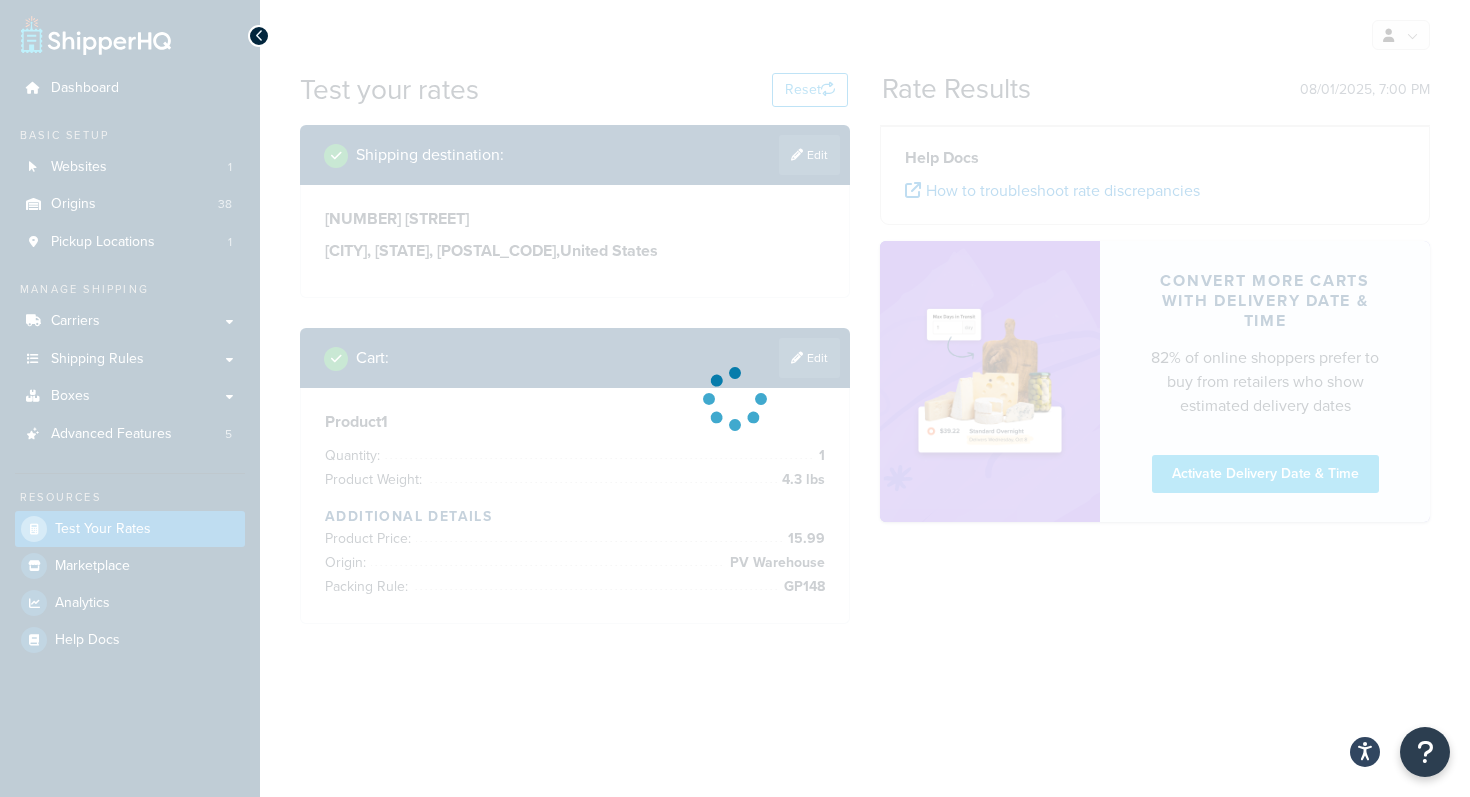 scroll, scrollTop: 0, scrollLeft: 0, axis: both 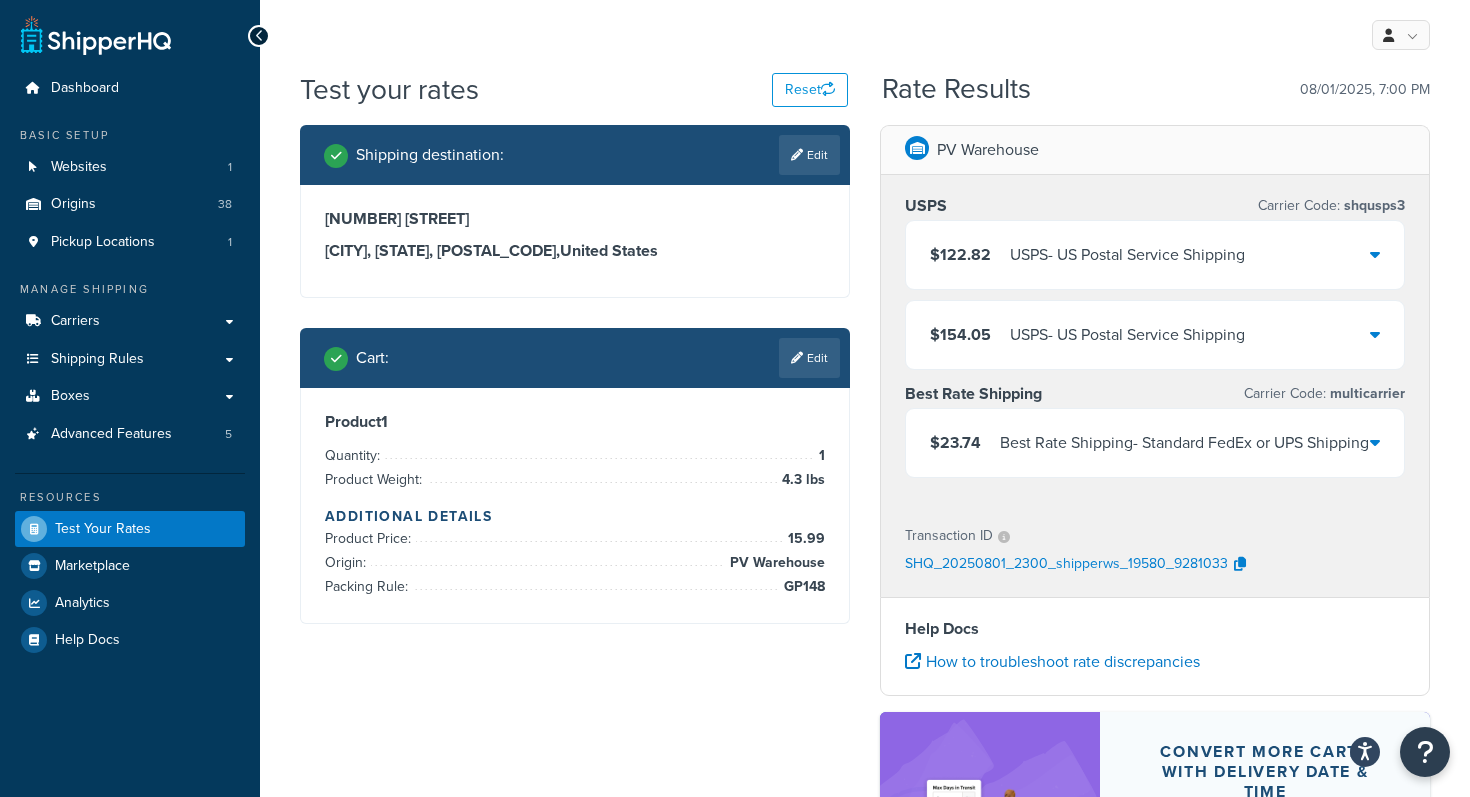 click on "Best Rate Shipping  -   Standard FedEx or UPS Shipping" at bounding box center [1184, 443] 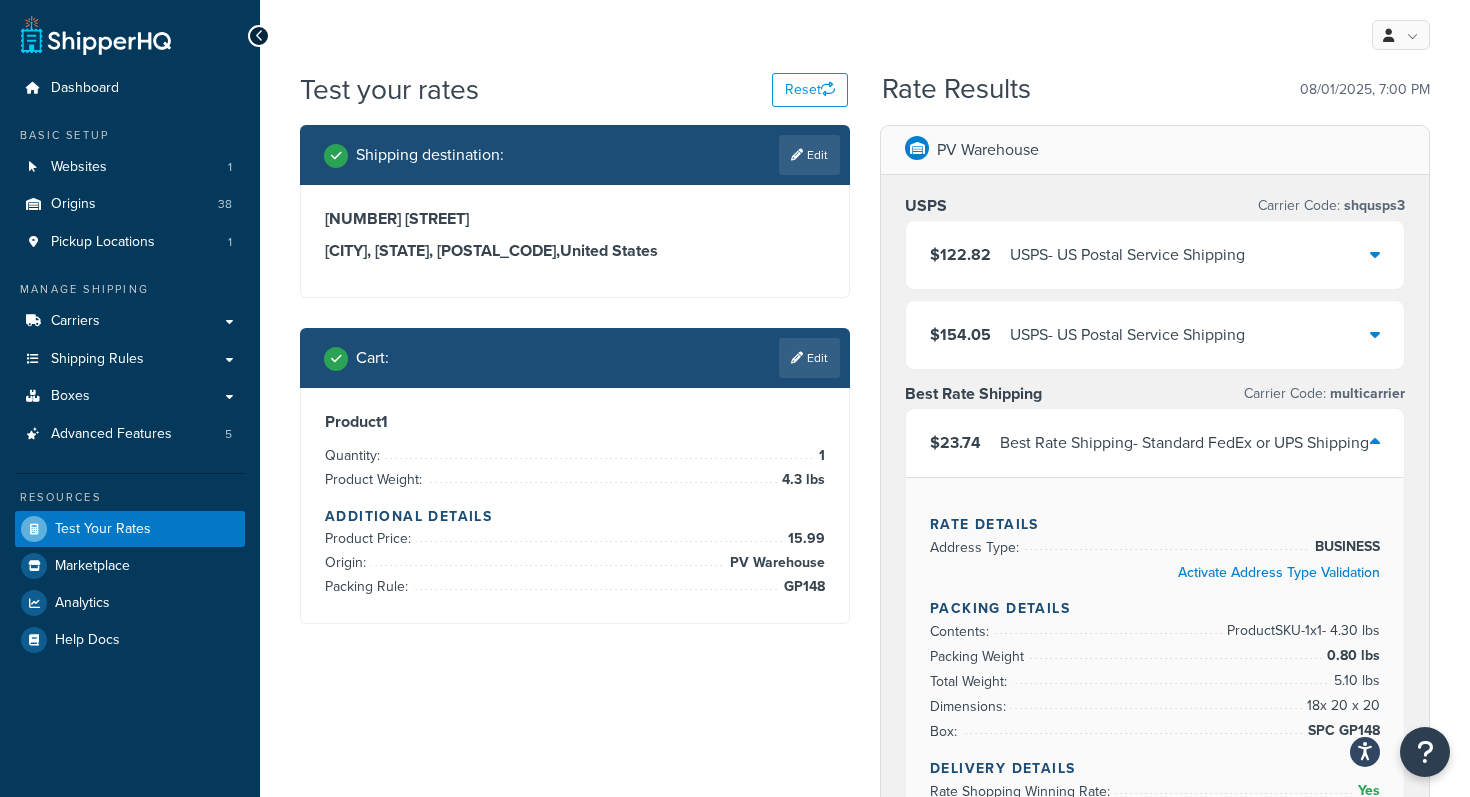 click on "Rate Details Address Type: BUSINESS Activate Address Type Validation Packing Details Contents: Product  SKU-1  x  1  -   4.30 lbs Packing Weight 0.80 lbs Total Weight: 5.10 lbs Dimensions: 18  x   20   x   20 Box: SPC GP148 Delivery Details Rate Shopping Winning Rate: Yes Delivery Date: Activate Delivery Date & Time Rate Calculation Final Shipping Rate: $23.74" at bounding box center [1155, 705] 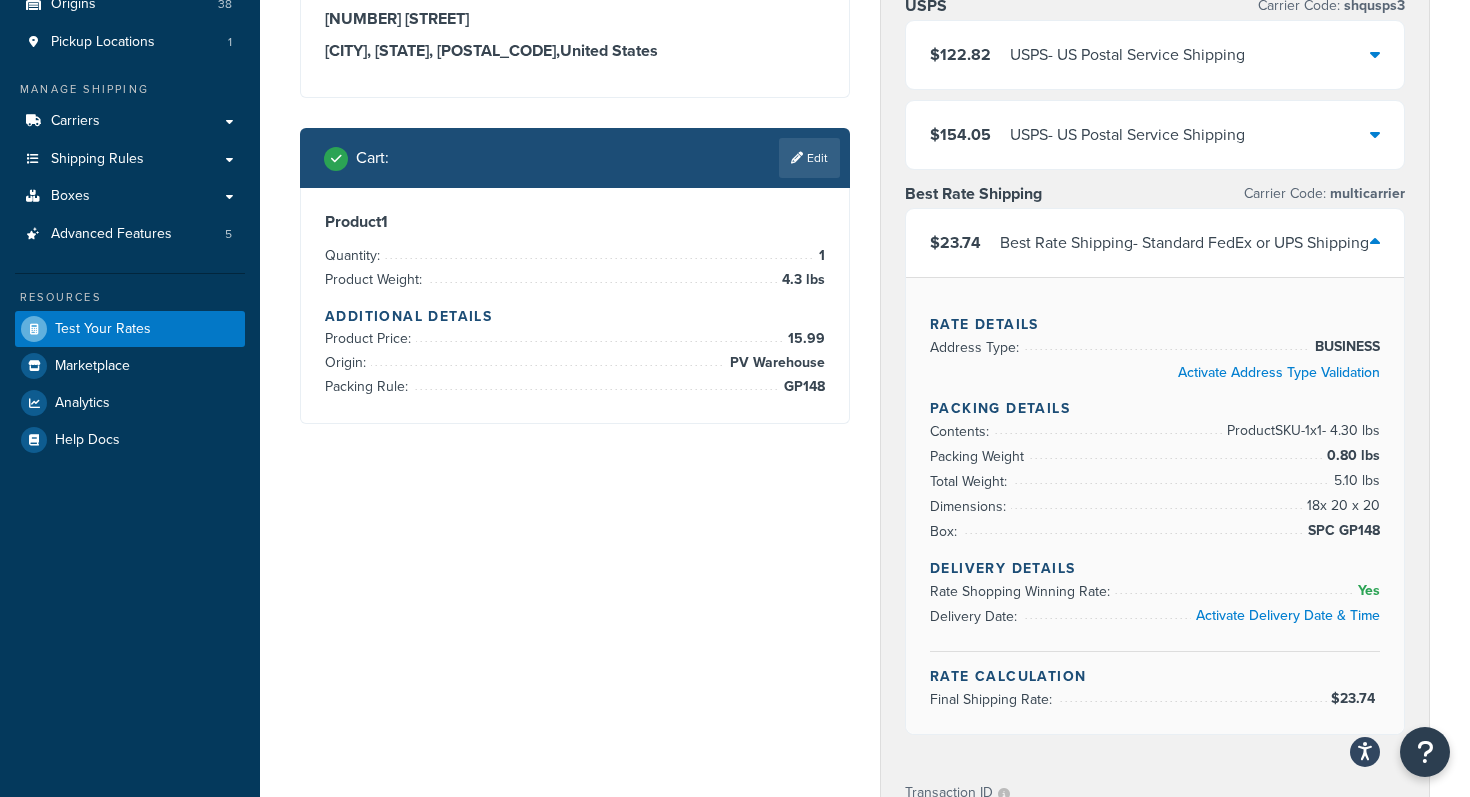 scroll, scrollTop: 240, scrollLeft: 0, axis: vertical 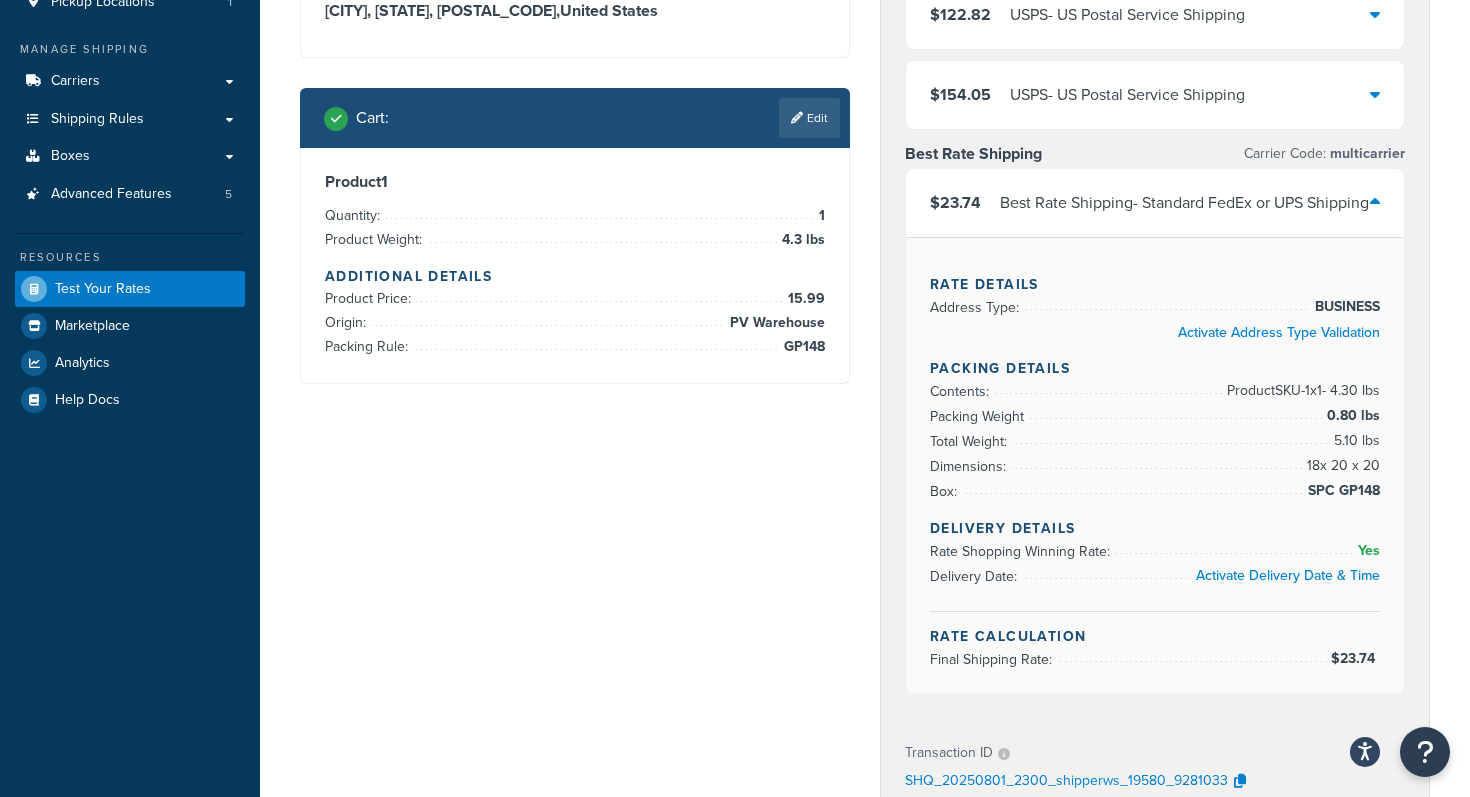 click on "Shipping destination :  Edit [NUMBER] [STREET] [CITY],    [STATE],    [POSTAL_CODE] ,  United States Cart :  Edit Product  1 Quantity: 1 Product Weight: 4.3   lbs Additional Details Product Price: 15.99 Origin: PV Warehouse Packing Rule: GP148" at bounding box center (575, 149) 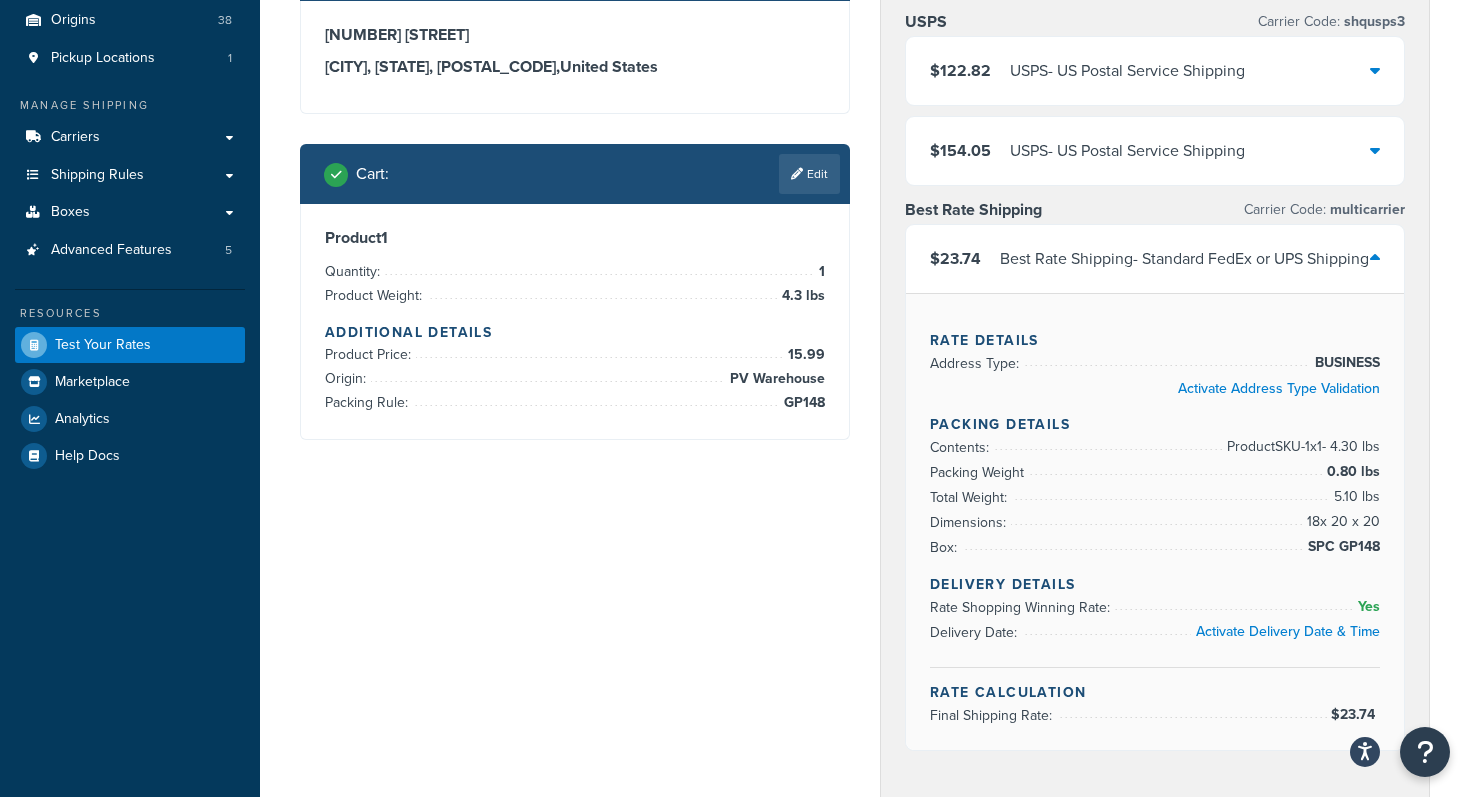 scroll, scrollTop: 120, scrollLeft: 0, axis: vertical 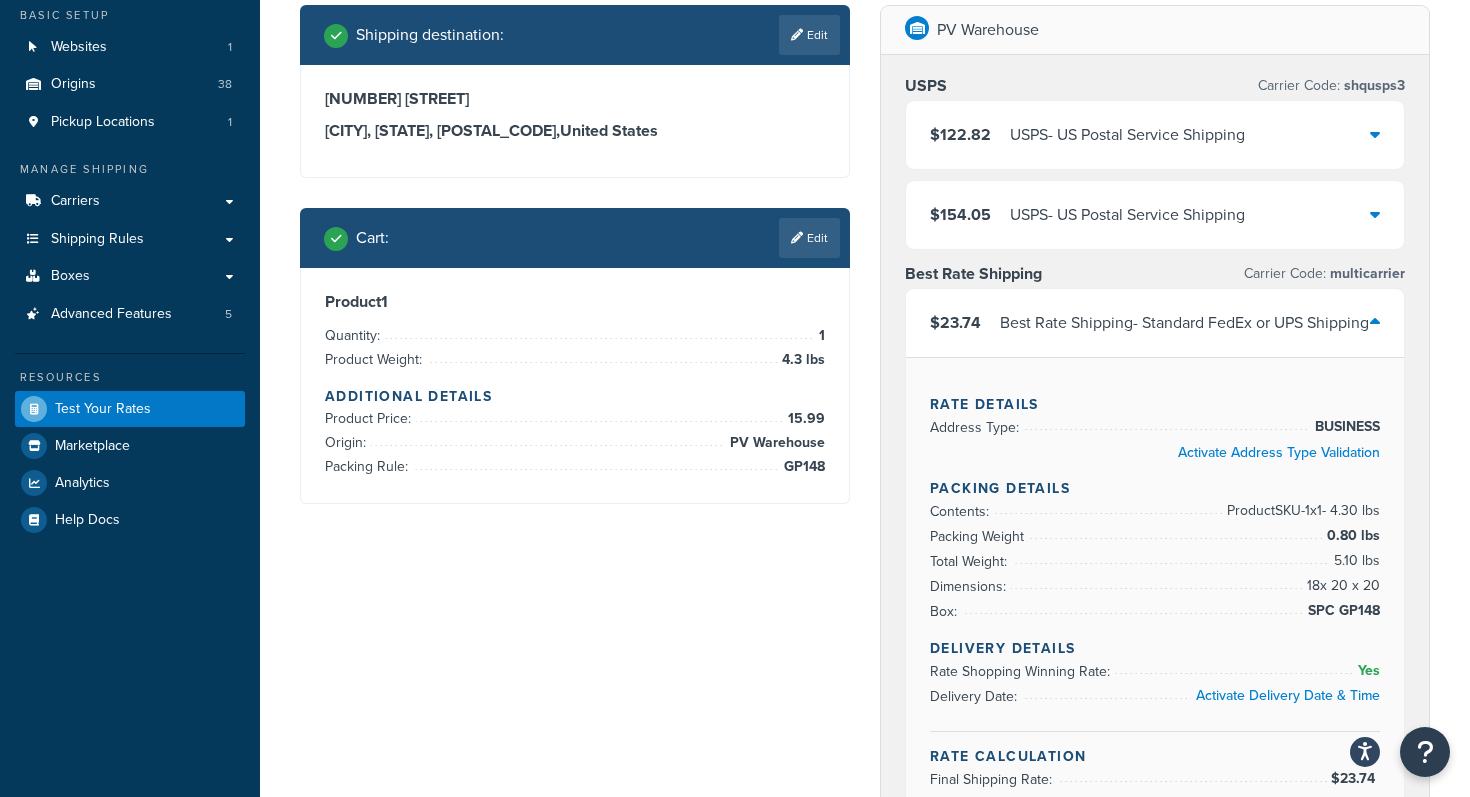 drag, startPoint x: 481, startPoint y: 97, endPoint x: 324, endPoint y: 95, distance: 157.01274 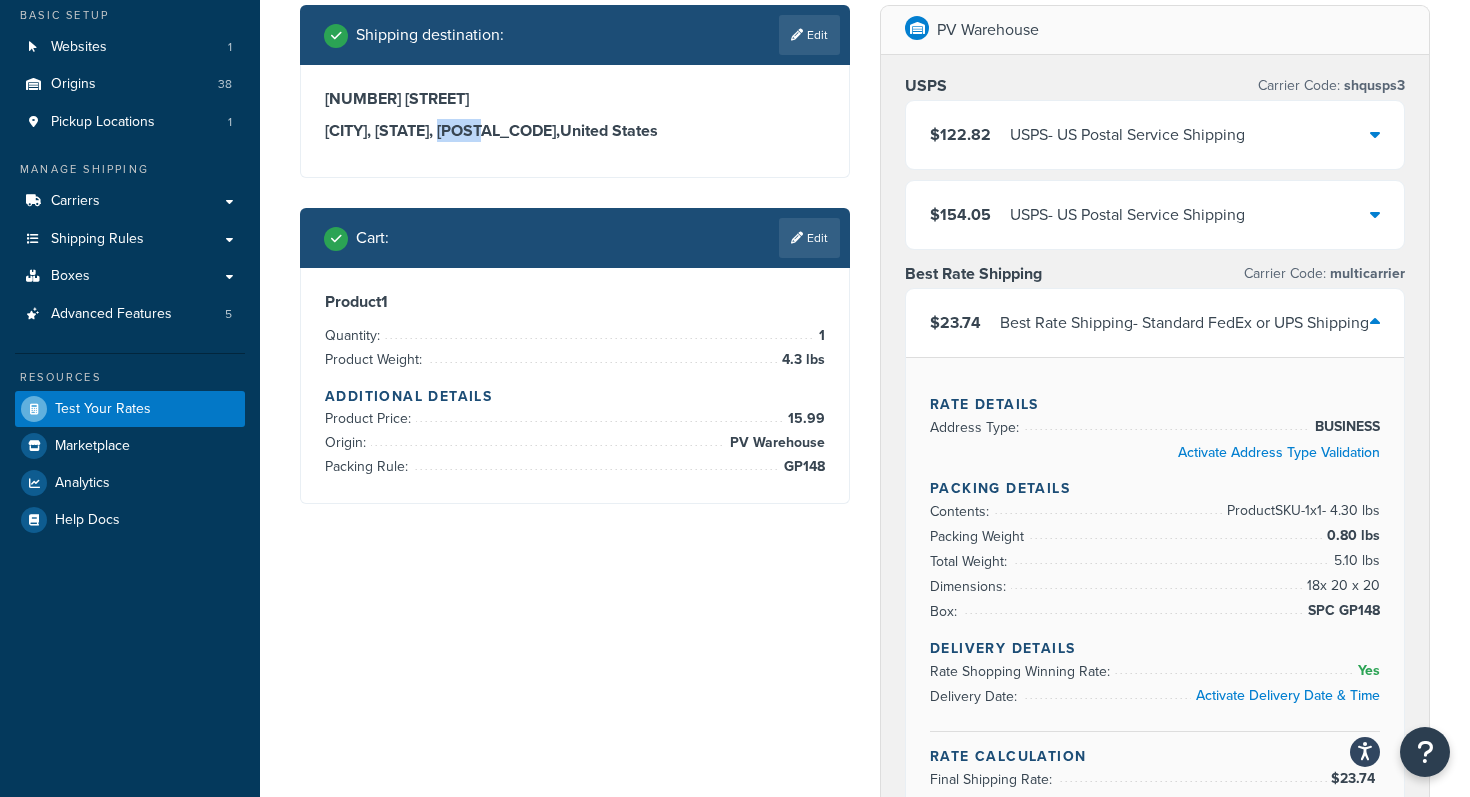drag, startPoint x: 459, startPoint y: 128, endPoint x: 417, endPoint y: 125, distance: 42.107006 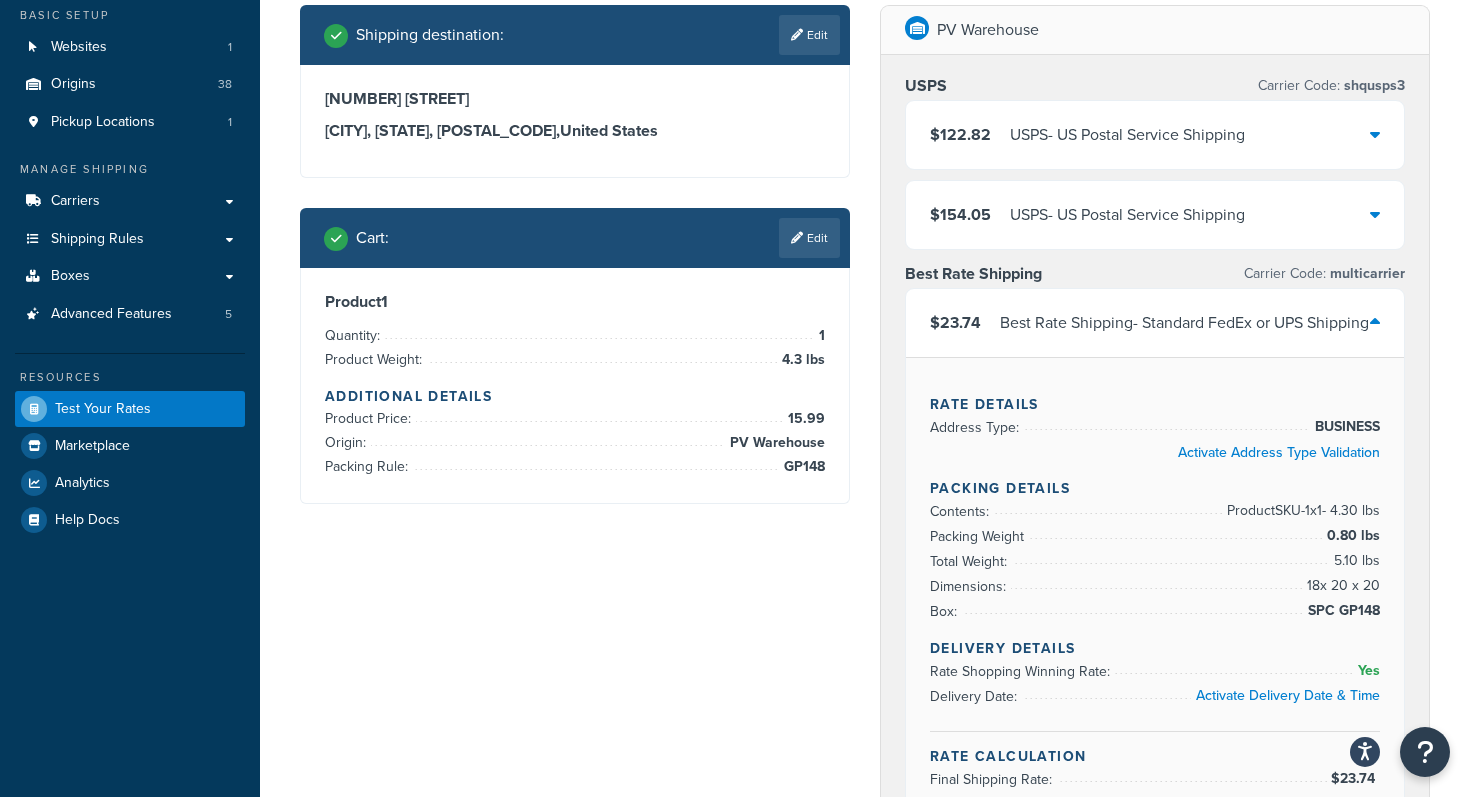 click on "[CITY],    [STATE],    [POSTAL_CODE] ,  United States" at bounding box center (575, 131) 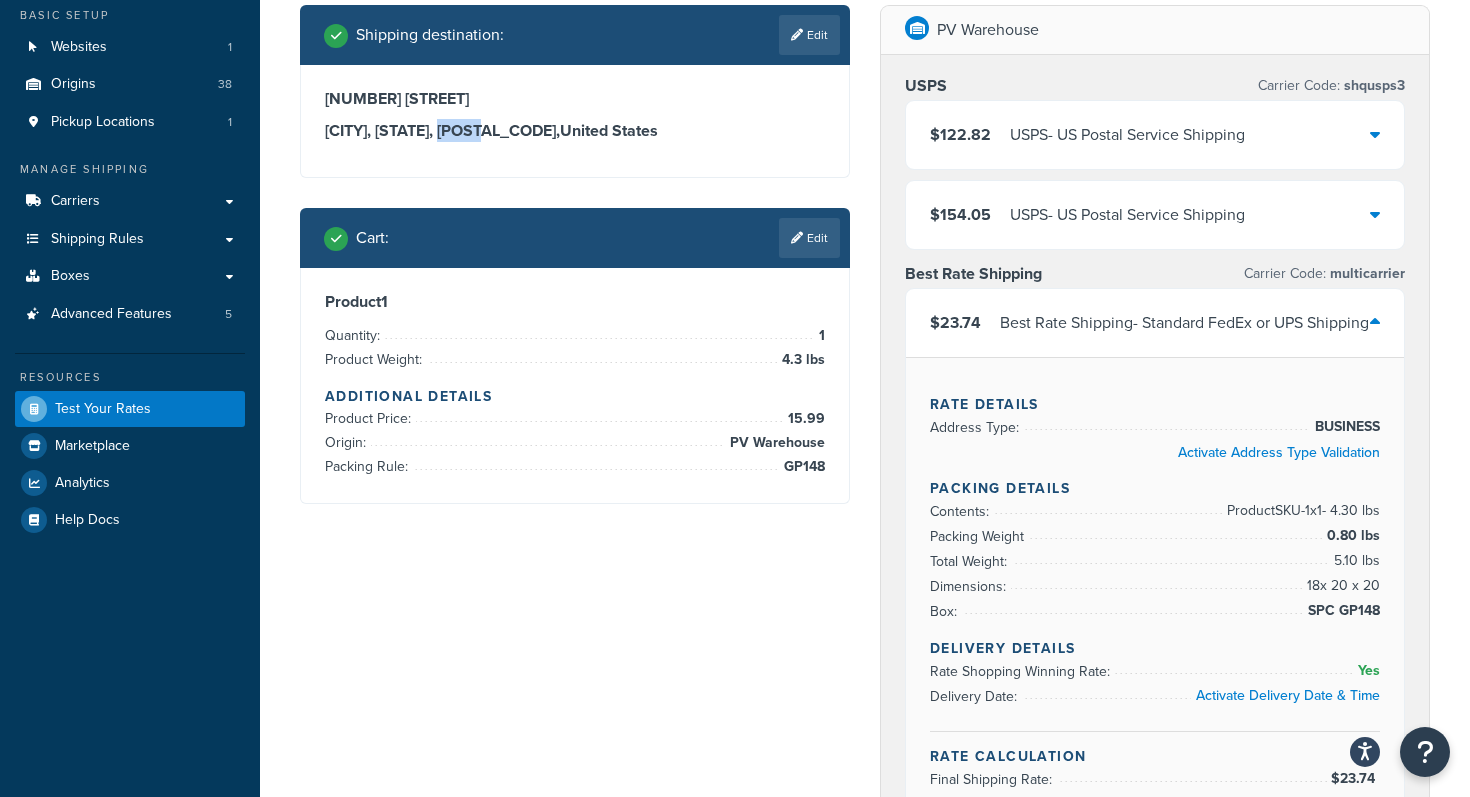 drag, startPoint x: 458, startPoint y: 130, endPoint x: 414, endPoint y: 128, distance: 44.04543 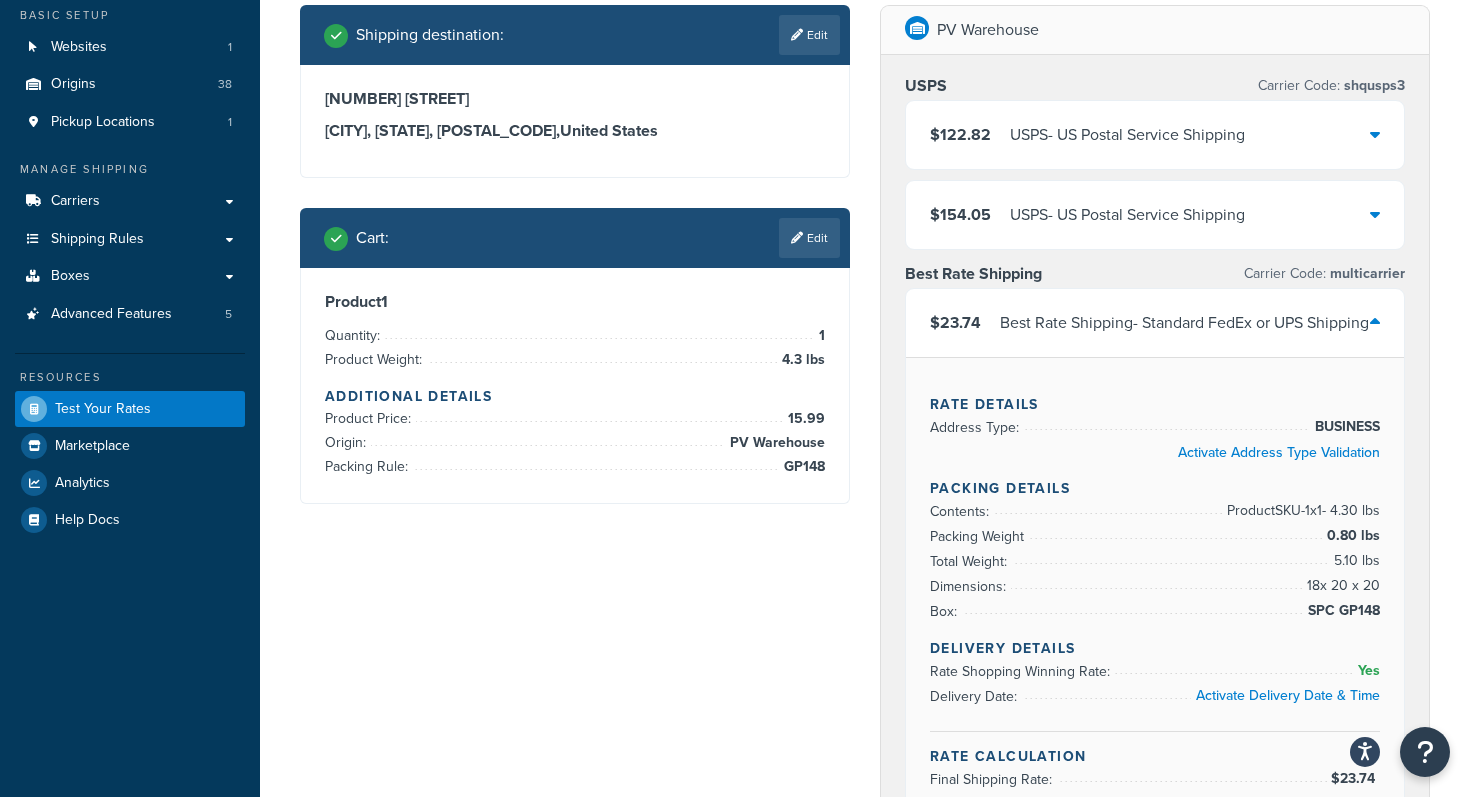 click on "[NUMBER] [STREET]" at bounding box center (575, 99) 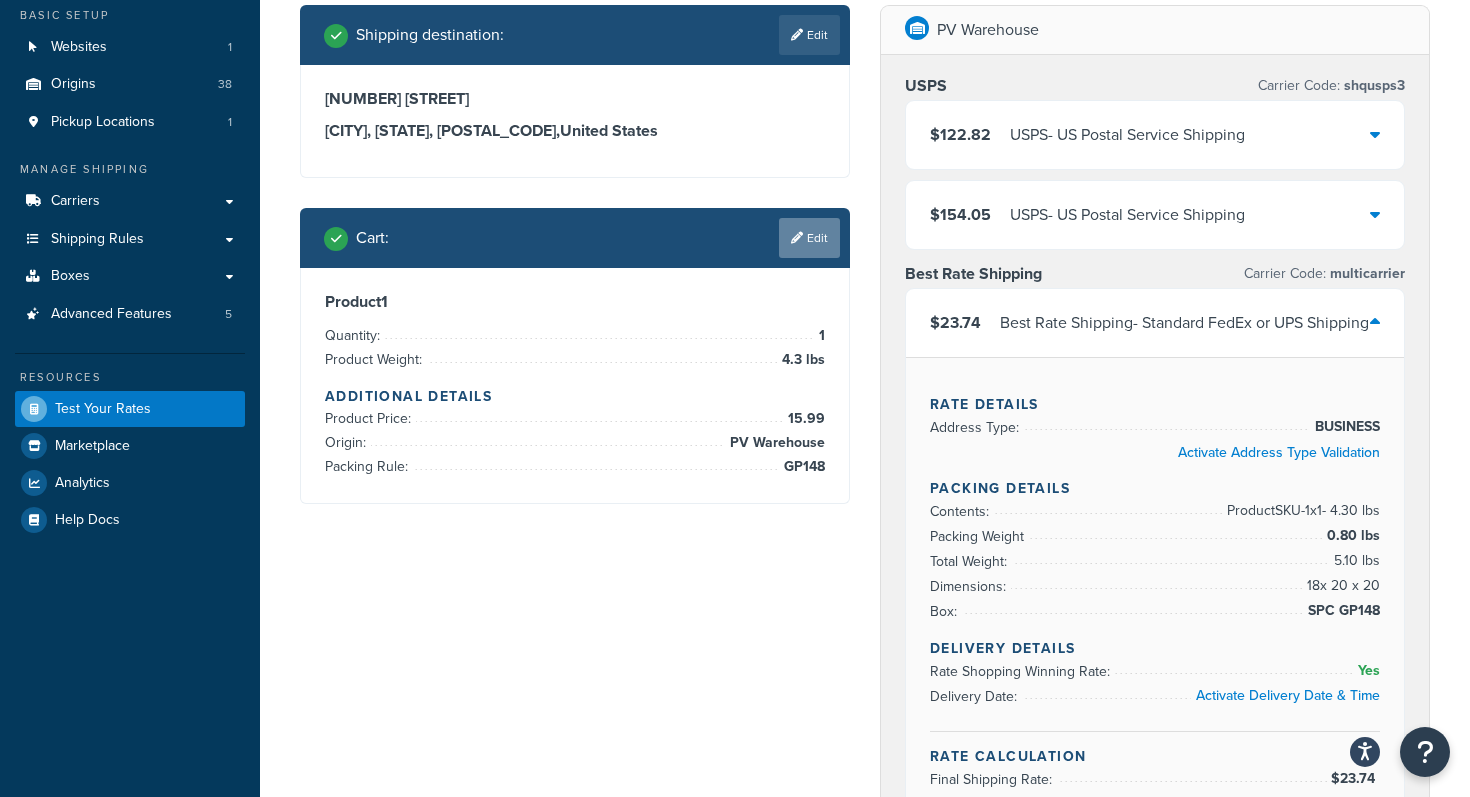 click on "Edit" at bounding box center [809, 238] 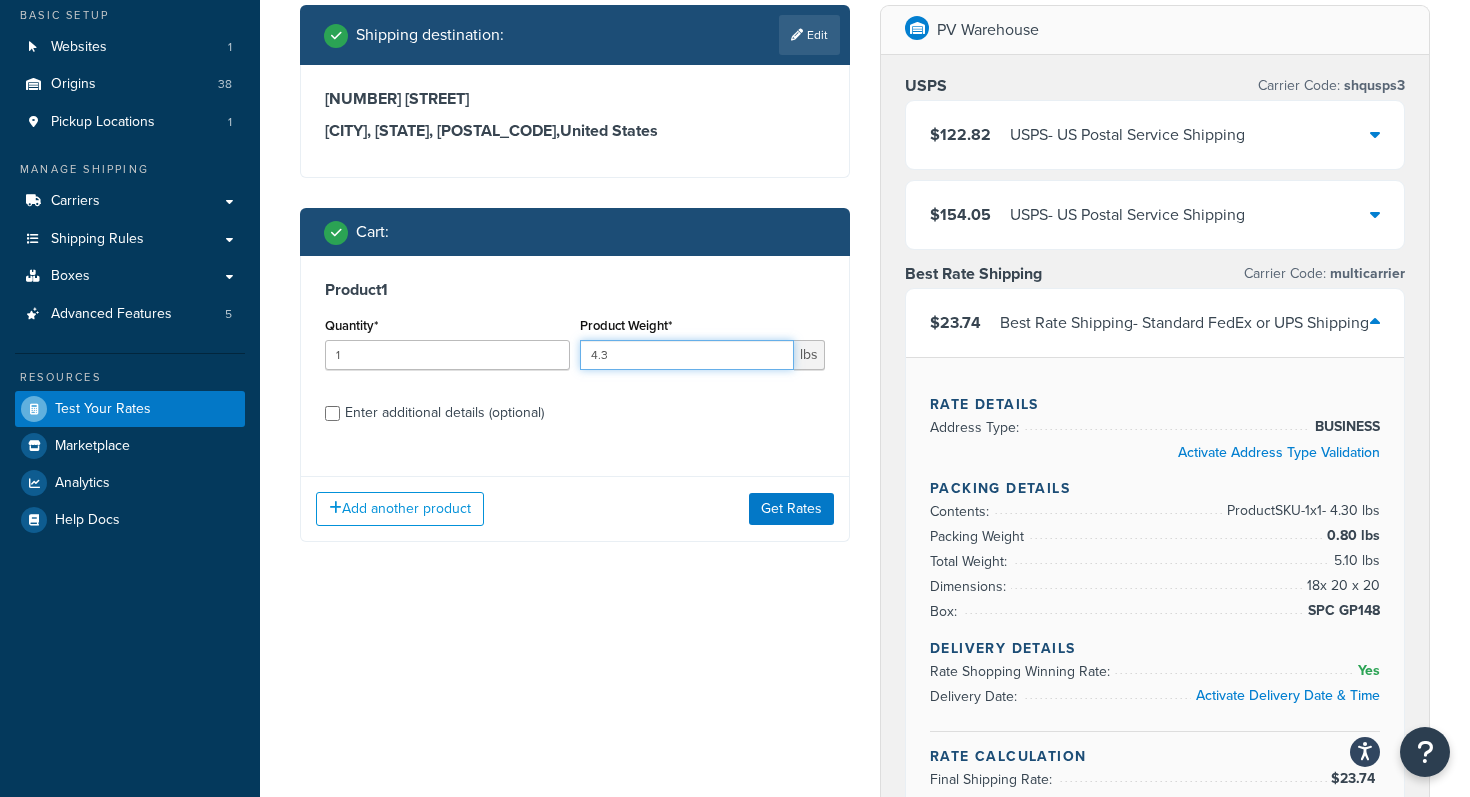 drag, startPoint x: 615, startPoint y: 358, endPoint x: 541, endPoint y: 358, distance: 74 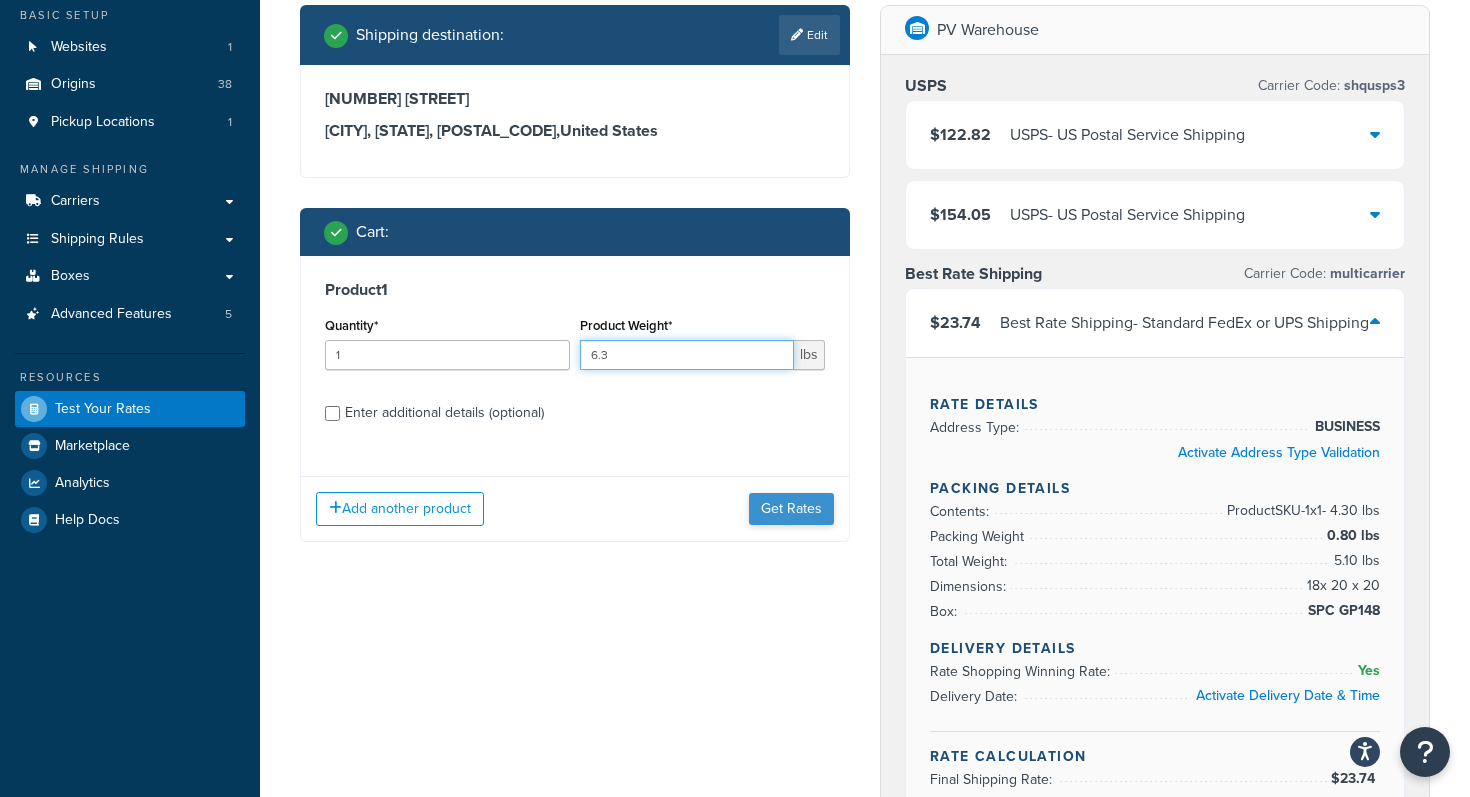 type on "6.3" 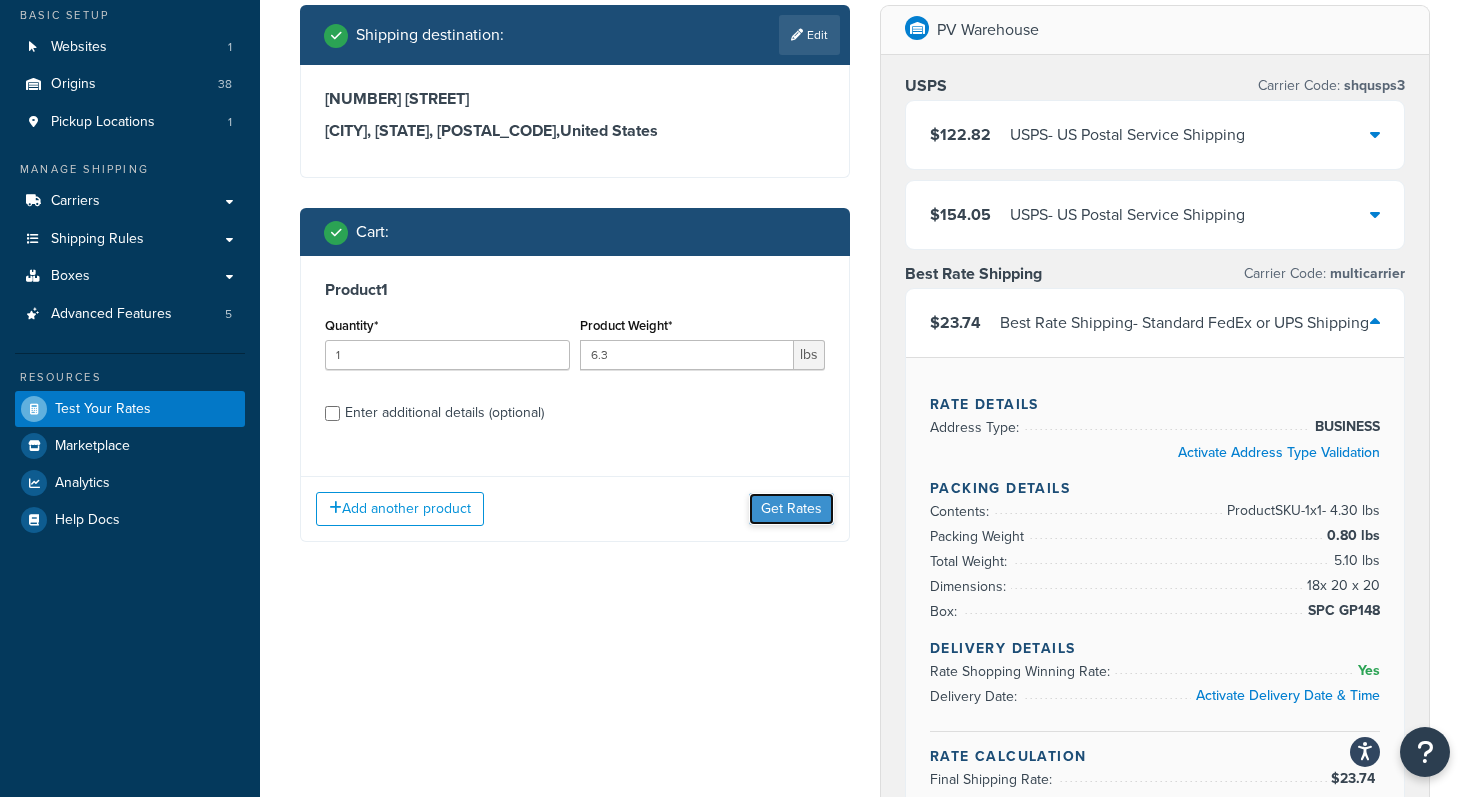 click on "Get Rates" at bounding box center [791, 509] 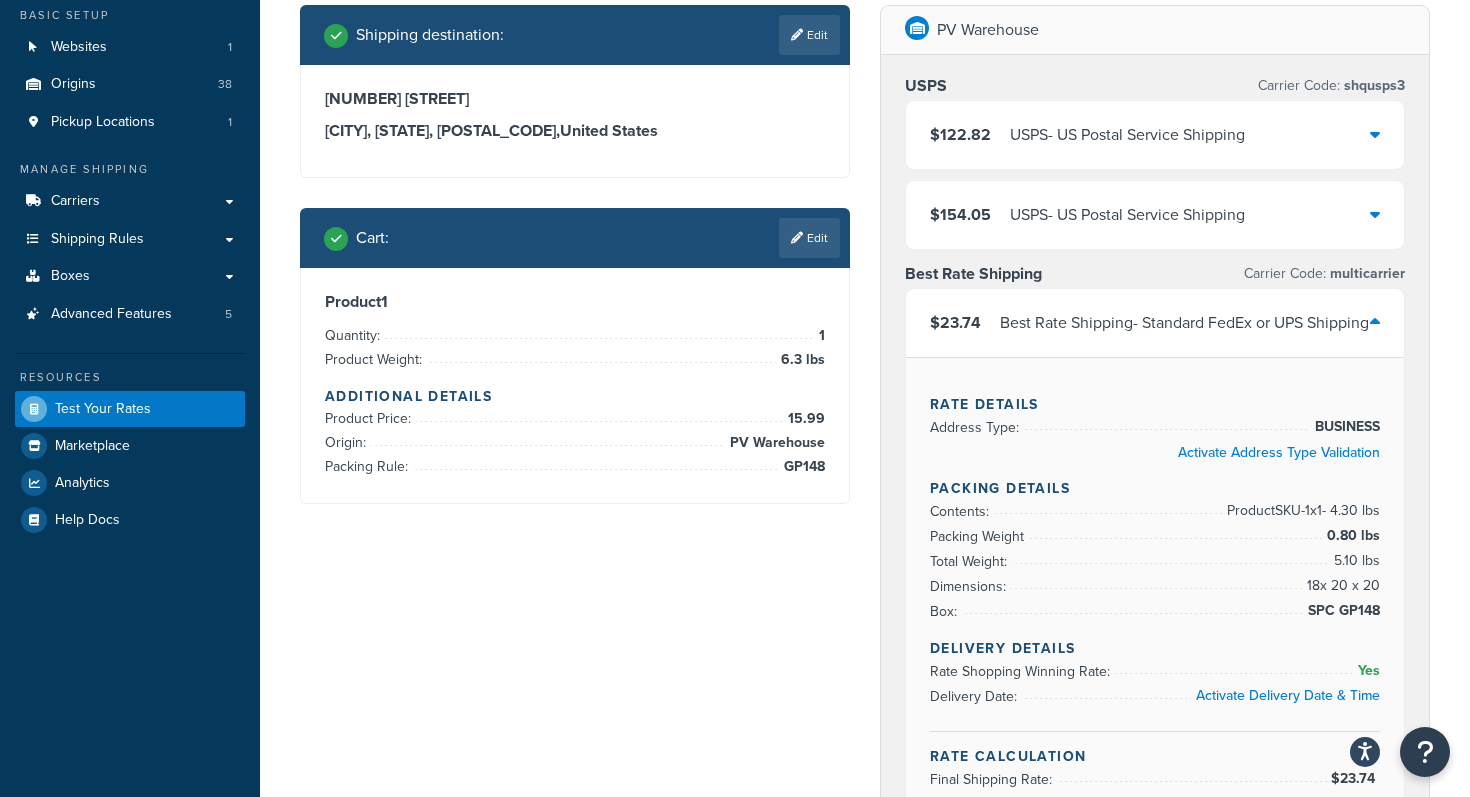 scroll, scrollTop: 0, scrollLeft: 0, axis: both 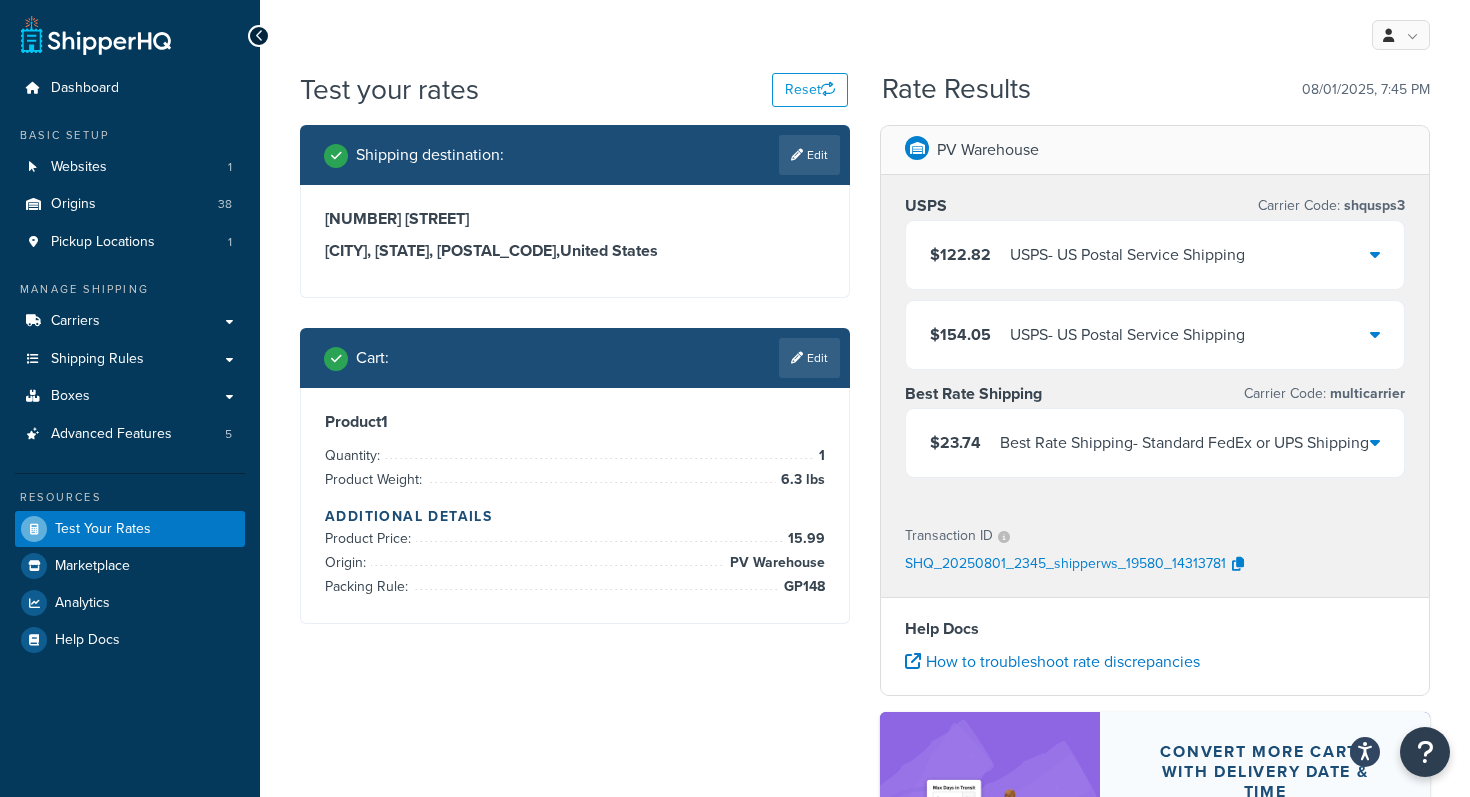 click on "Best Rate Shipping  -   Standard FedEx or UPS Shipping" at bounding box center [1184, 443] 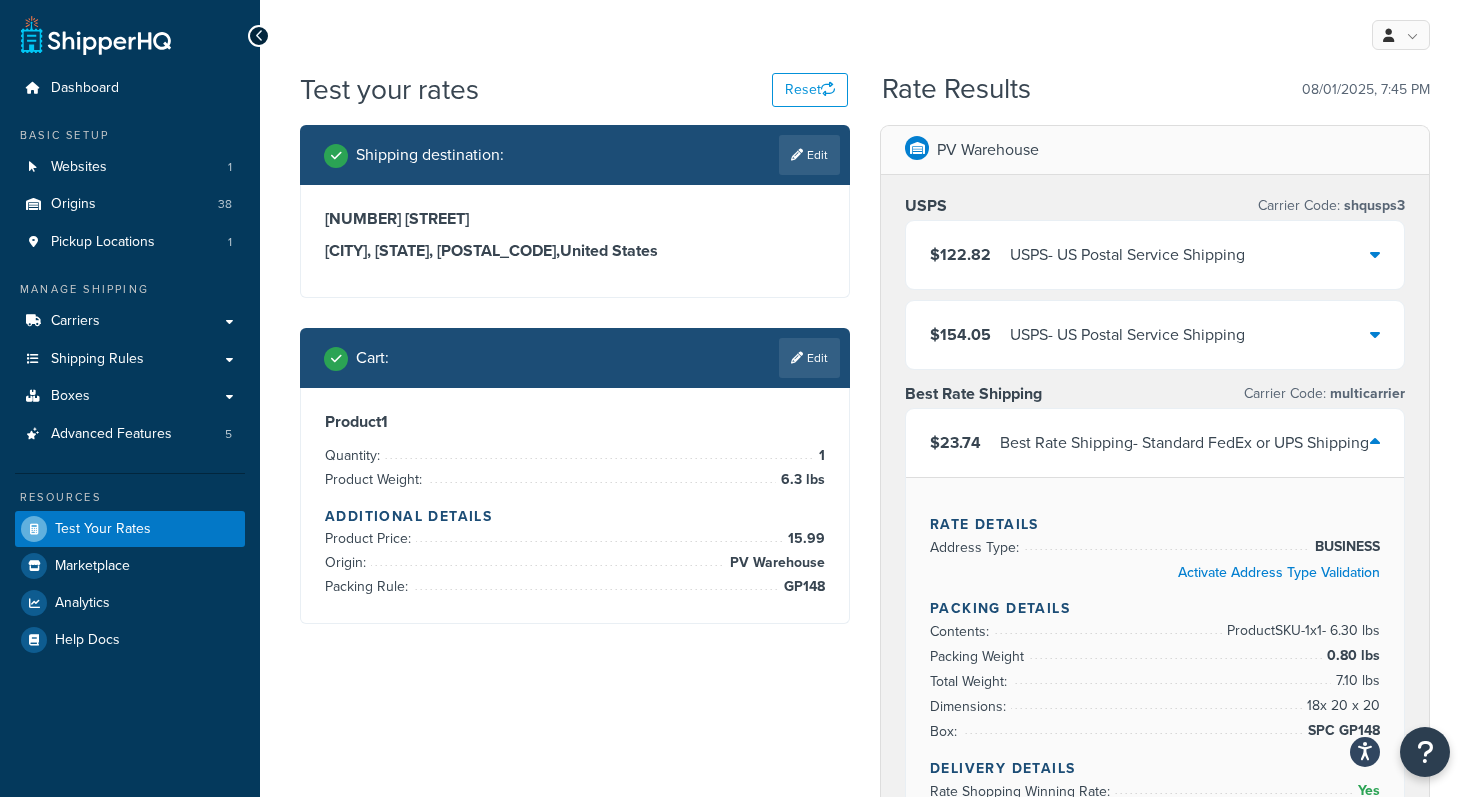 click on "Rate Details Address Type: BUSINESS Activate Address Type Validation Packing Details Contents: Product  SKU-1  x  1  -   6.30 lbs Packing Weight 0.80 lbs Total Weight: 7.10 lbs Dimensions: 18  x   20   x   20 Box: SPC GP148 Delivery Details Rate Shopping Winning Rate: Yes Delivery Date: Activate Delivery Date & Time Rate Calculation Final Shipping Rate: $23.74" at bounding box center (1155, 705) 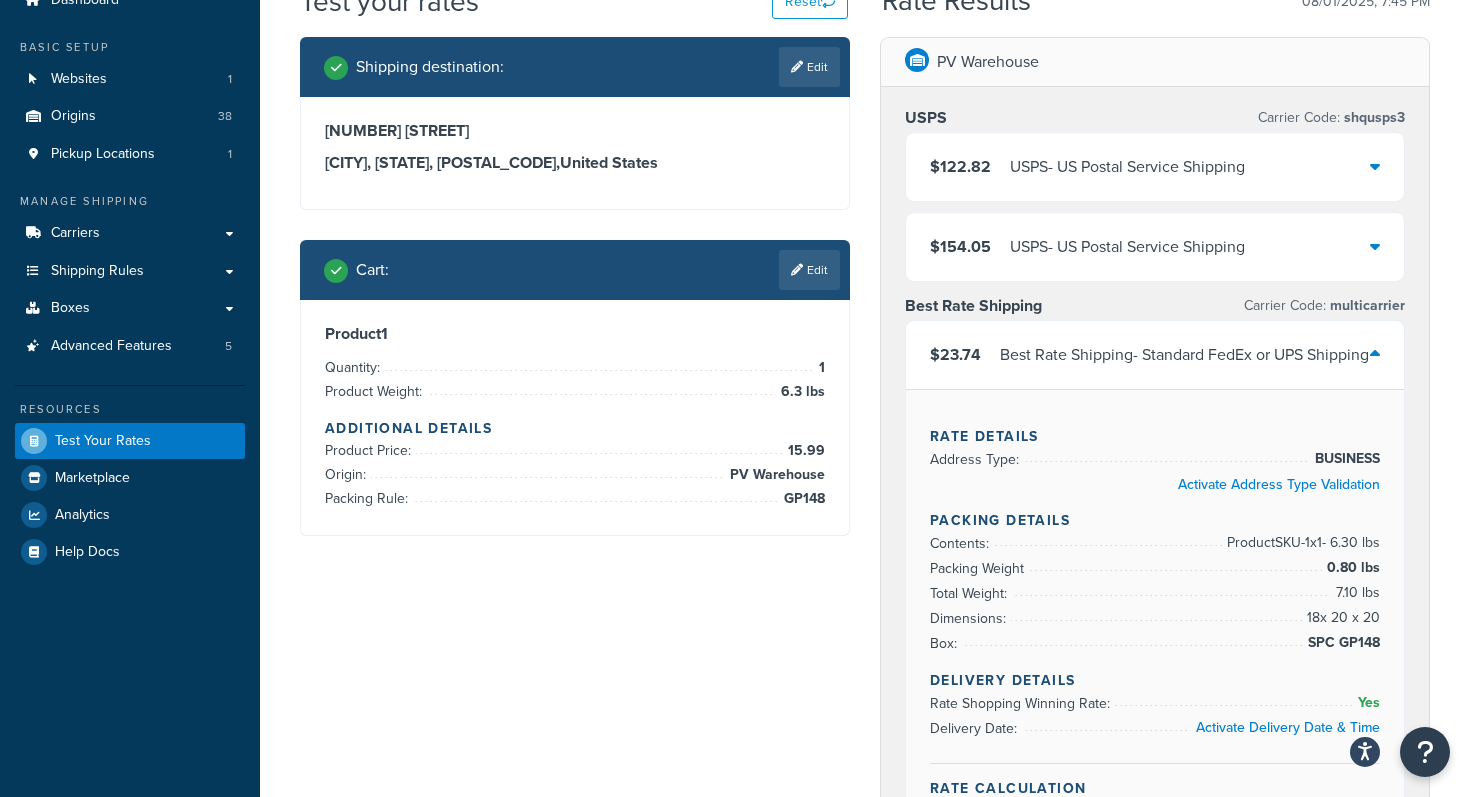 scroll, scrollTop: 120, scrollLeft: 0, axis: vertical 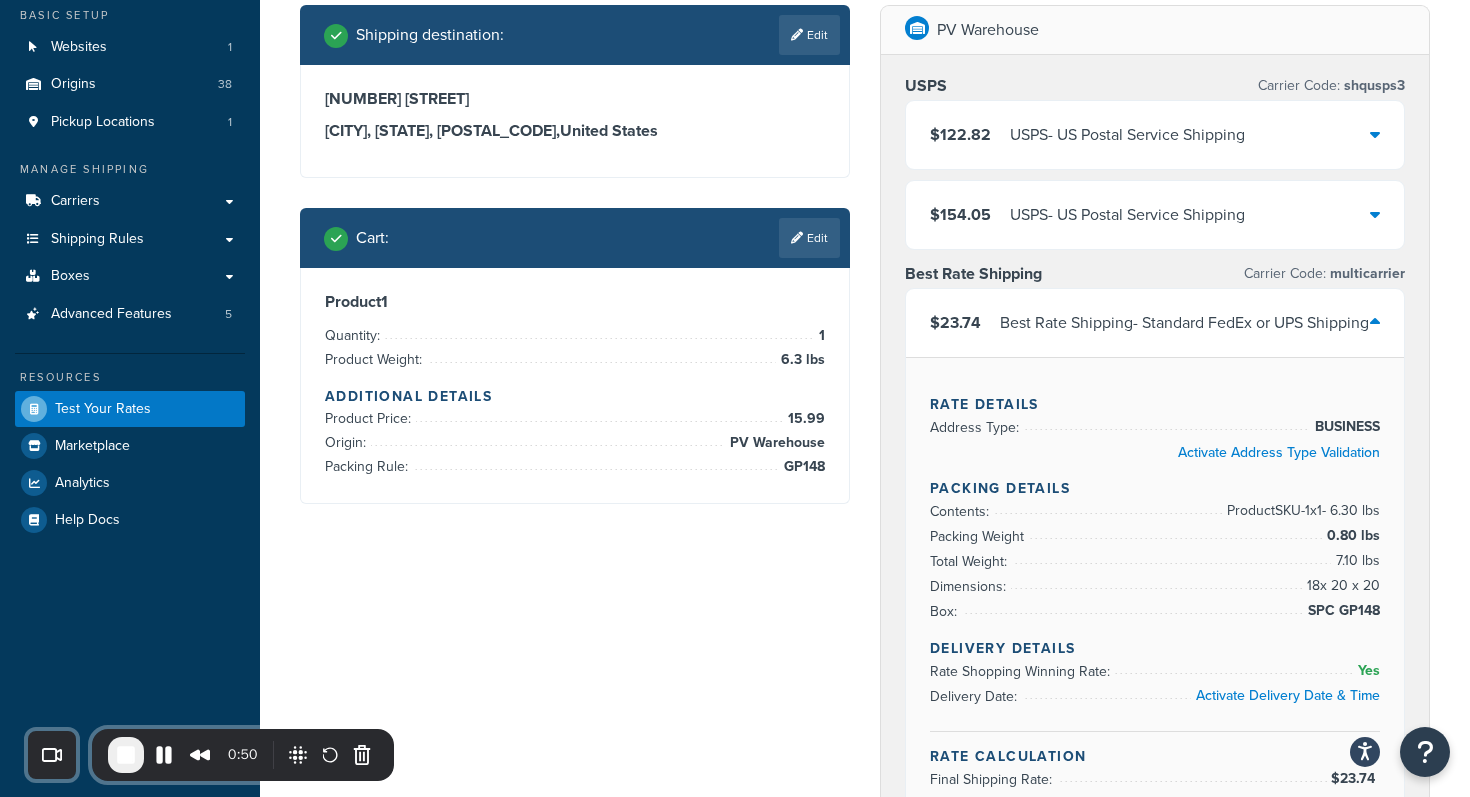 click on "[NUMBER] [STREET] [CITY],    [STATE],    [POSTAL_CODE] ,  United States" at bounding box center [575, 115] 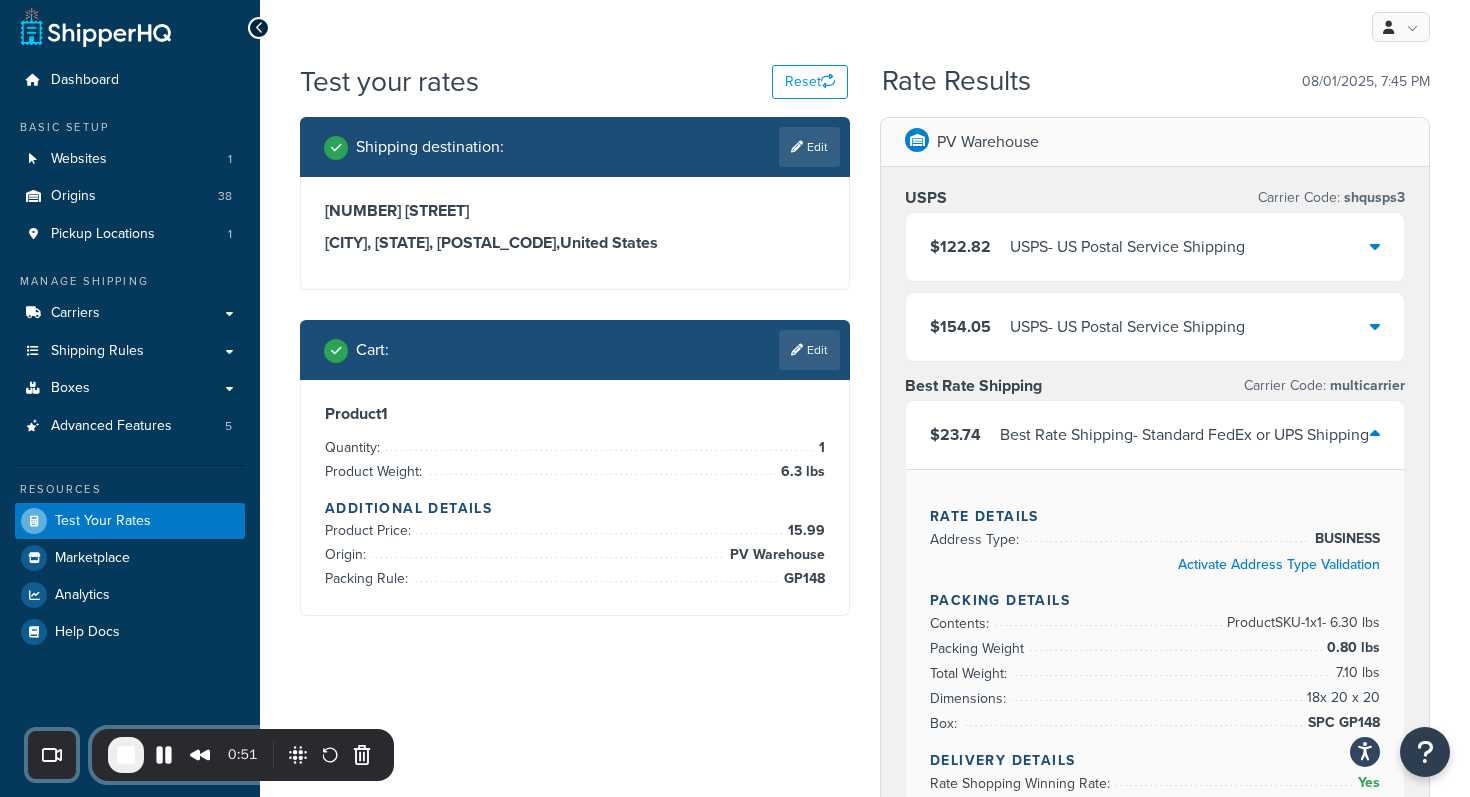scroll, scrollTop: 0, scrollLeft: 0, axis: both 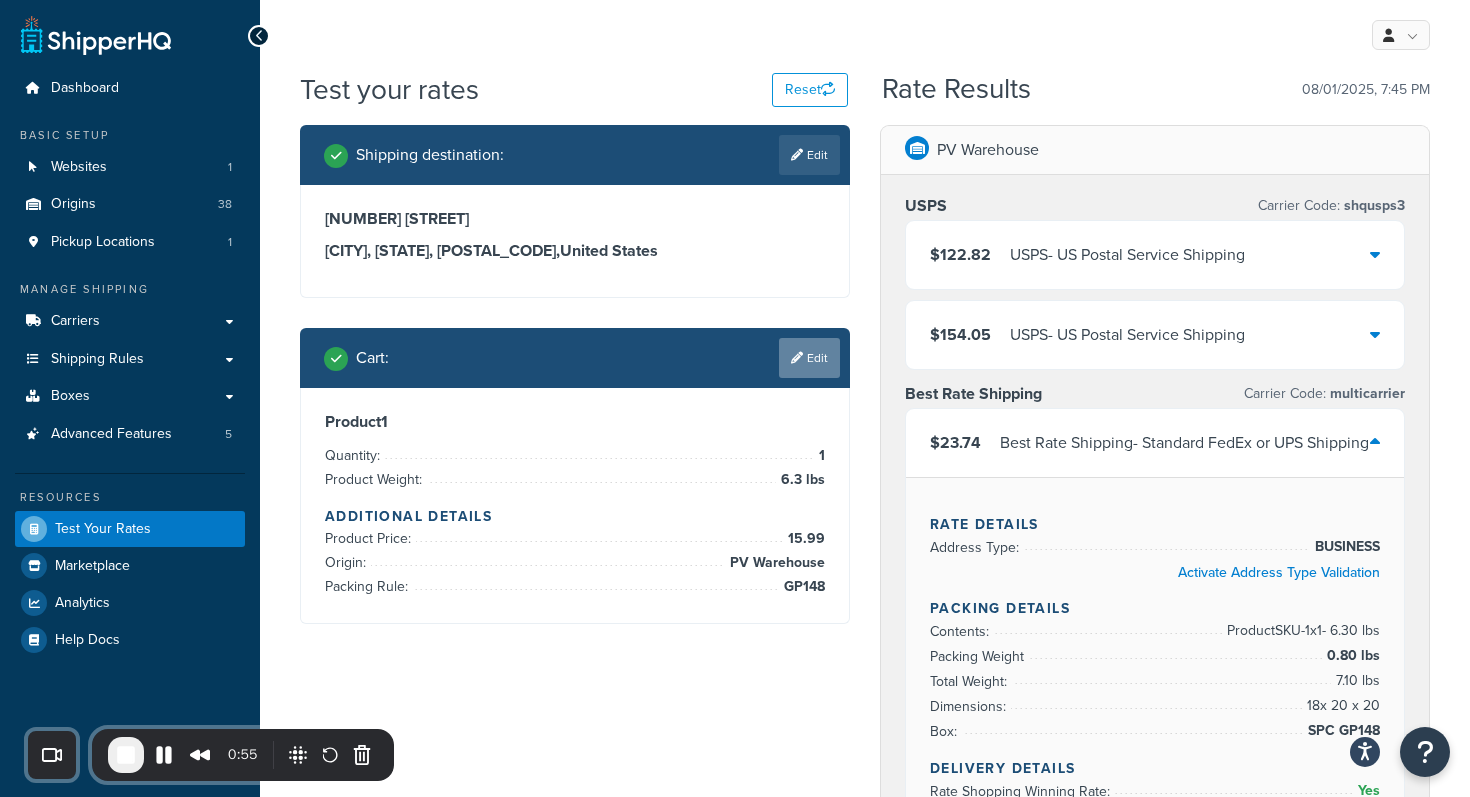 click on "Edit" at bounding box center [809, 358] 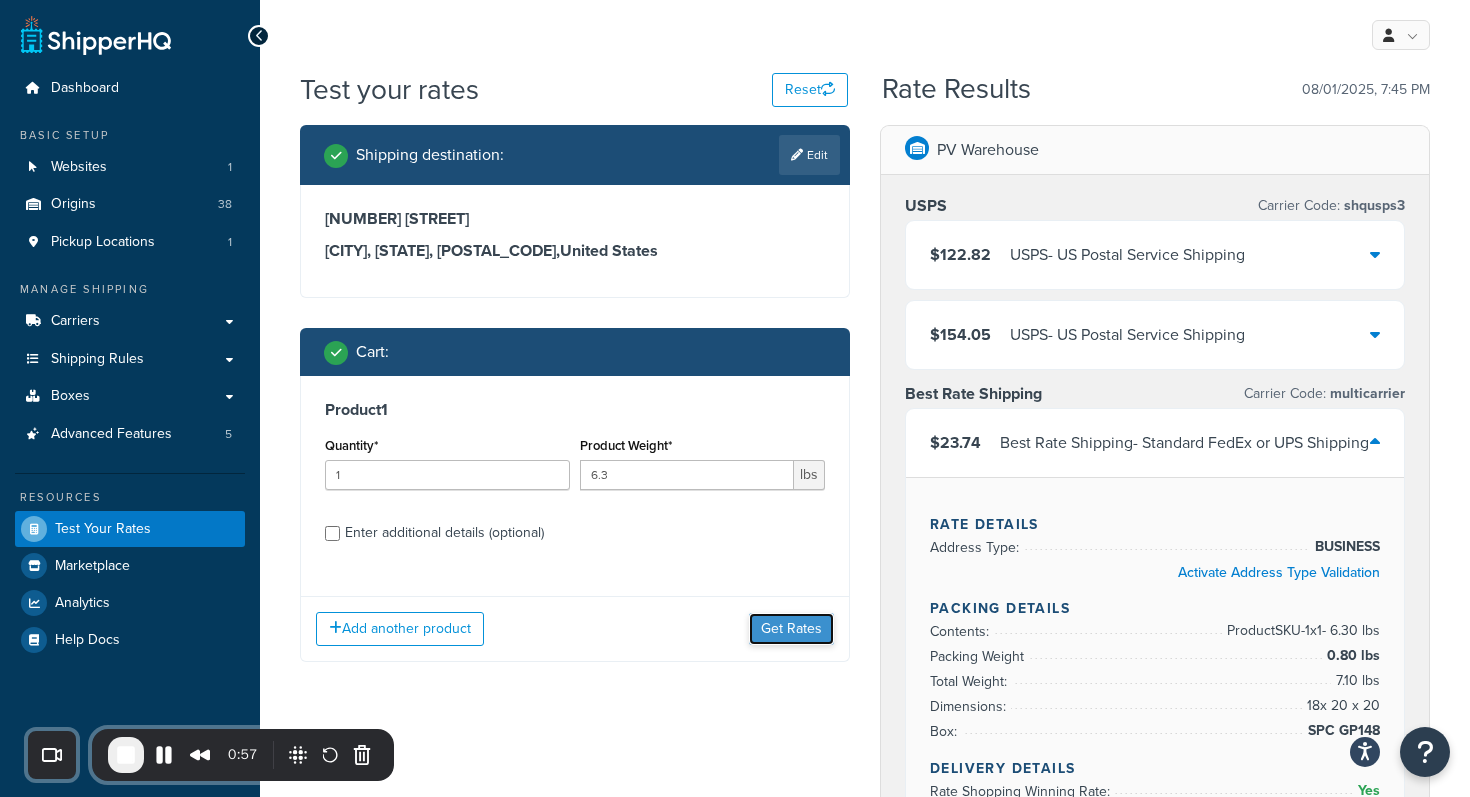 click on "Get Rates" at bounding box center [791, 629] 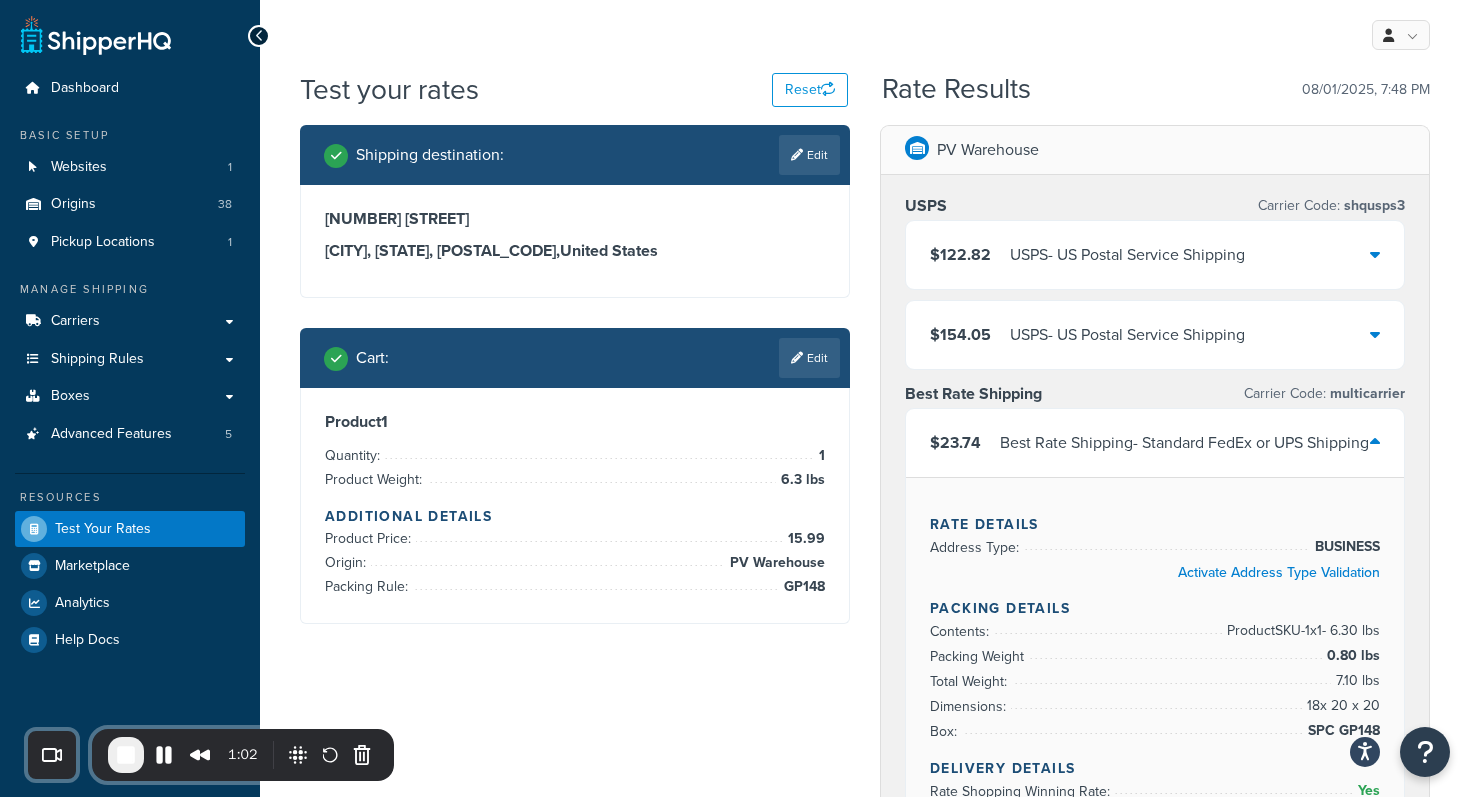 click on "Shipping destination :  Edit [NUMBER] [STREET] [CITY],    [STATE],    [POSTAL_CODE] ,  United States Cart :  Edit Product  1 Quantity: 1 Product Weight: 6.3   lbs Additional Details Product Price: 15.99 Origin: PV Warehouse Packing Rule: GP148" at bounding box center [575, 389] 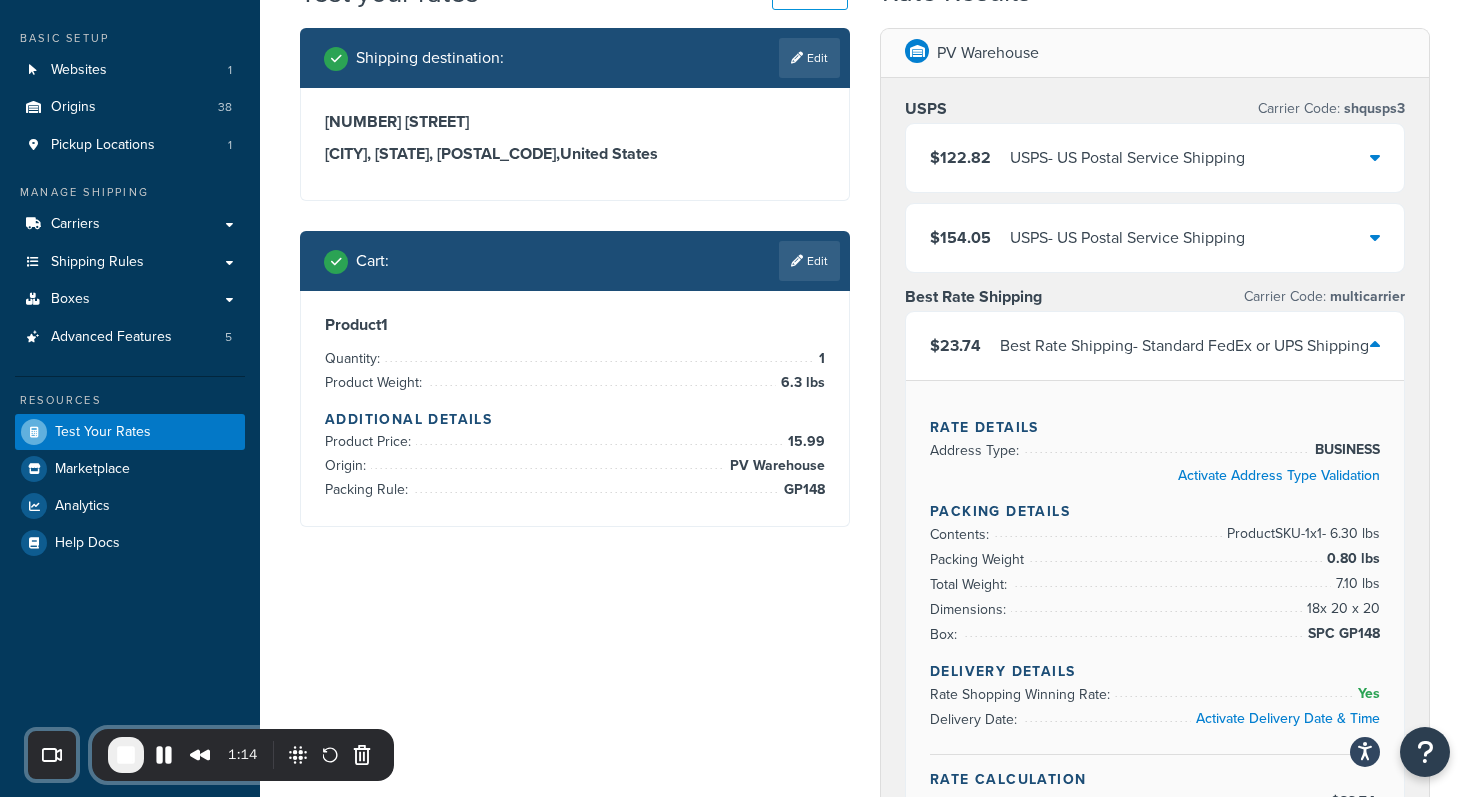 scroll, scrollTop: 80, scrollLeft: 0, axis: vertical 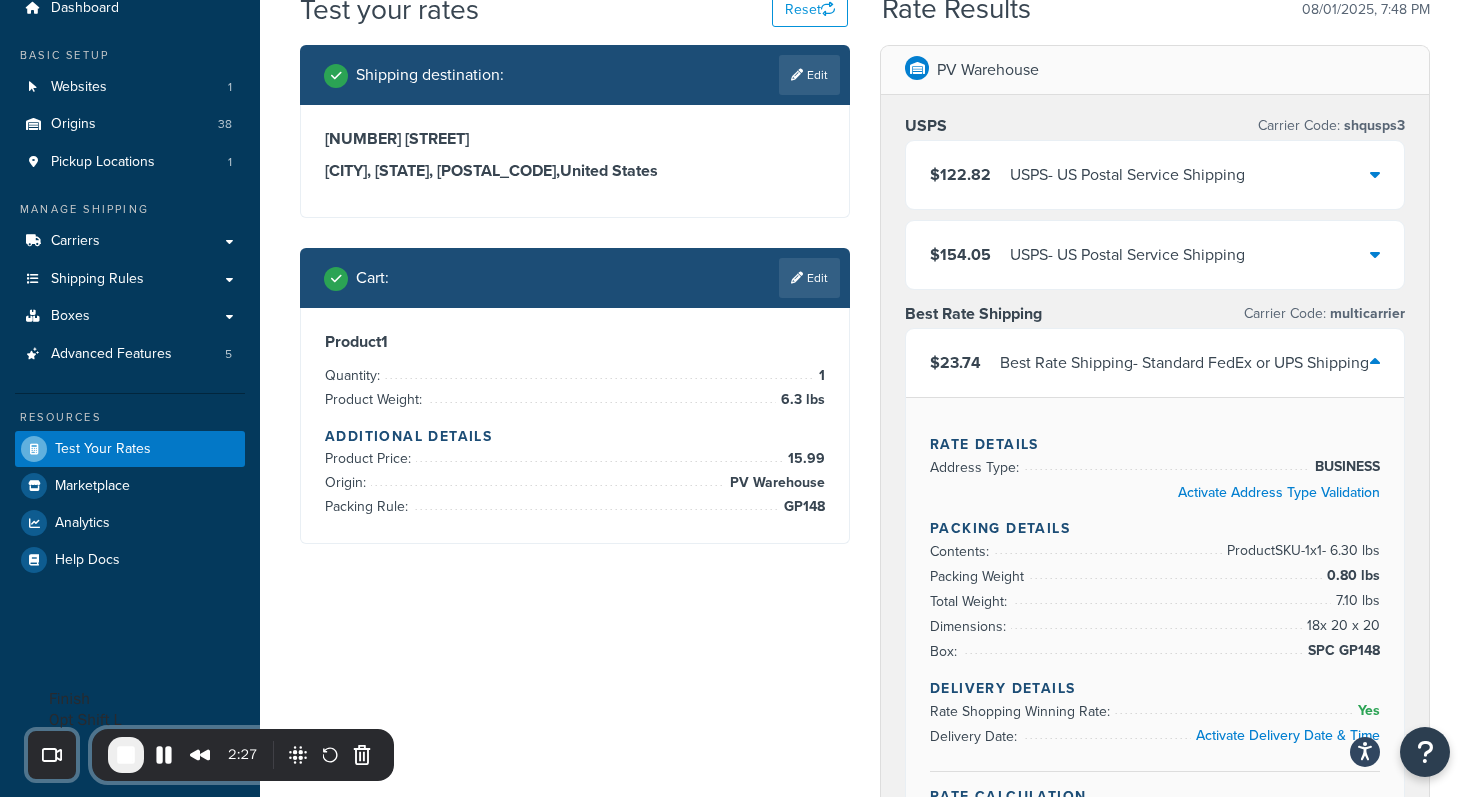 click at bounding box center [126, 755] 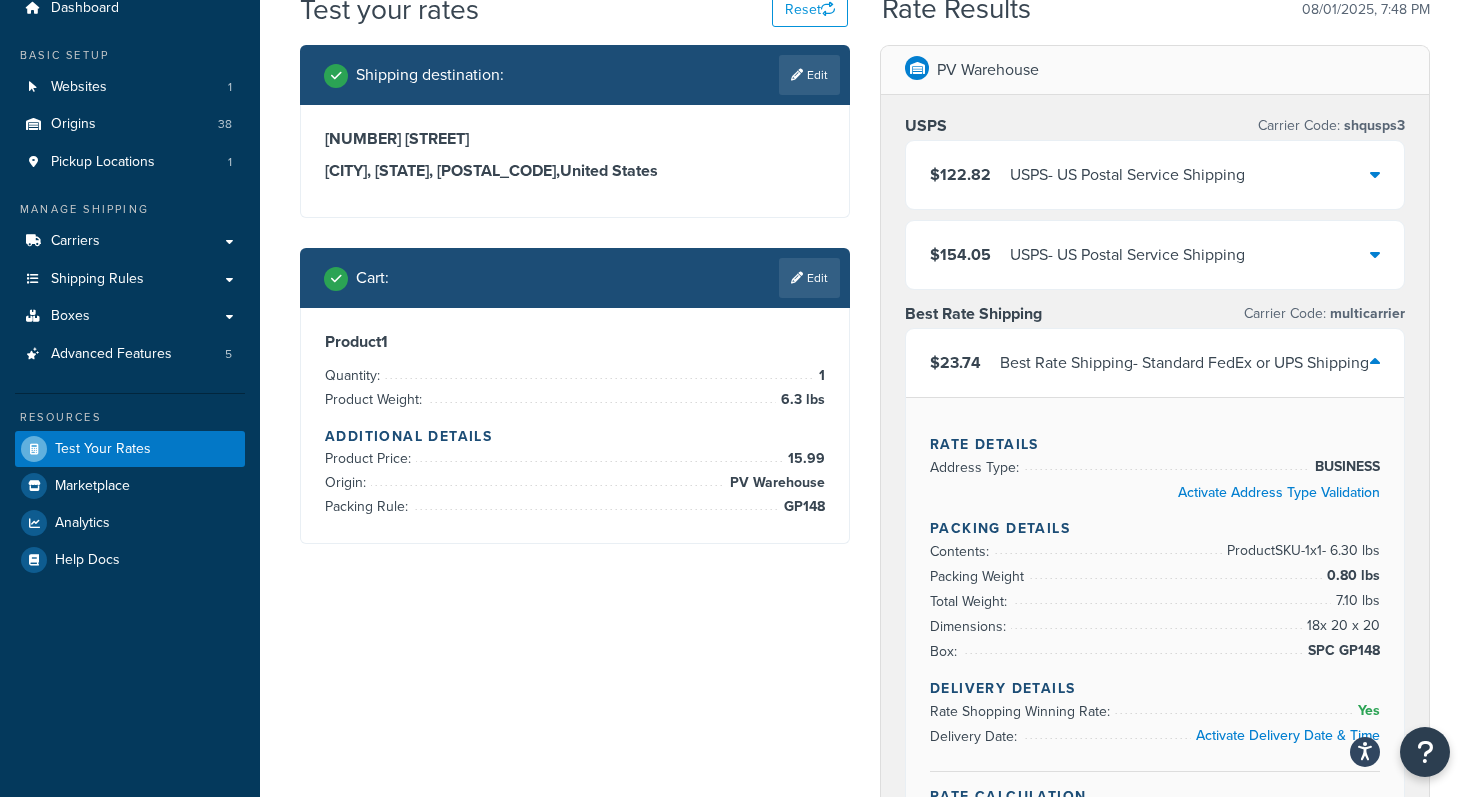drag, startPoint x: 476, startPoint y: 140, endPoint x: 327, endPoint y: 139, distance: 149.00336 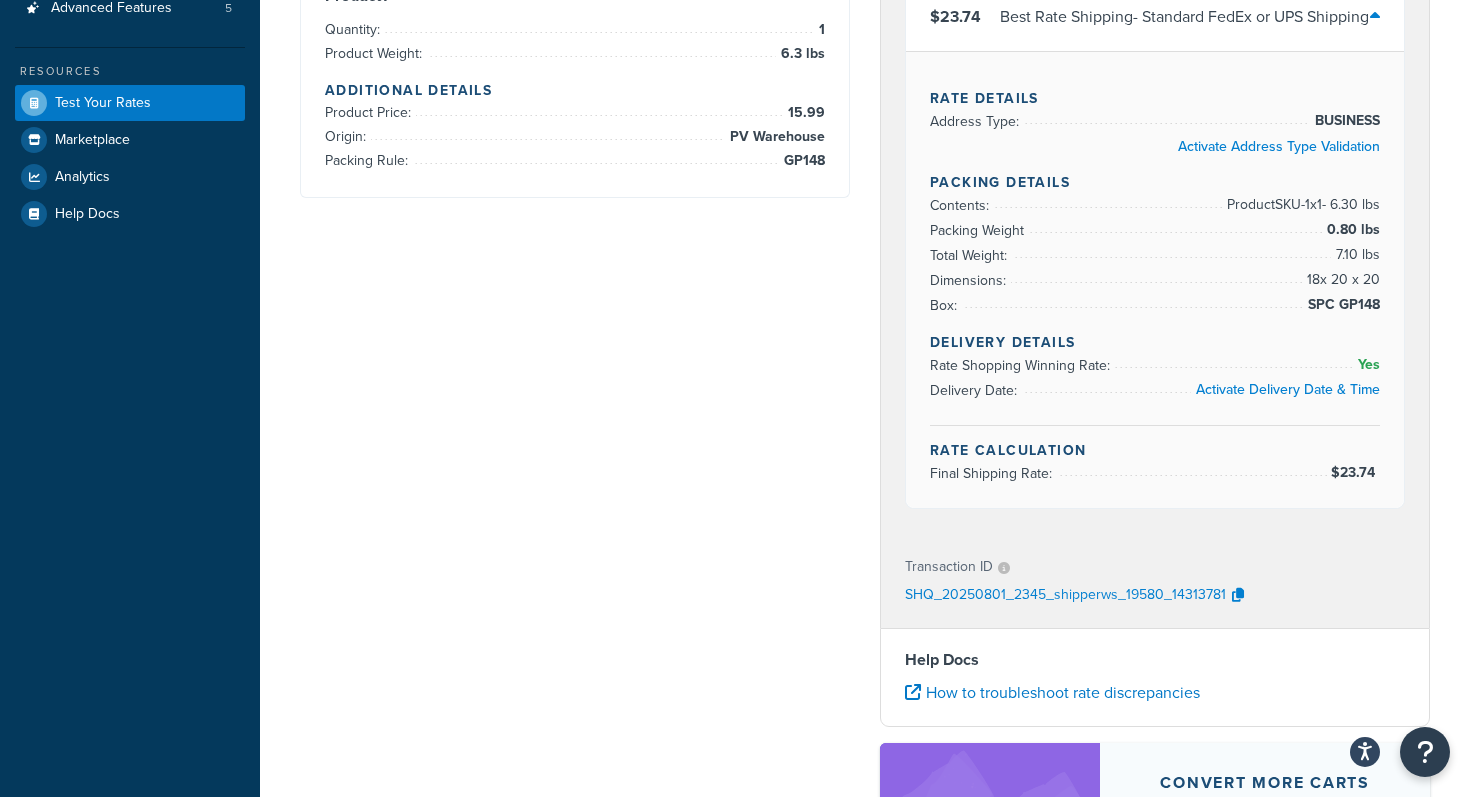 scroll, scrollTop: 440, scrollLeft: 0, axis: vertical 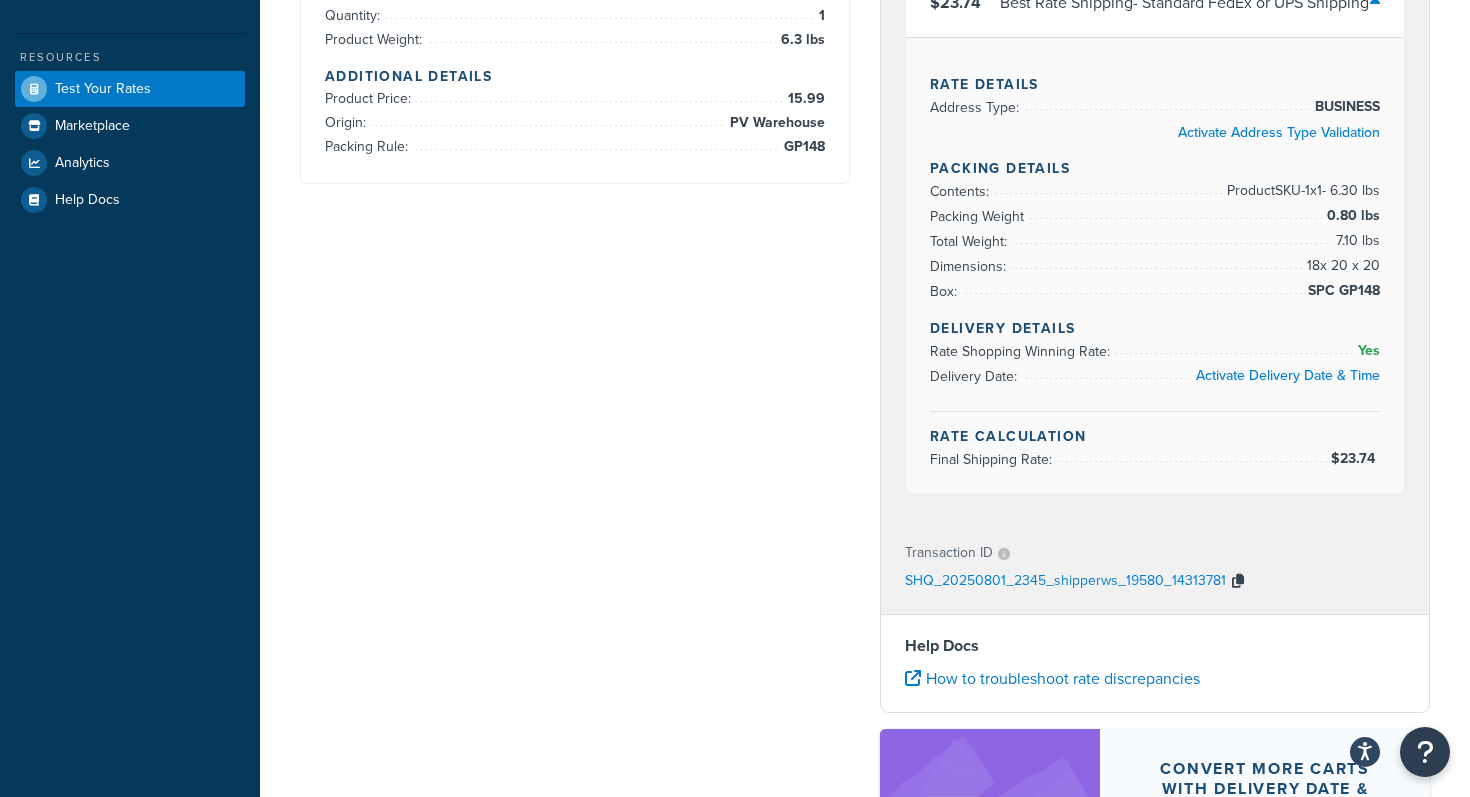 click at bounding box center [1238, 581] 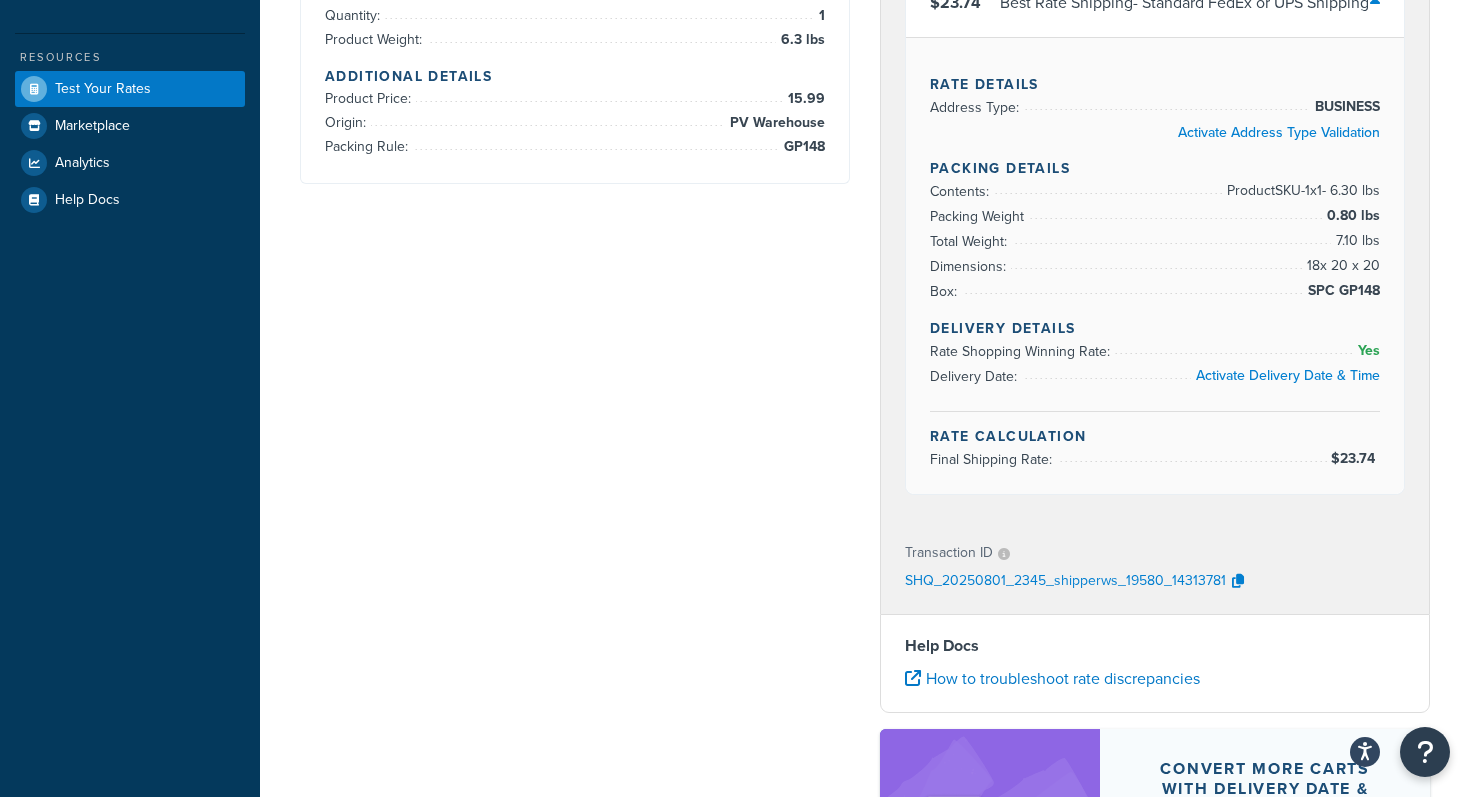 click on "Shipping destination :  Edit [NUMBER] [STREET] [CITY],    [STATE],    [POSTAL_CODE] ,  United States Cart :  Edit Product  1 Quantity: 1 Product Weight: 6.3   lbs Additional Details Product Price: 15.99 Origin: PV Warehouse Packing Rule: GP148 PV Warehouse USPS Carrier Code:   shqusps3 $122.82 USPS  -   US Postal Service Shipping $154.05 USPS  -   US Postal Service Shipping Best Rate Shipping Carrier Code:   multicarrier $23.74 Best Rate Shipping  -   Standard FedEx or UPS Shipping Rate Details Address Type: BUSINESS Activate Address Type Validation Packing Details Contents: Product  SKU-1  x  1  -   6.30 lbs Packing Weight 0.80 lbs Total Weight: 7.10 lbs Dimensions: 18  x   20   x   20 Box: SPC GP148 Delivery Details Rate Shopping Winning Rate: Yes Delivery Date: Activate Delivery Date & Time Rate Calculation Final Shipping Rate: $23.74 Transaction ID  SHQ_20250801_2345_shipperws_19580_14313781 Help Docs How to troubleshoot rate discrepancies Convert more carts with delivery date & time Activate Delivery Date & Time" at bounding box center [865, 357] 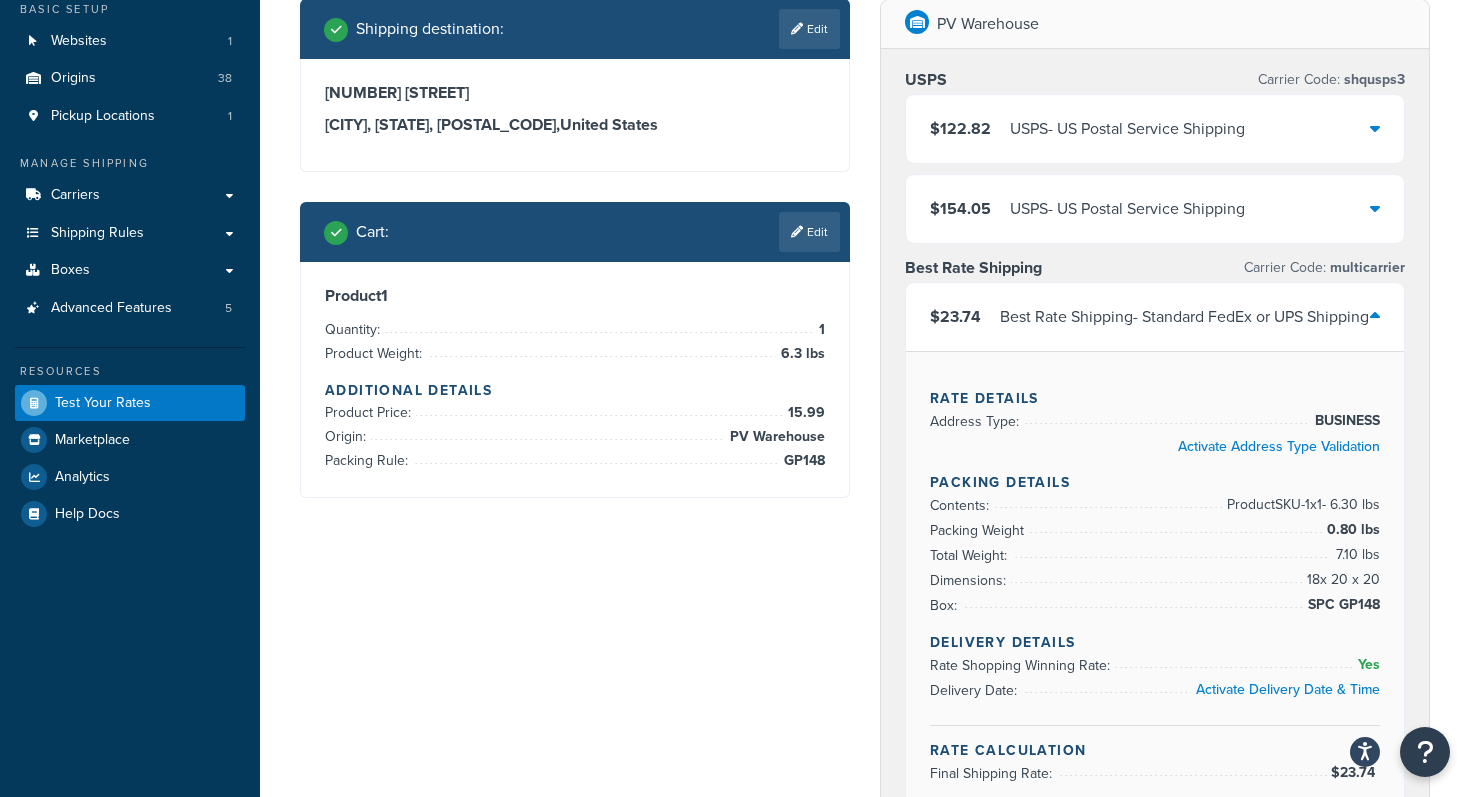 scroll, scrollTop: 120, scrollLeft: 0, axis: vertical 